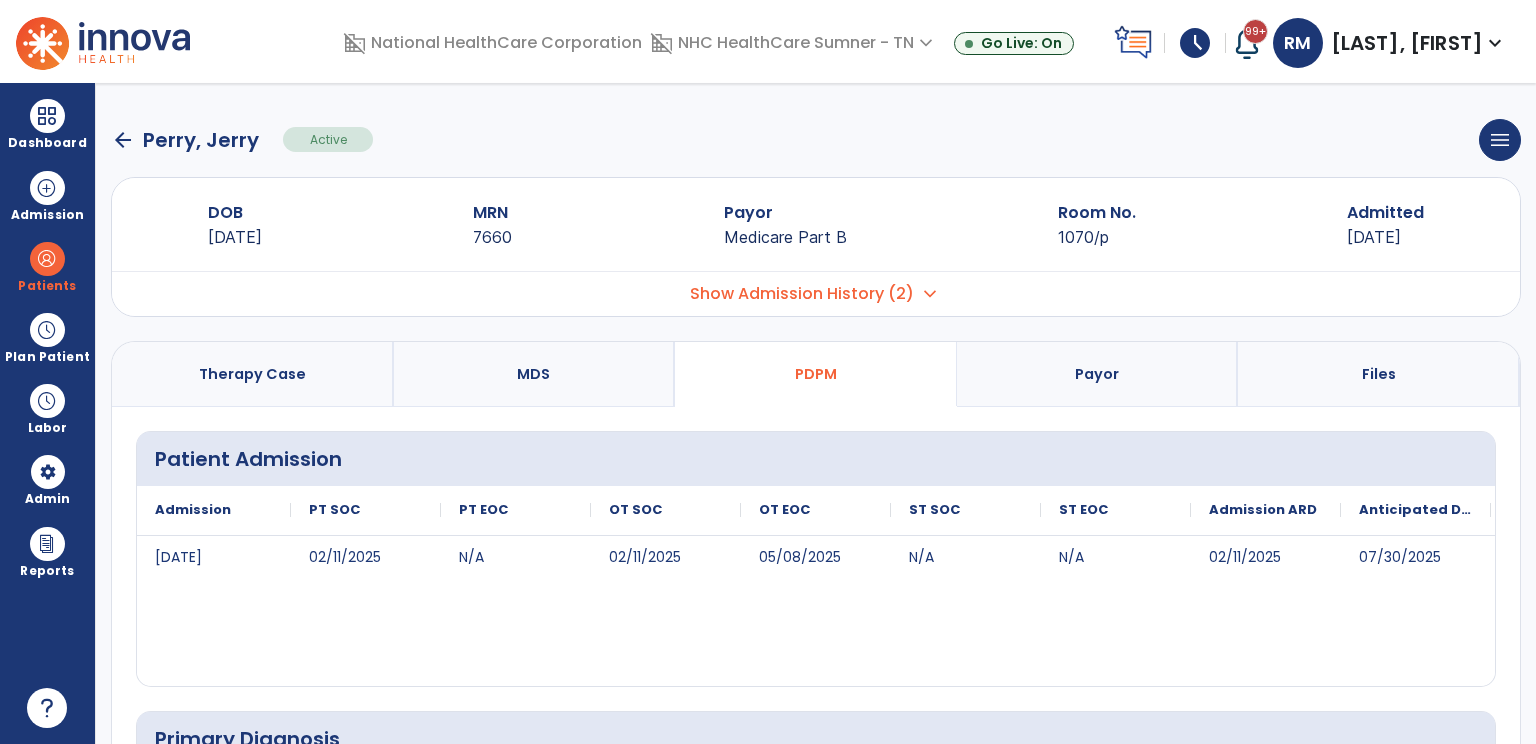select on "***" 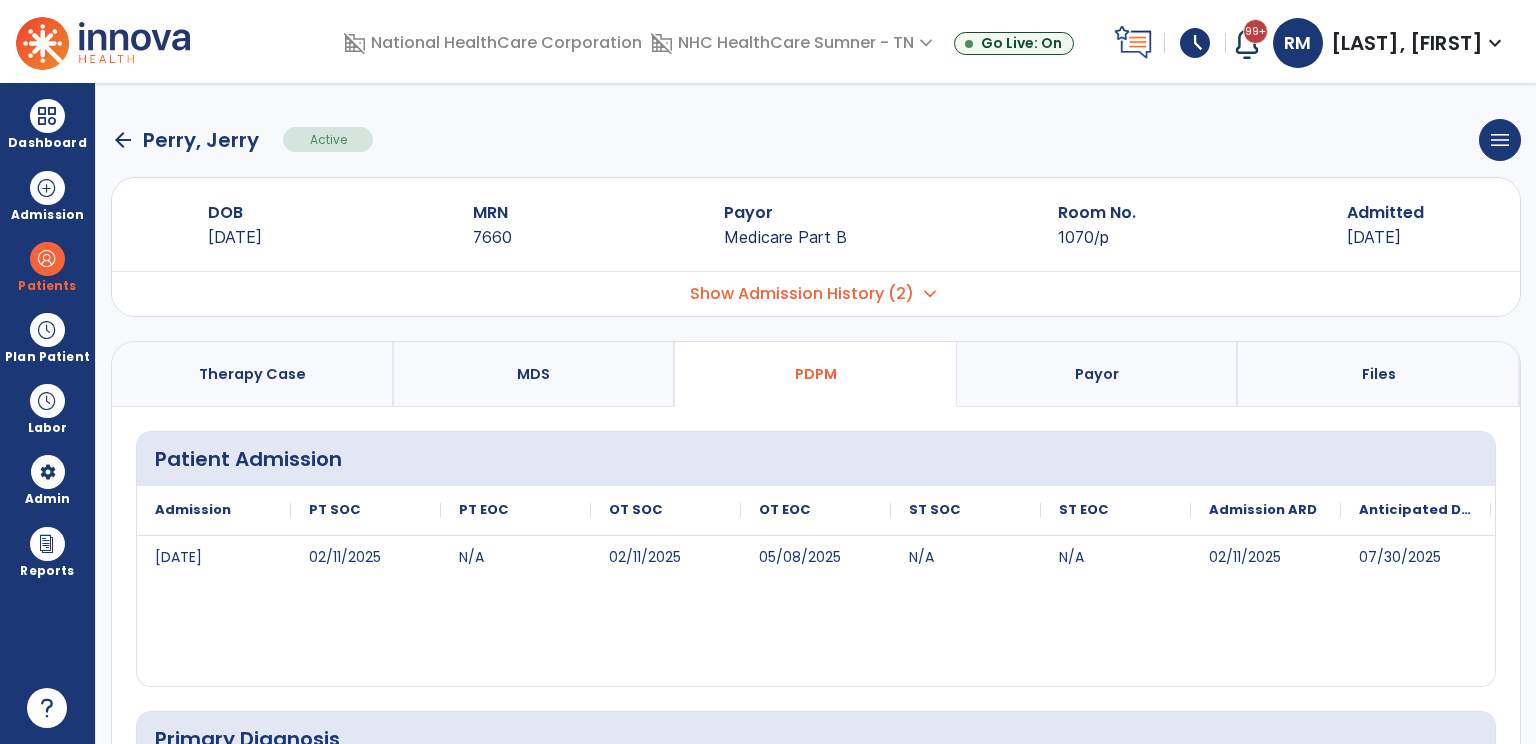 scroll, scrollTop: 0, scrollLeft: 0, axis: both 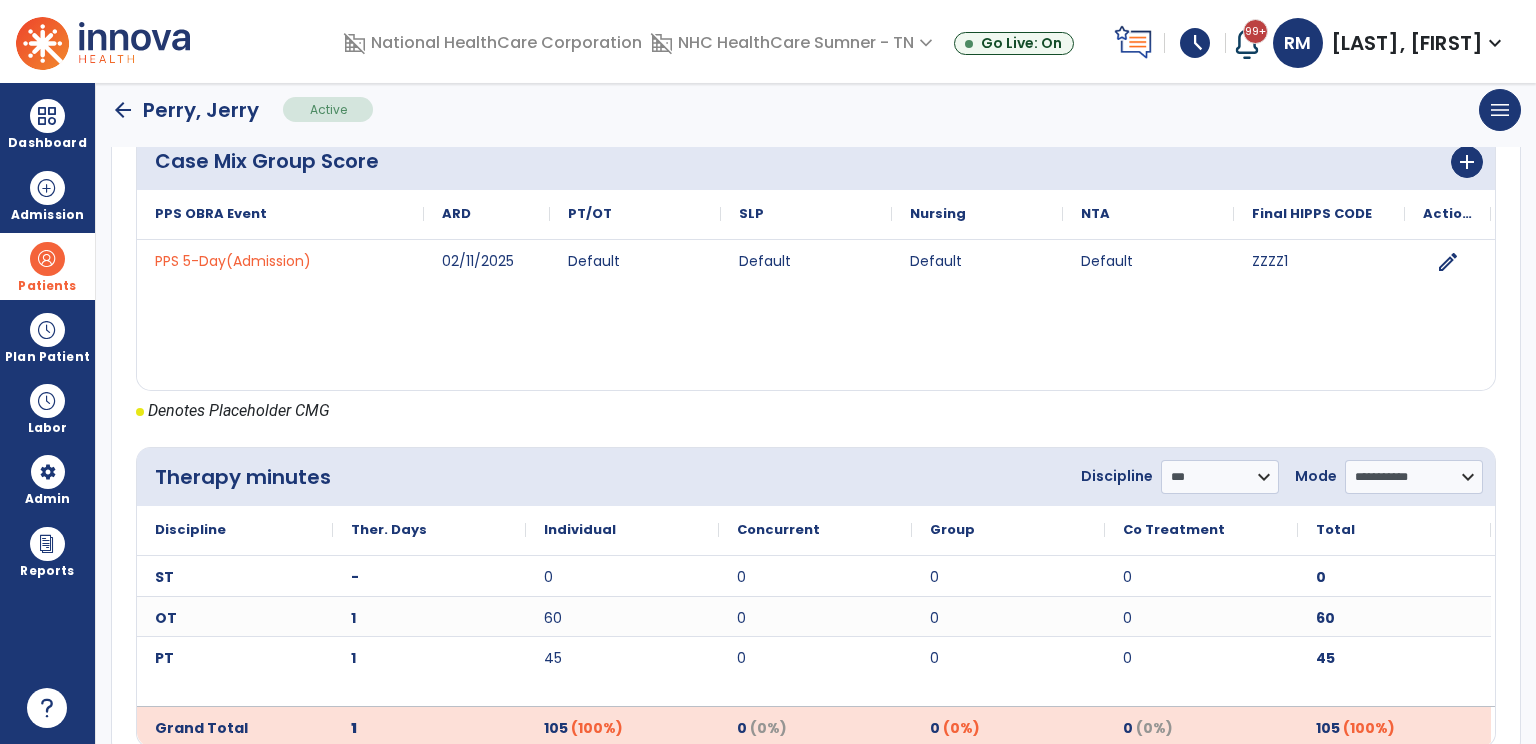 click at bounding box center [47, 259] 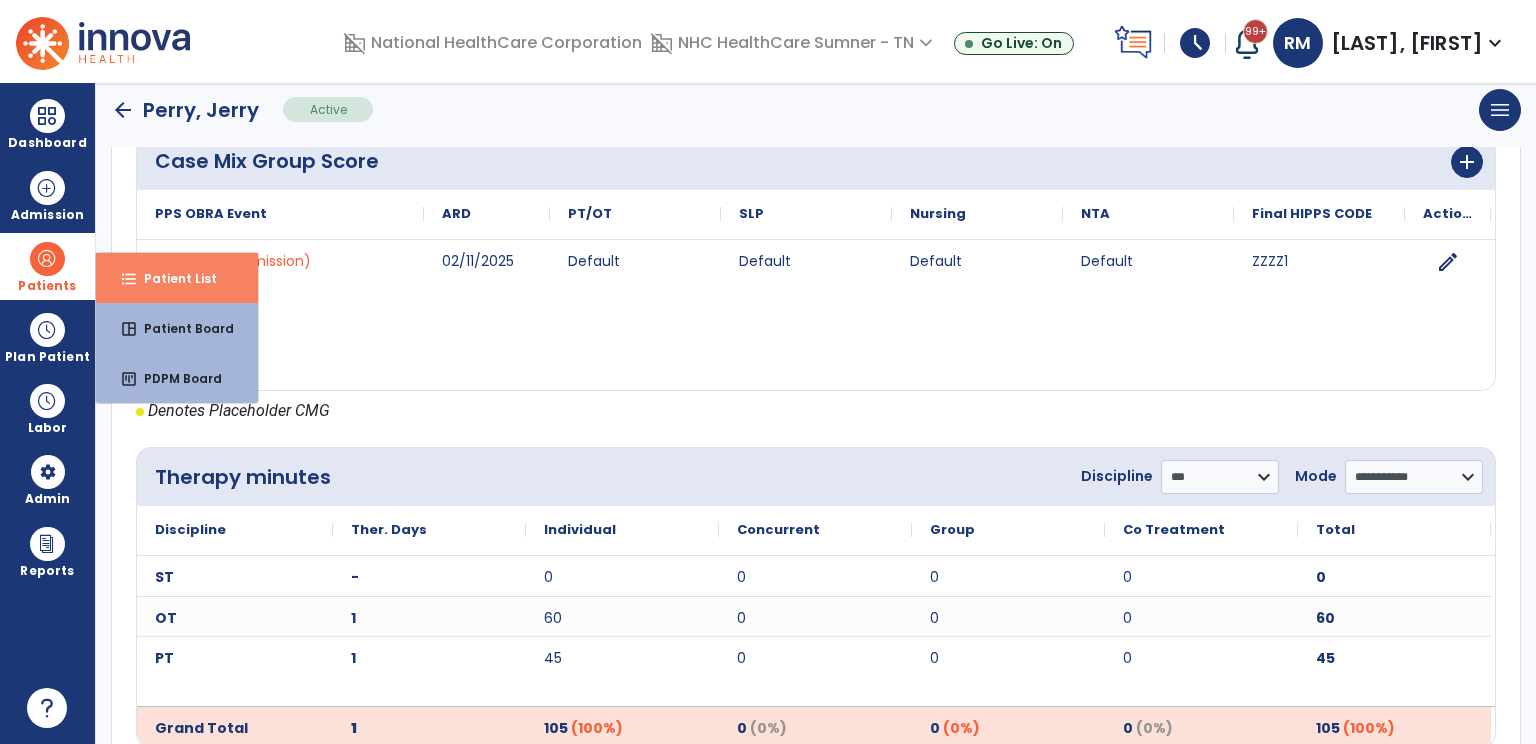 click on "Patient List" at bounding box center (172, 278) 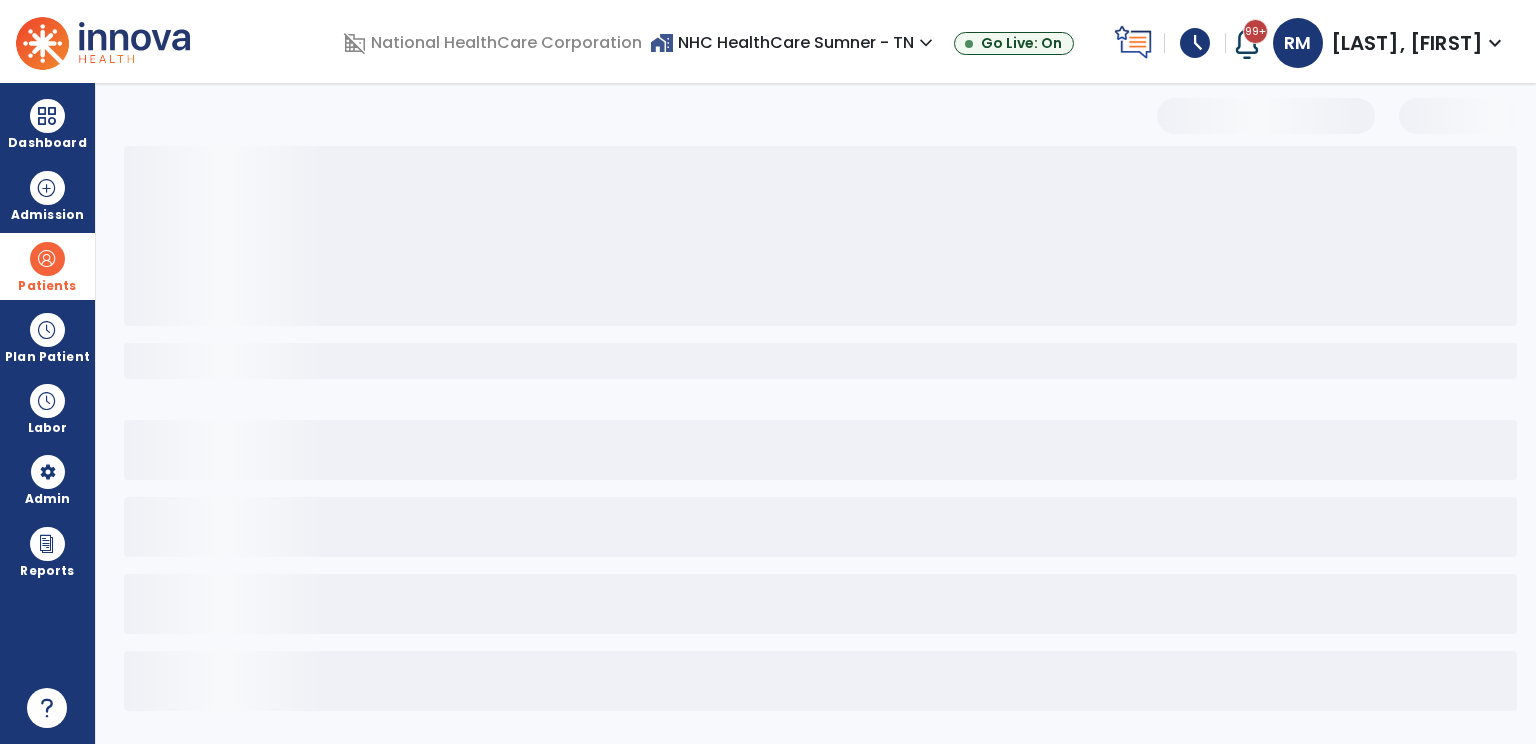 scroll, scrollTop: 0, scrollLeft: 0, axis: both 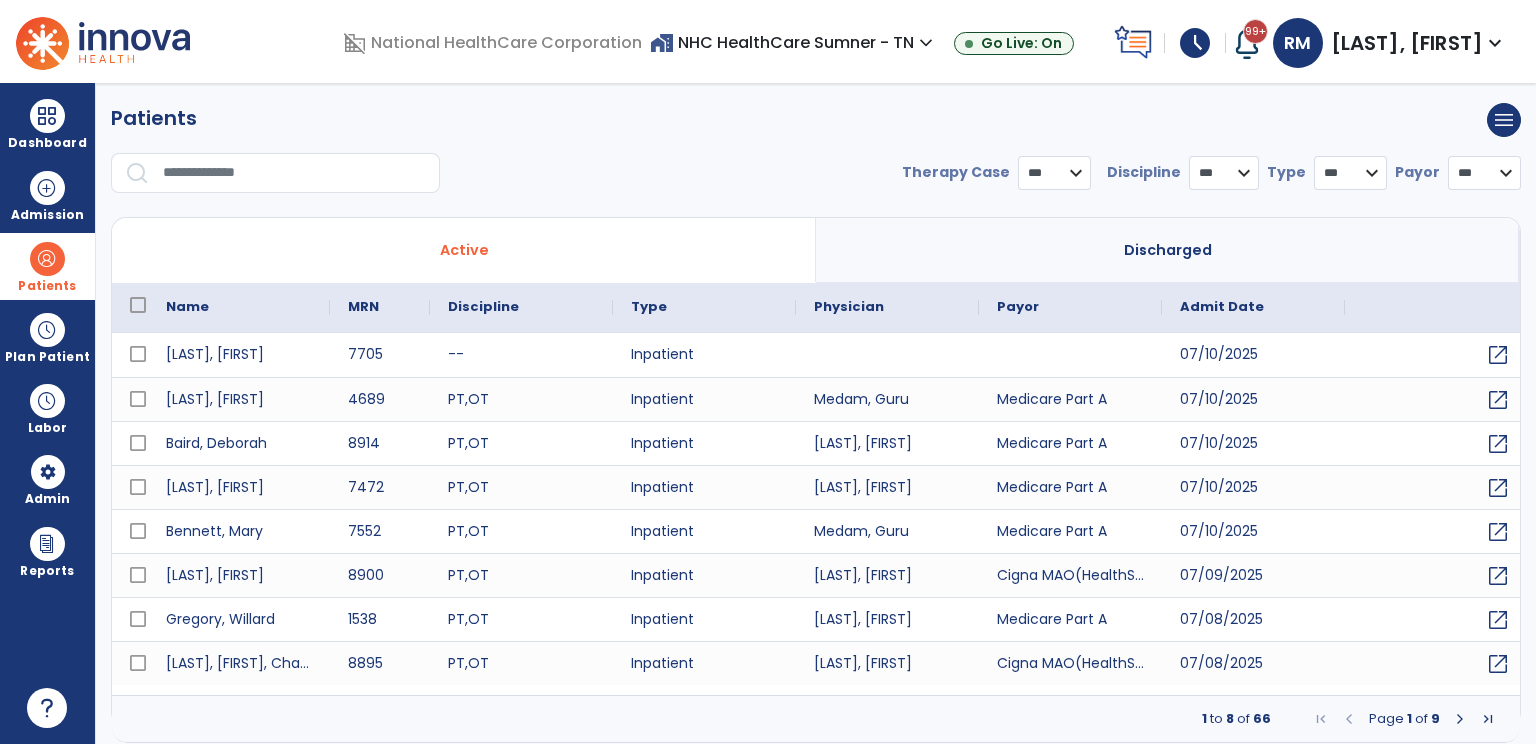 select on "***" 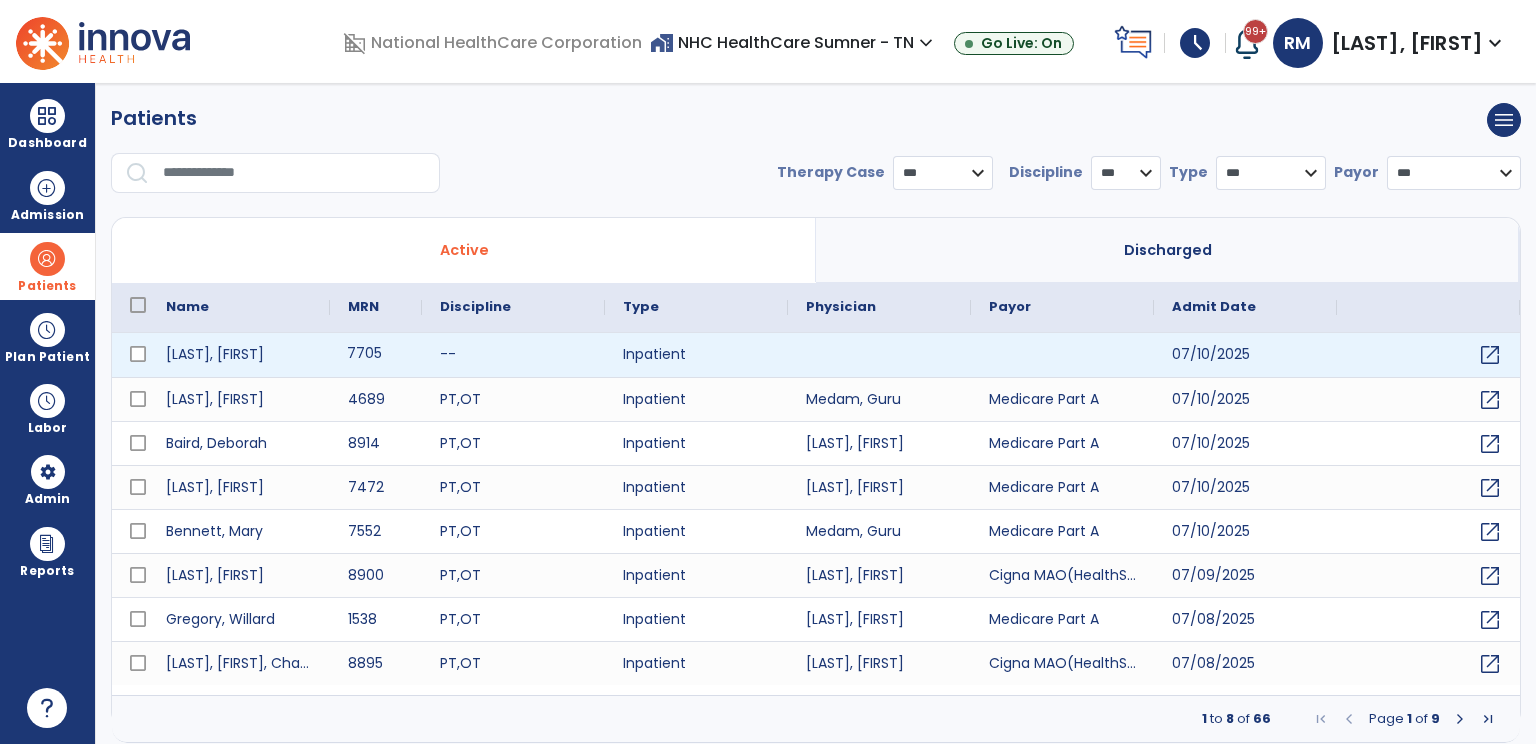 click on "7705" at bounding box center [376, 355] 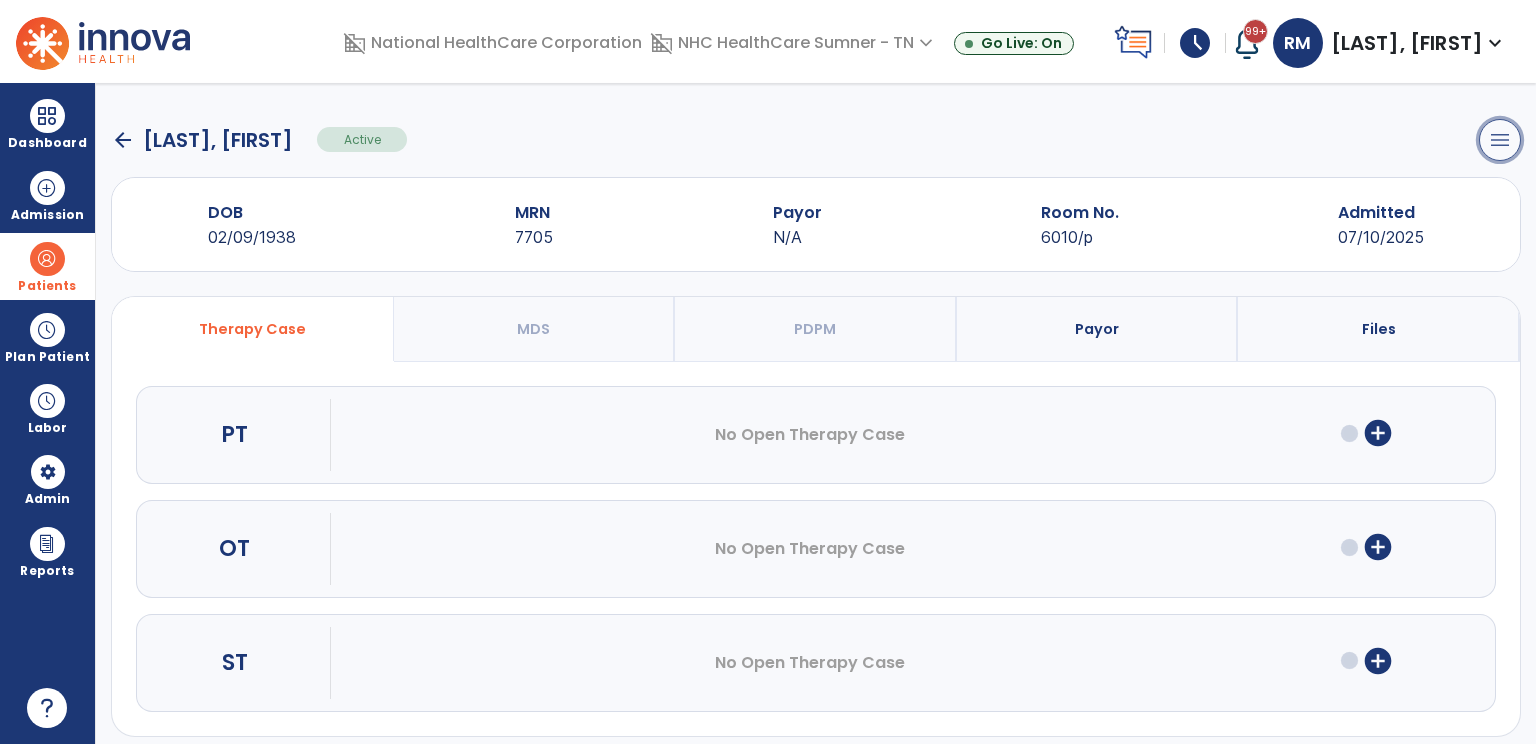 click on "menu" at bounding box center (1500, 140) 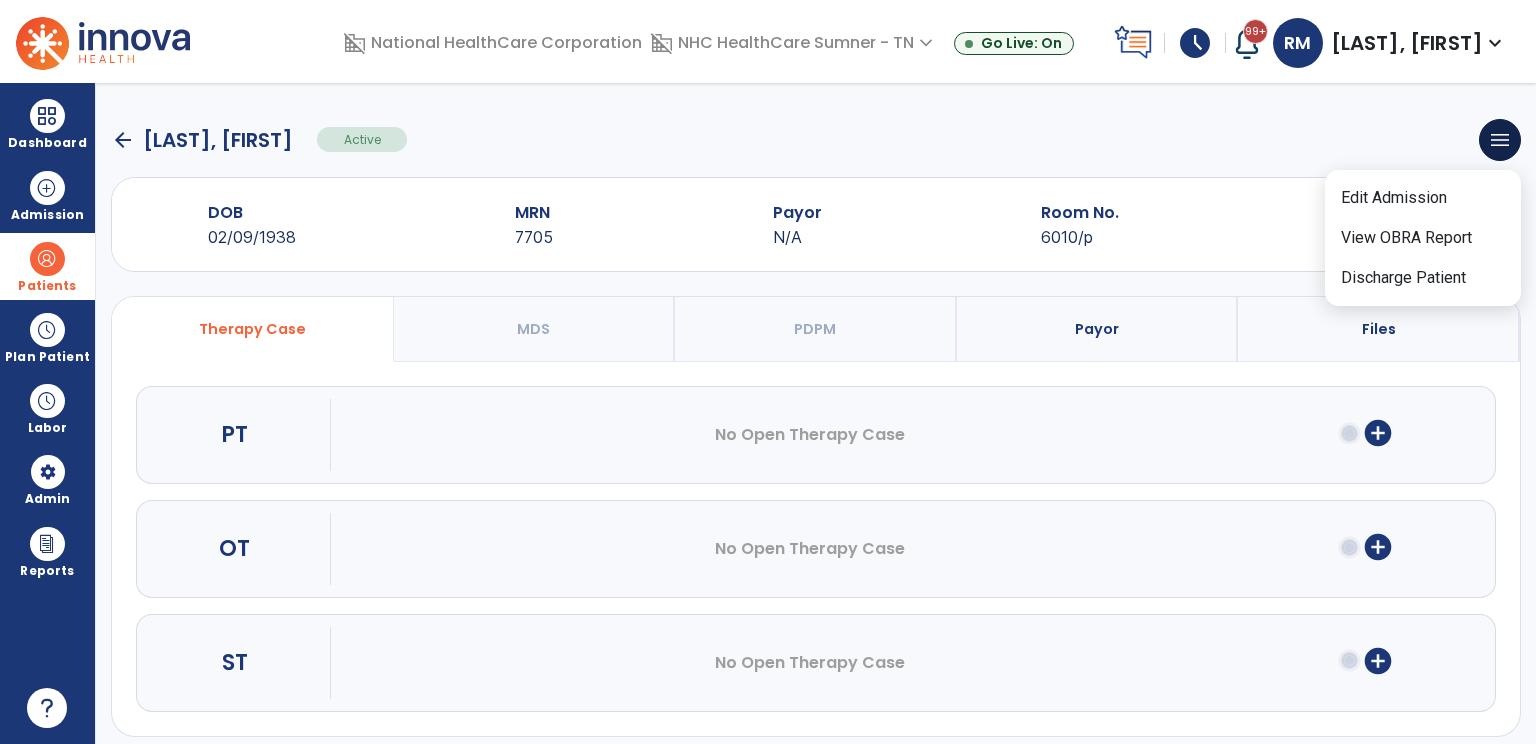 click on "add_circle" at bounding box center (1378, 433) 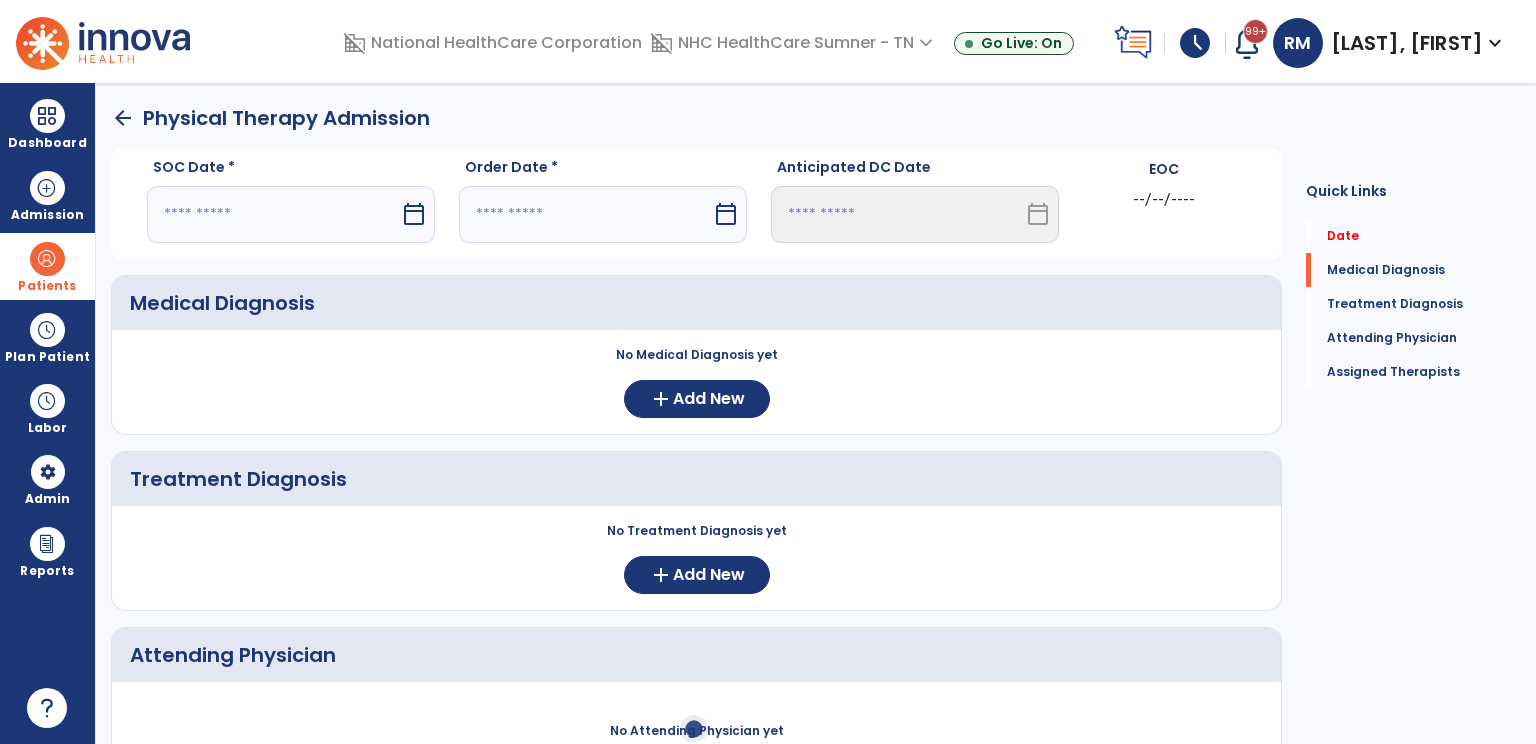 click at bounding box center [273, 214] 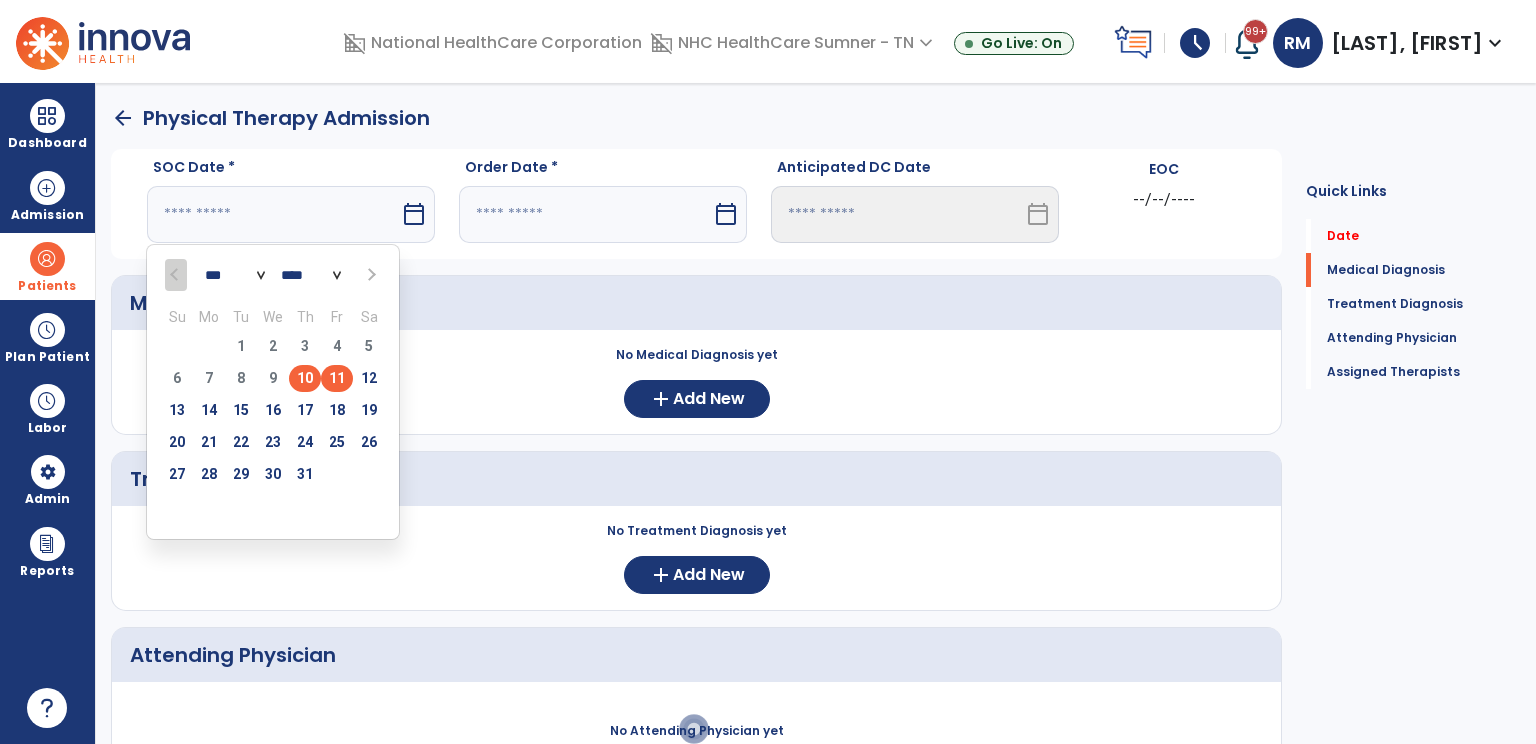 click on "11" at bounding box center [337, 378] 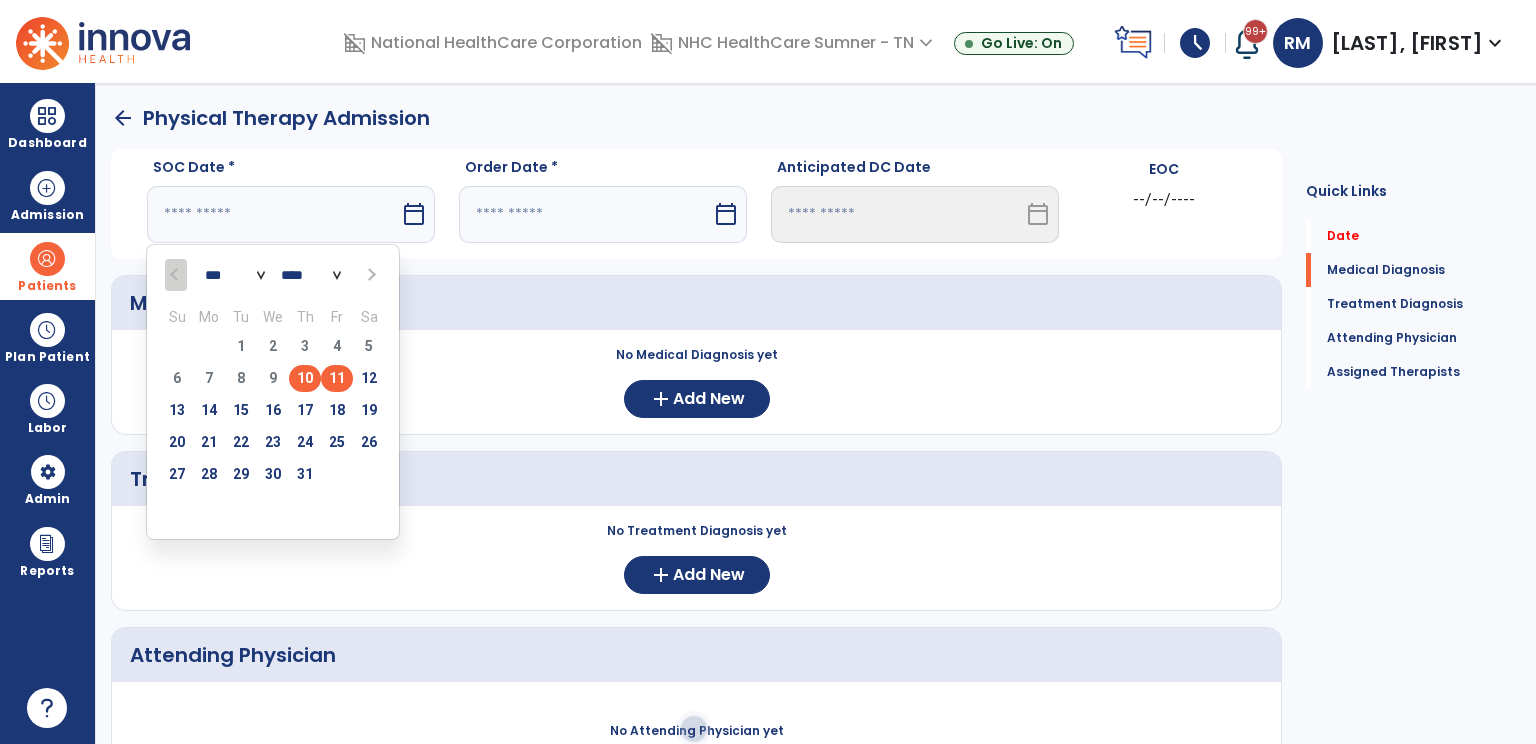 type on "*********" 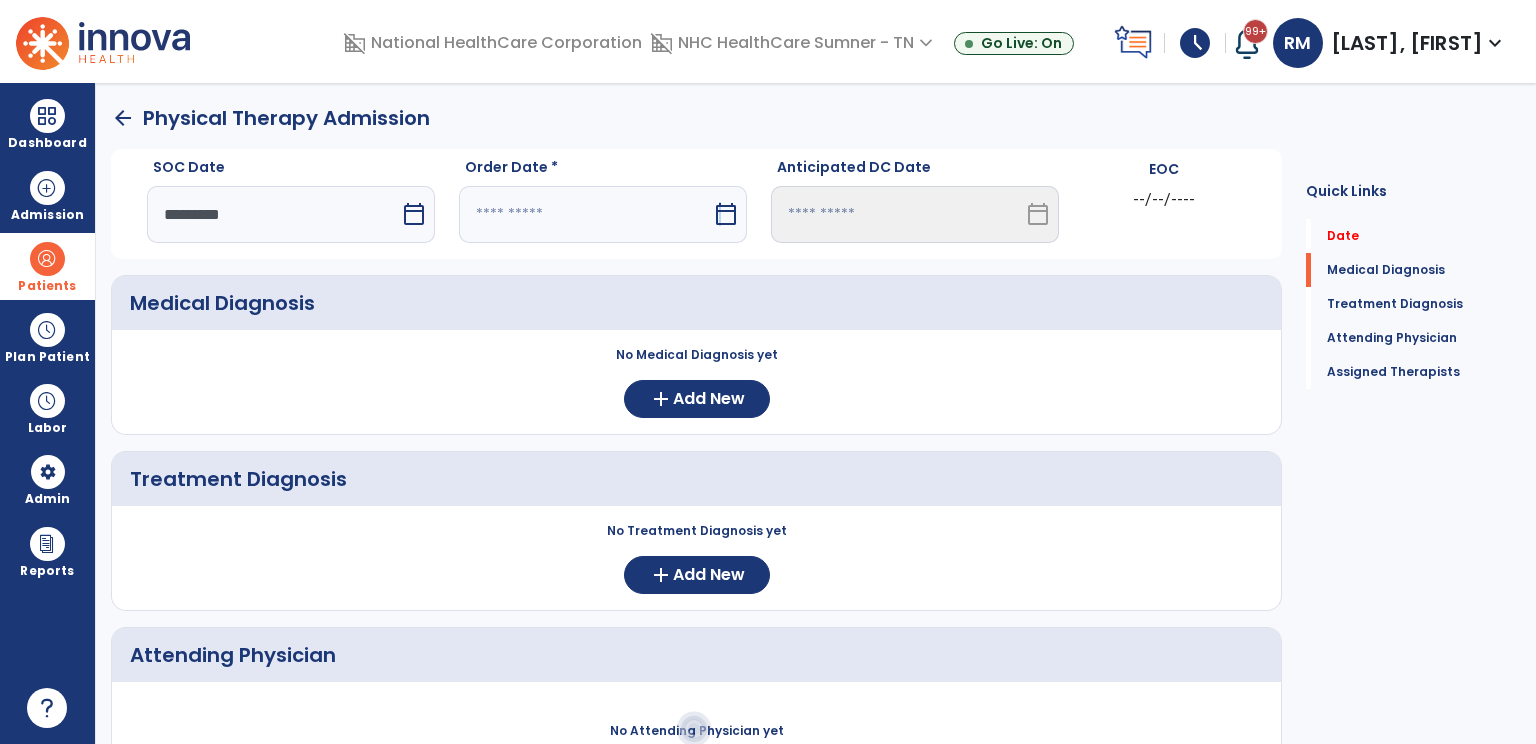 click on "calendar_today" at bounding box center (726, 214) 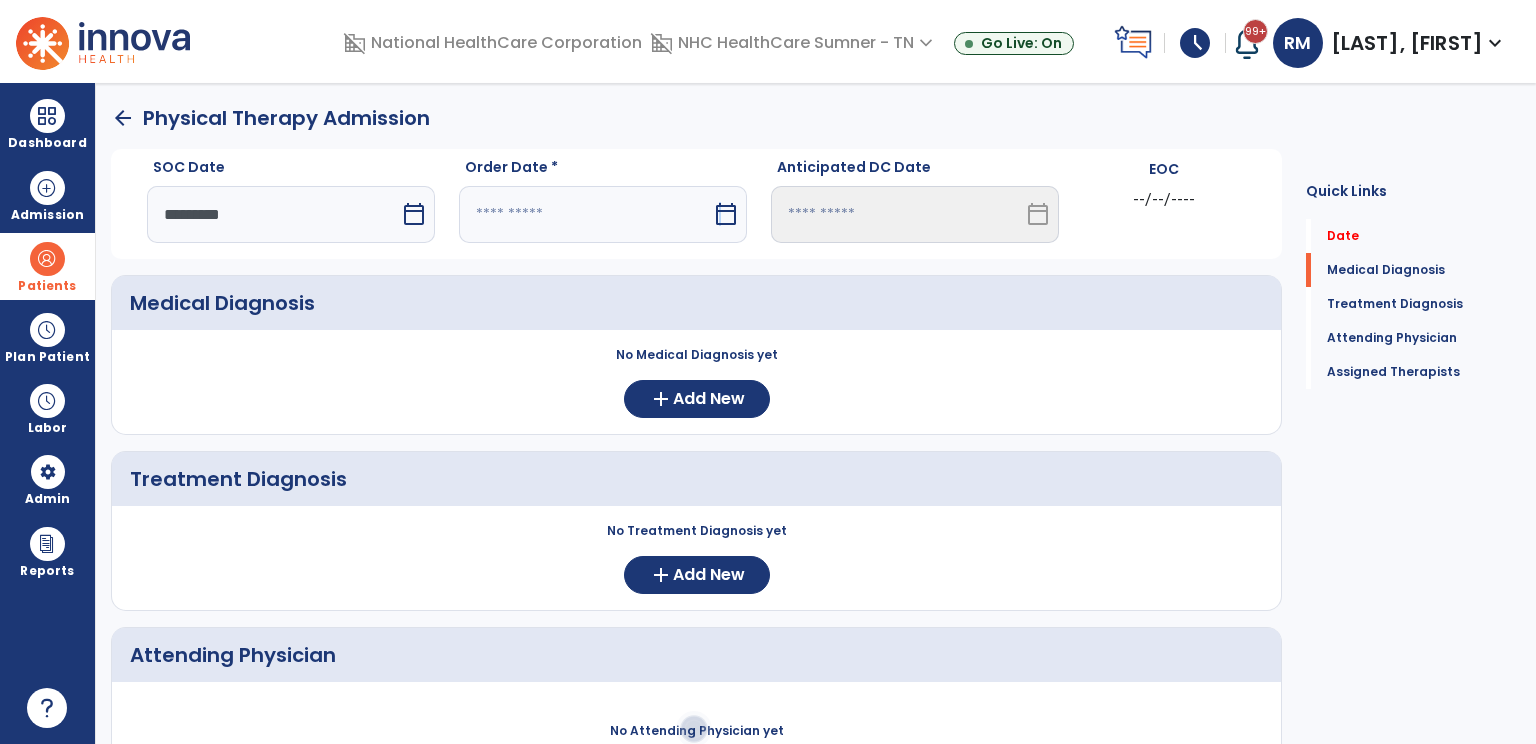 select on "*" 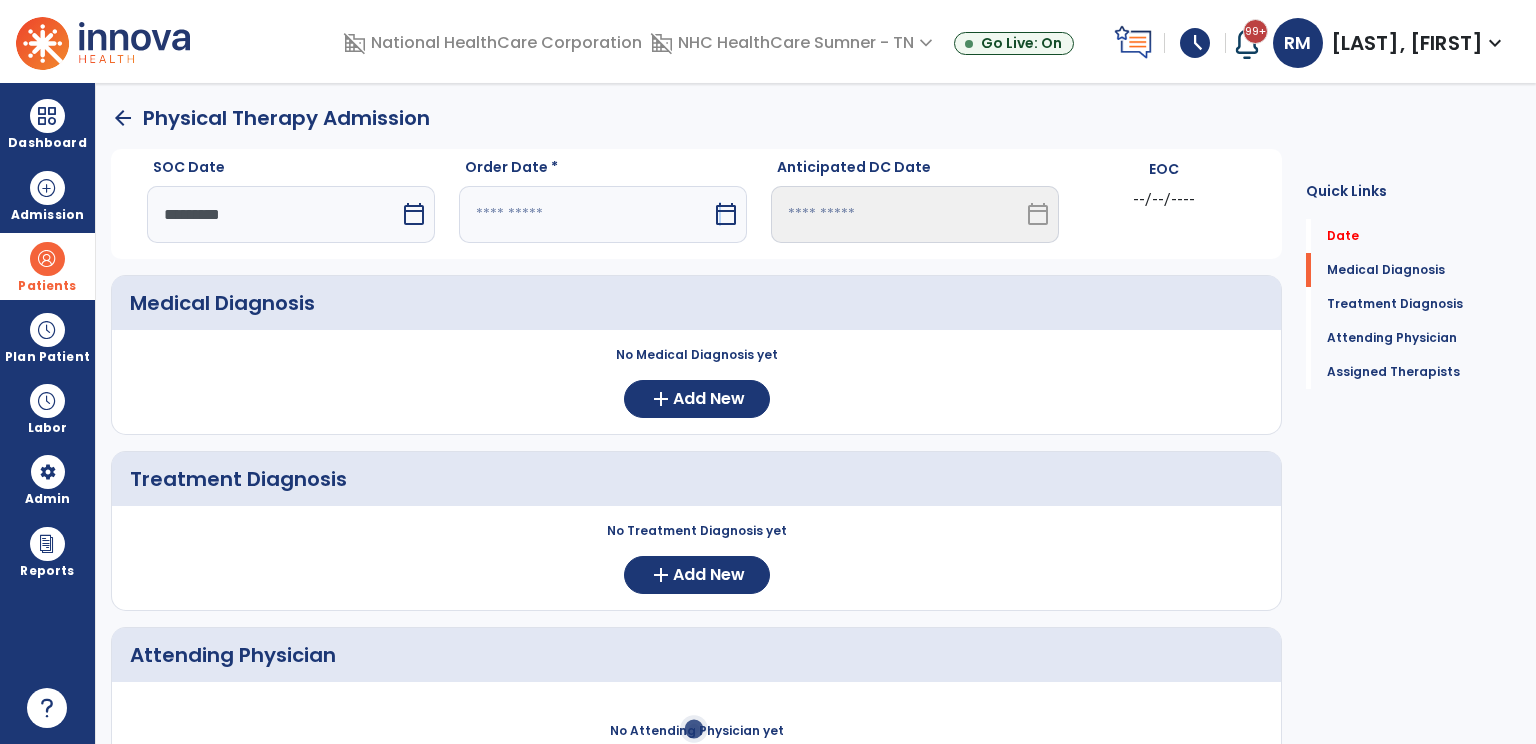 select on "****" 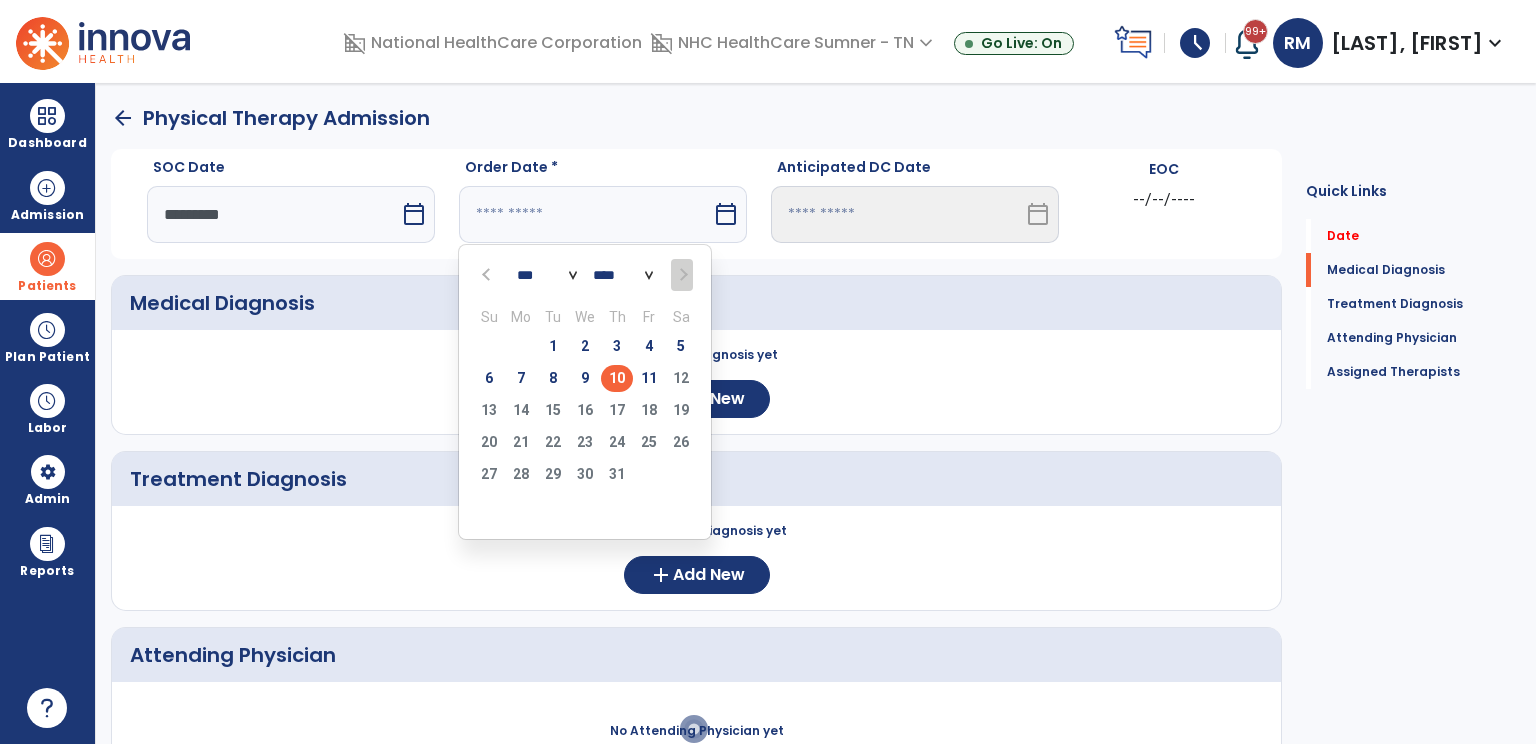 click on "10" at bounding box center (617, 378) 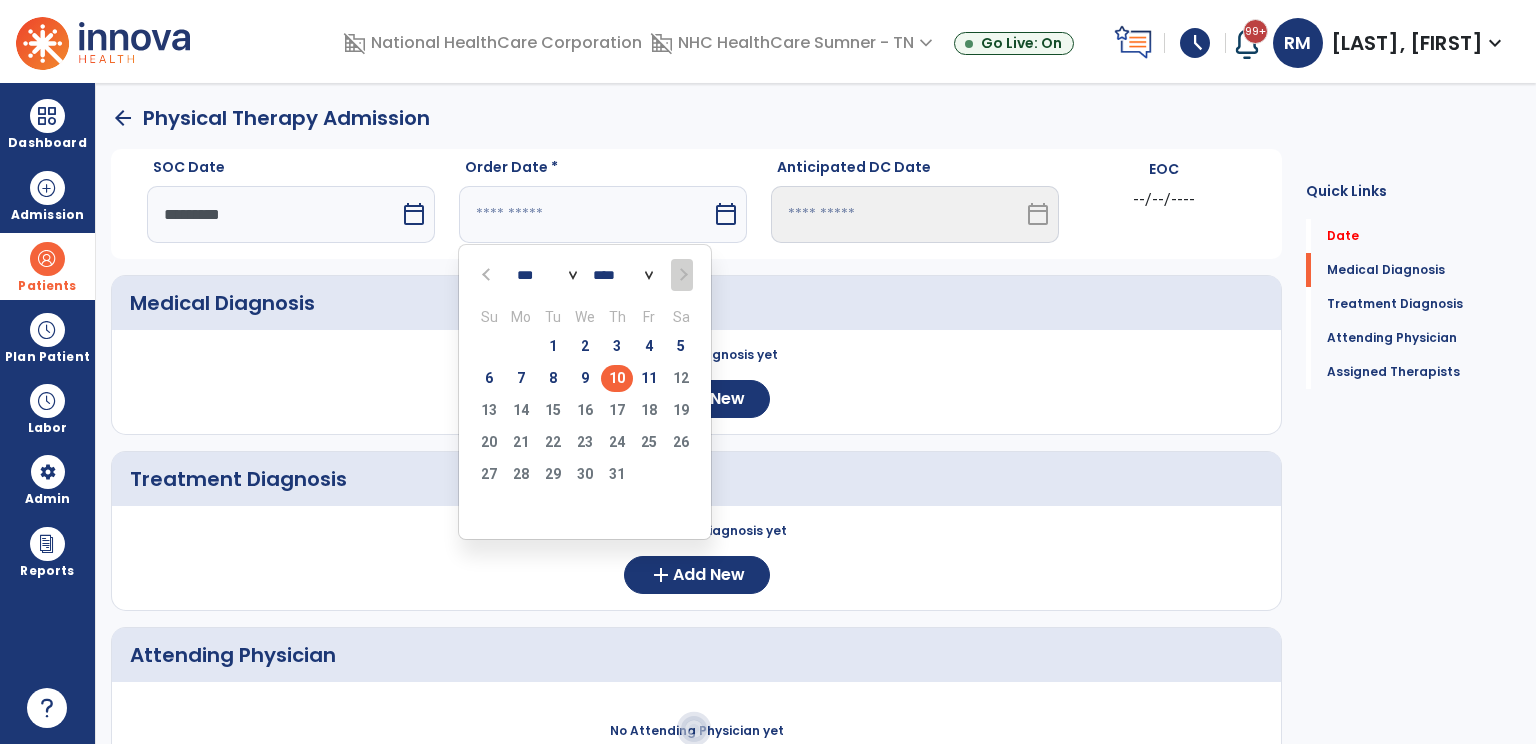 type on "*********" 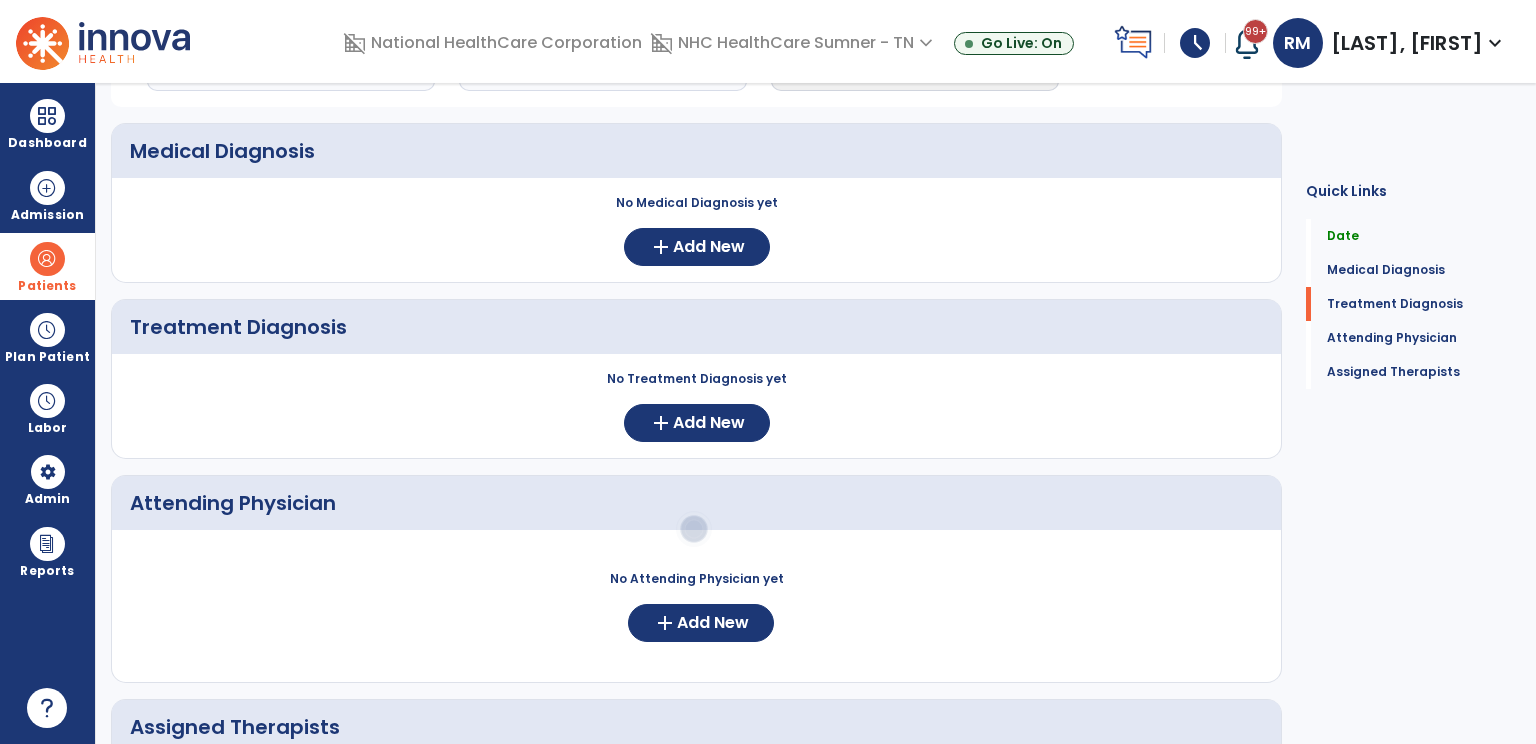 scroll, scrollTop: 200, scrollLeft: 0, axis: vertical 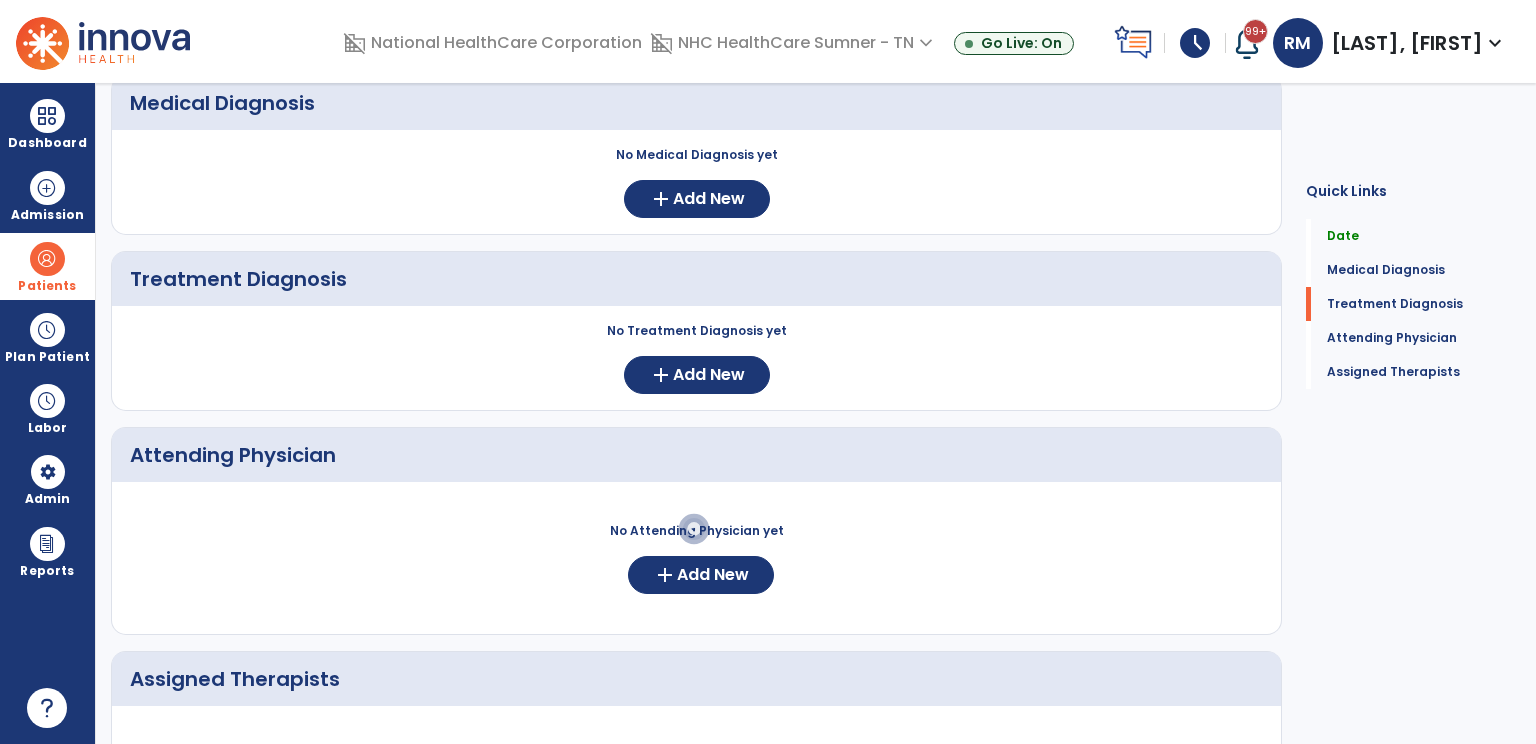 drag, startPoint x: 1489, startPoint y: 336, endPoint x: 1413, endPoint y: 350, distance: 77.27872 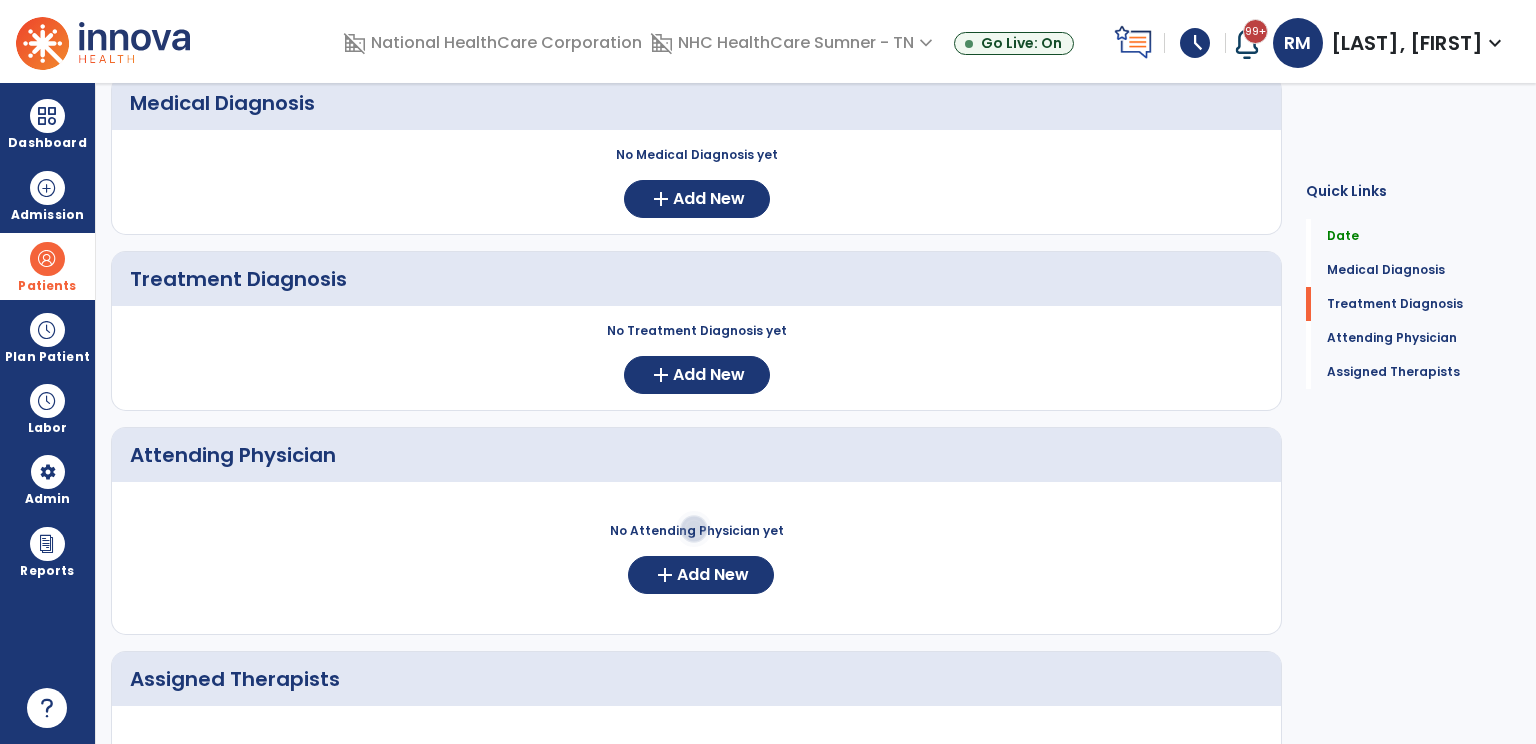 click on "Attending Physician   Attending Physician" 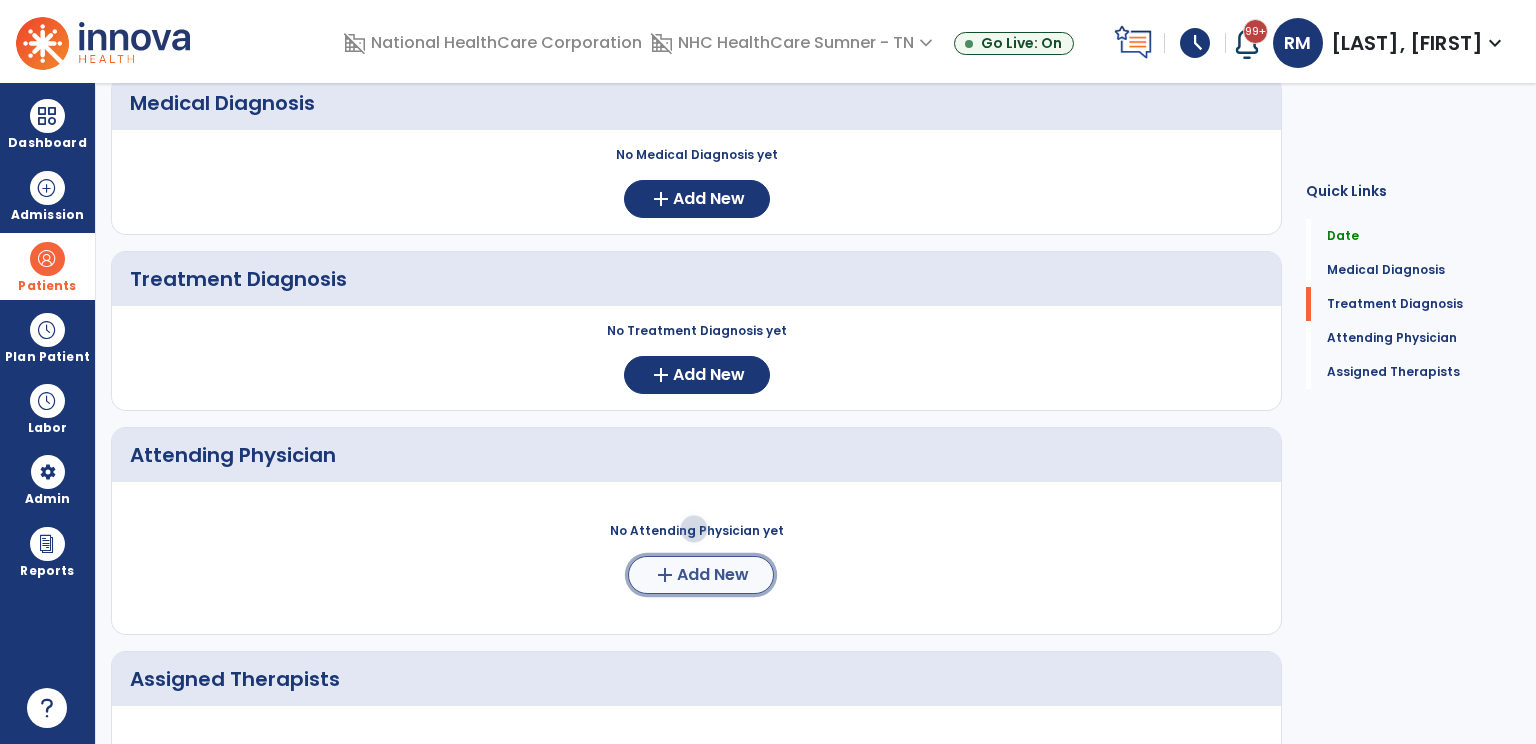 click on "Add New" 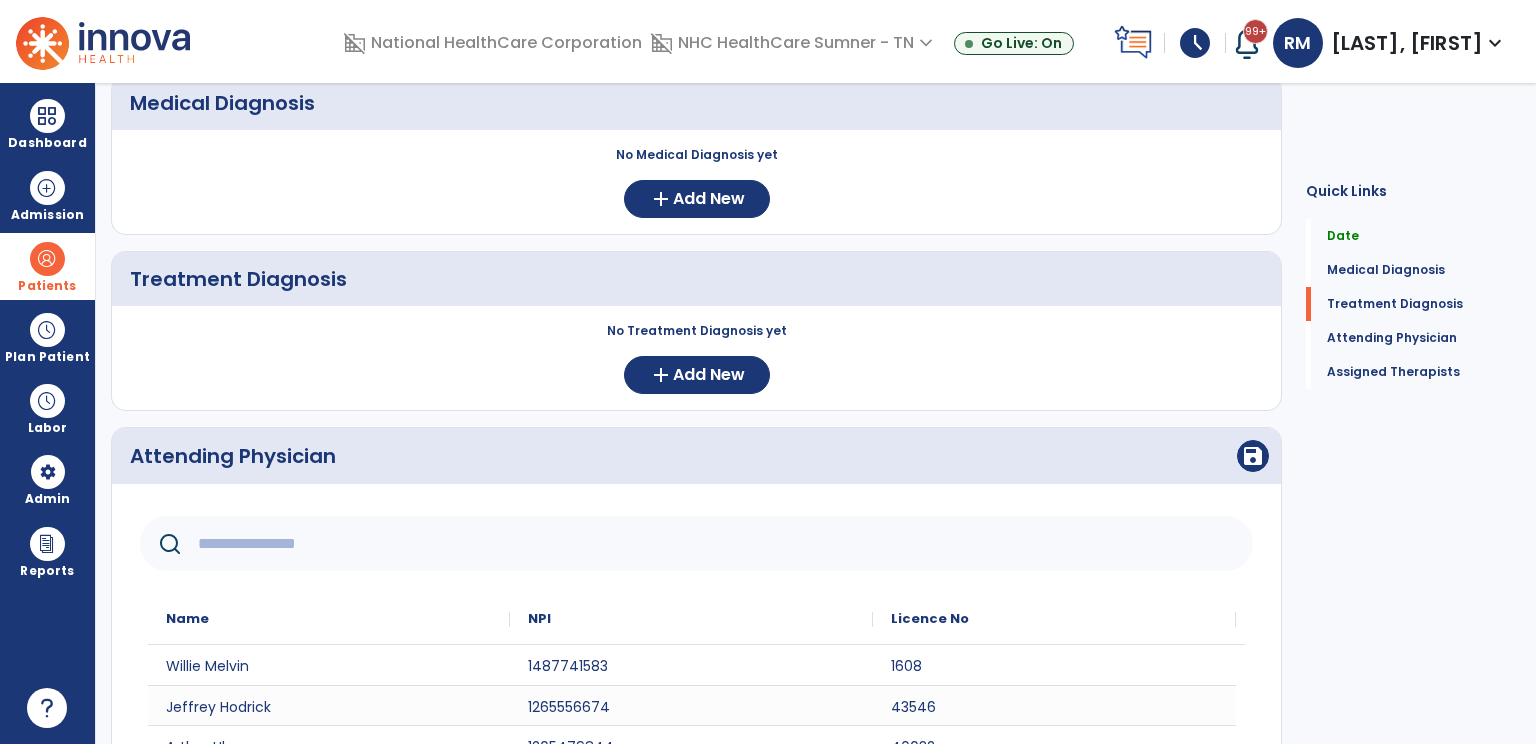click 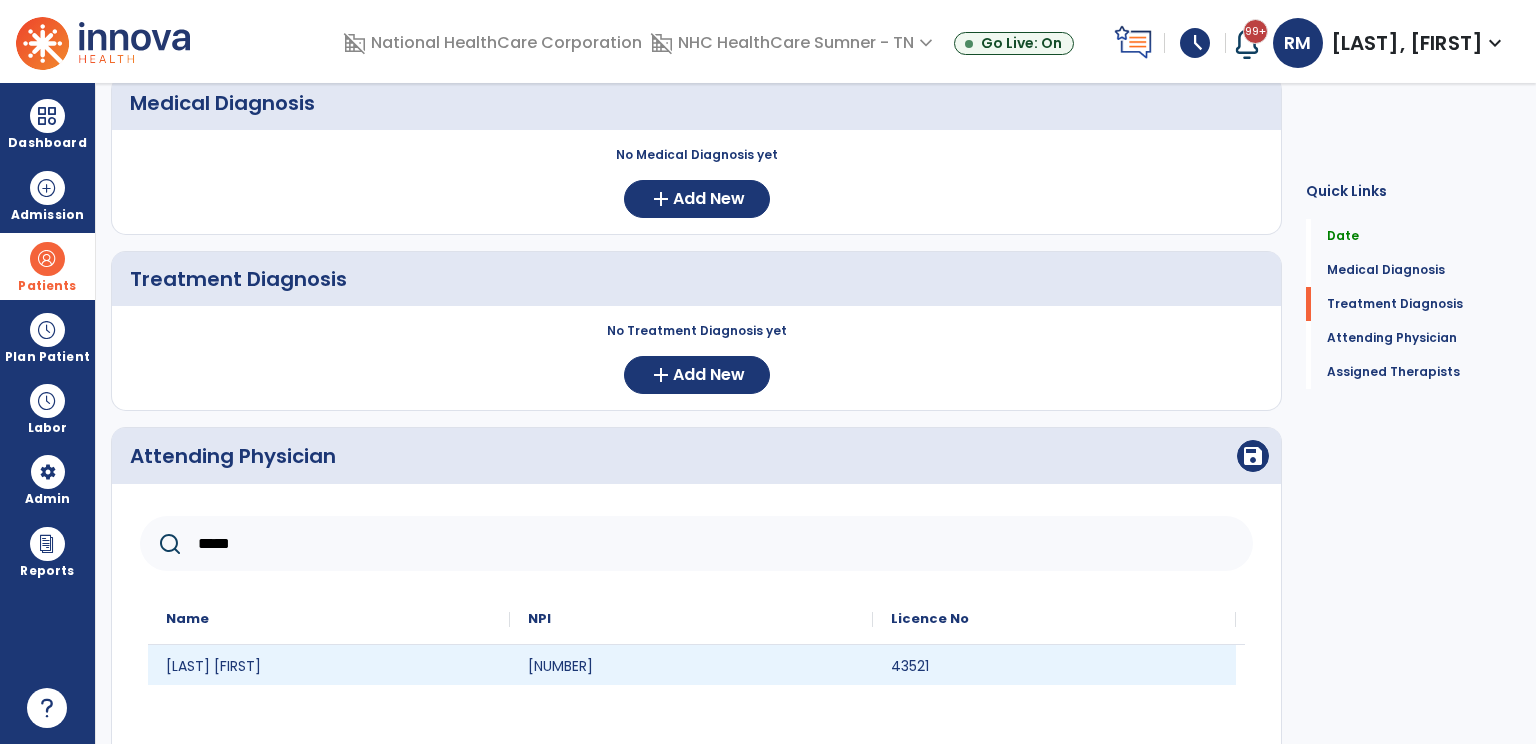 type on "*****" 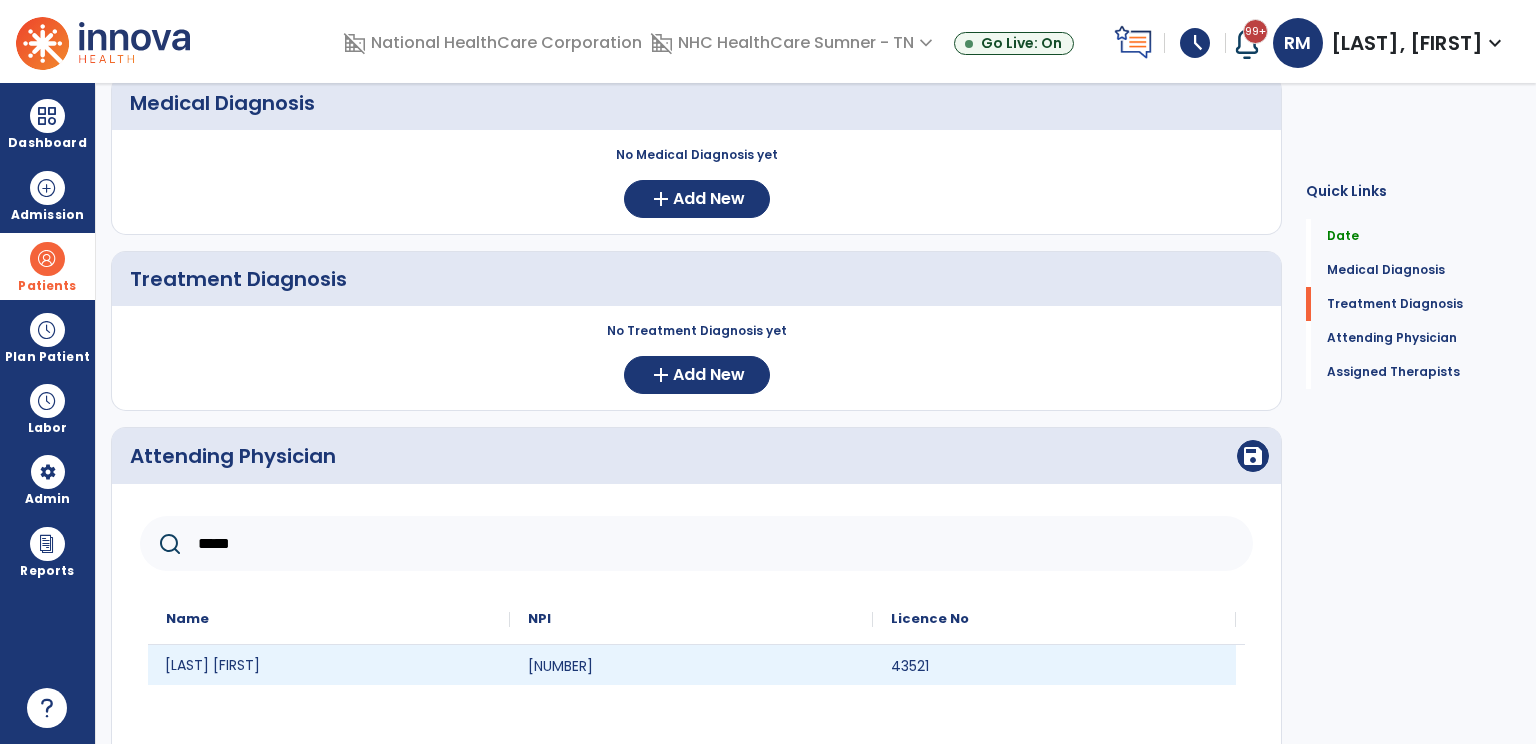 click on "[LAST] [FIRST]" 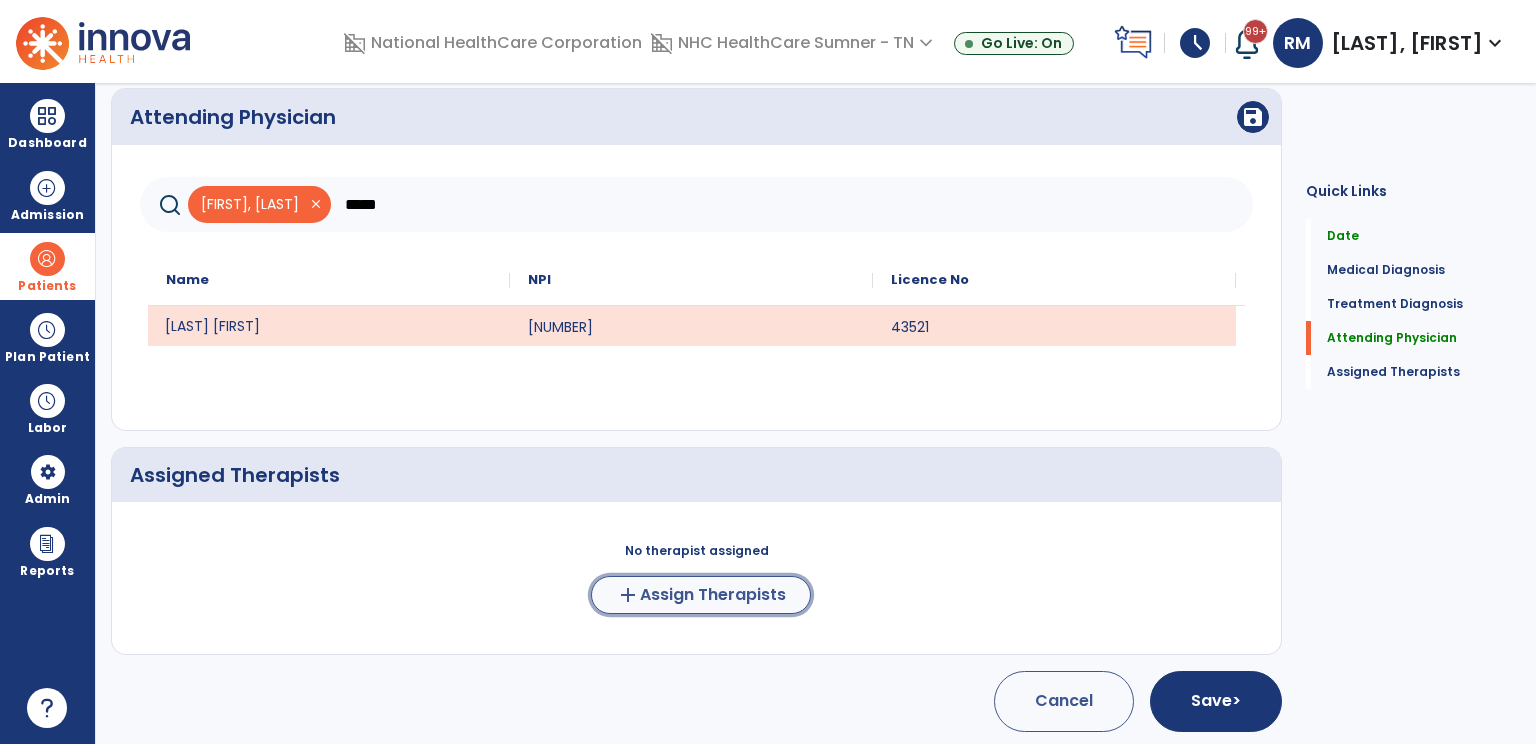 click on "Assign Therapists" 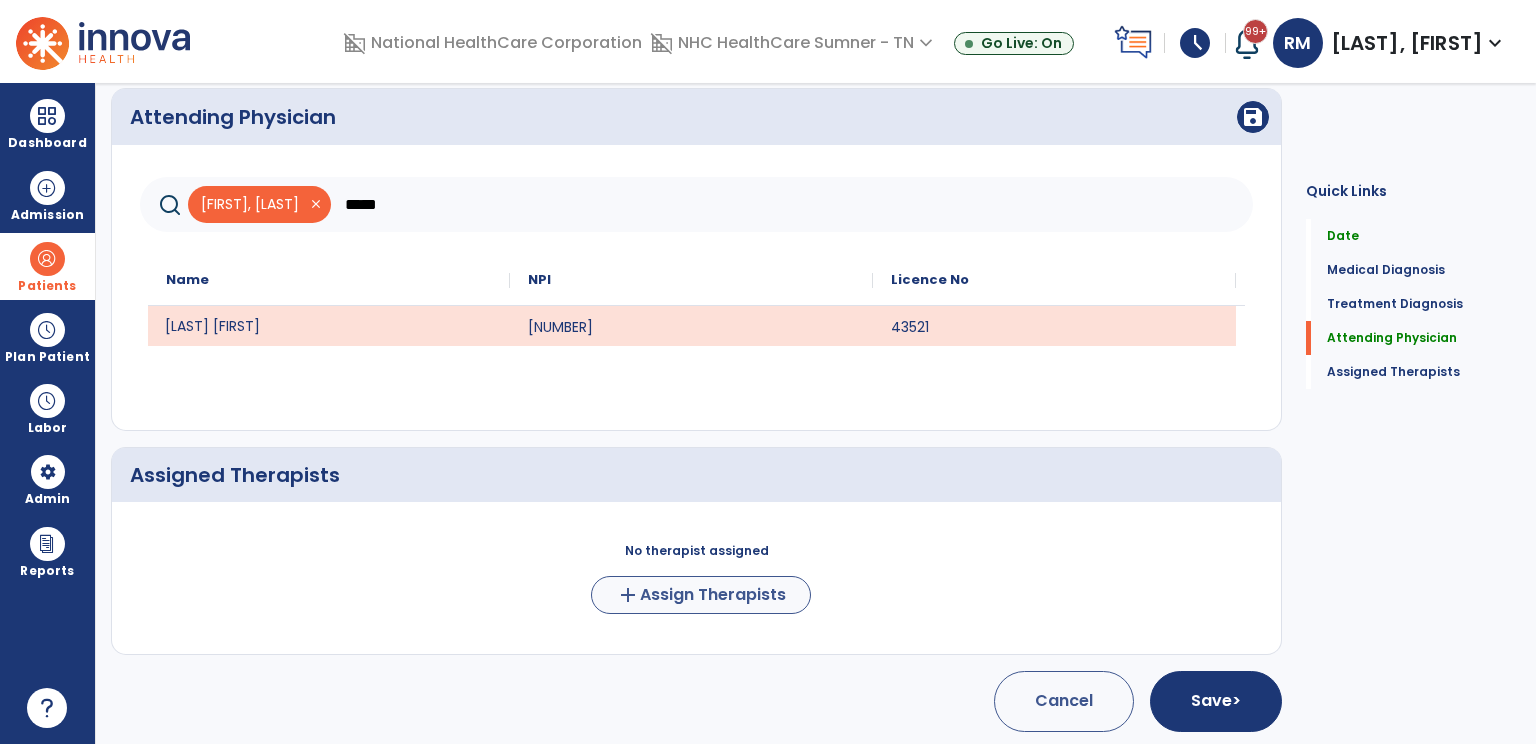 scroll, scrollTop: 536, scrollLeft: 0, axis: vertical 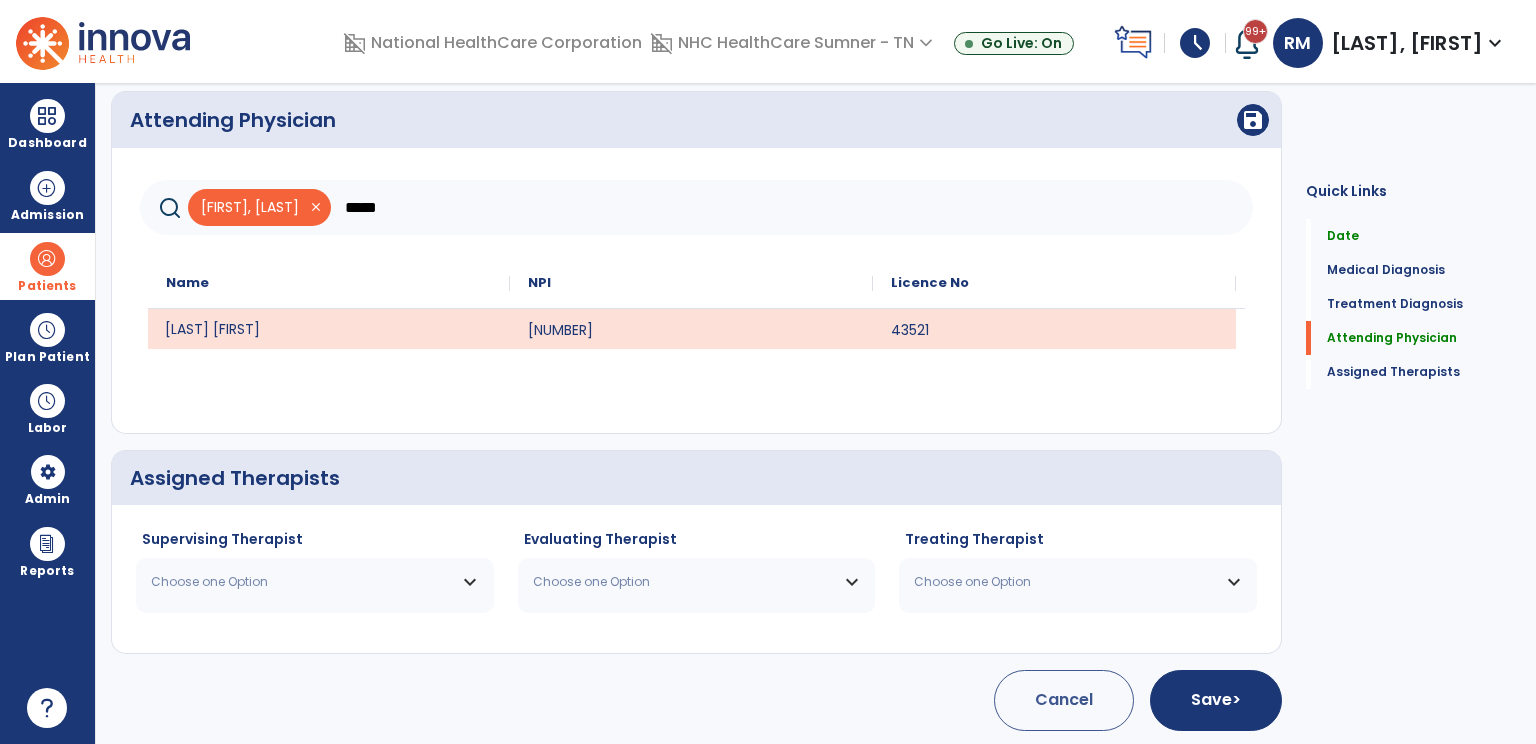 click on "Choose one Option" at bounding box center [302, 582] 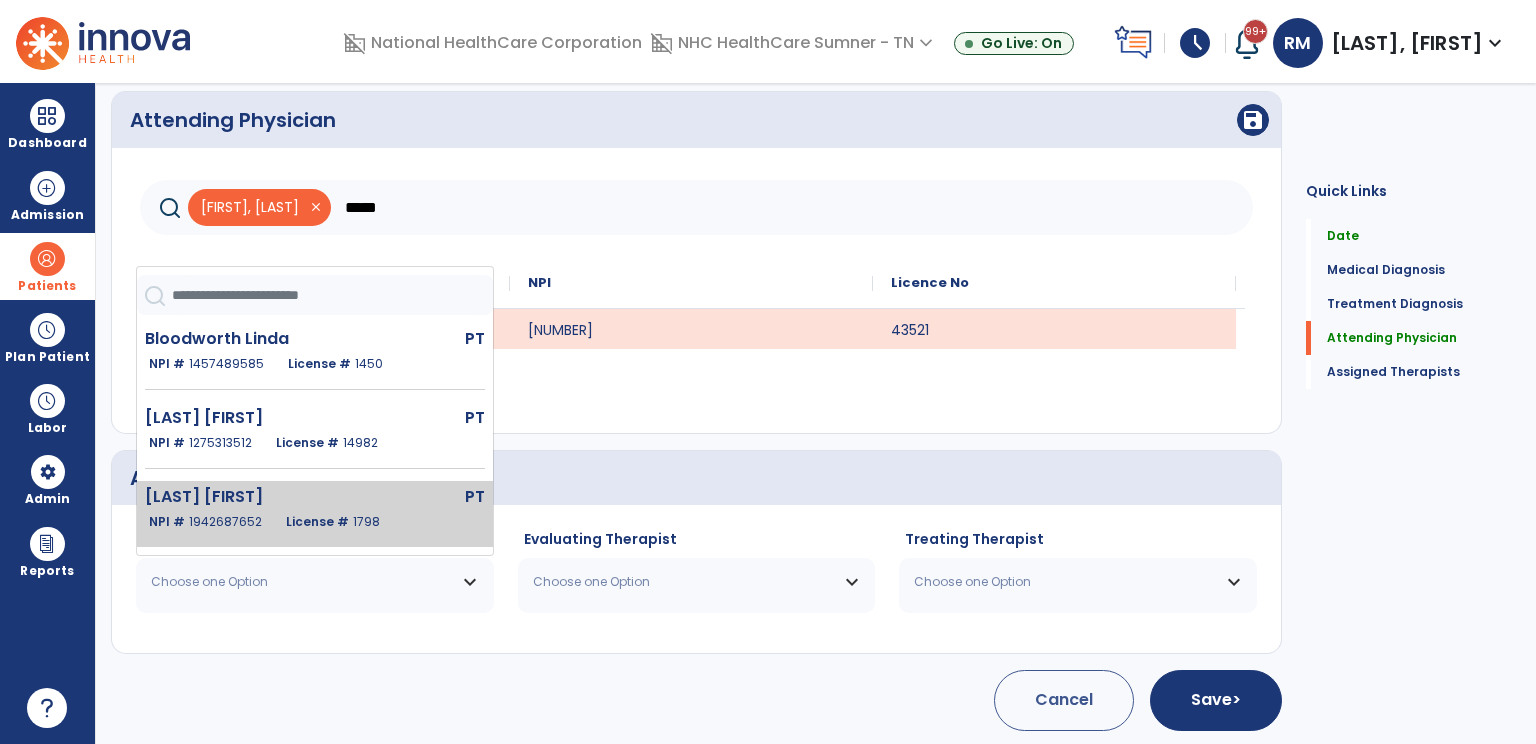click on "[LAST] [FIRST] PT NPI # [PHONE] License # [NUMBER]" 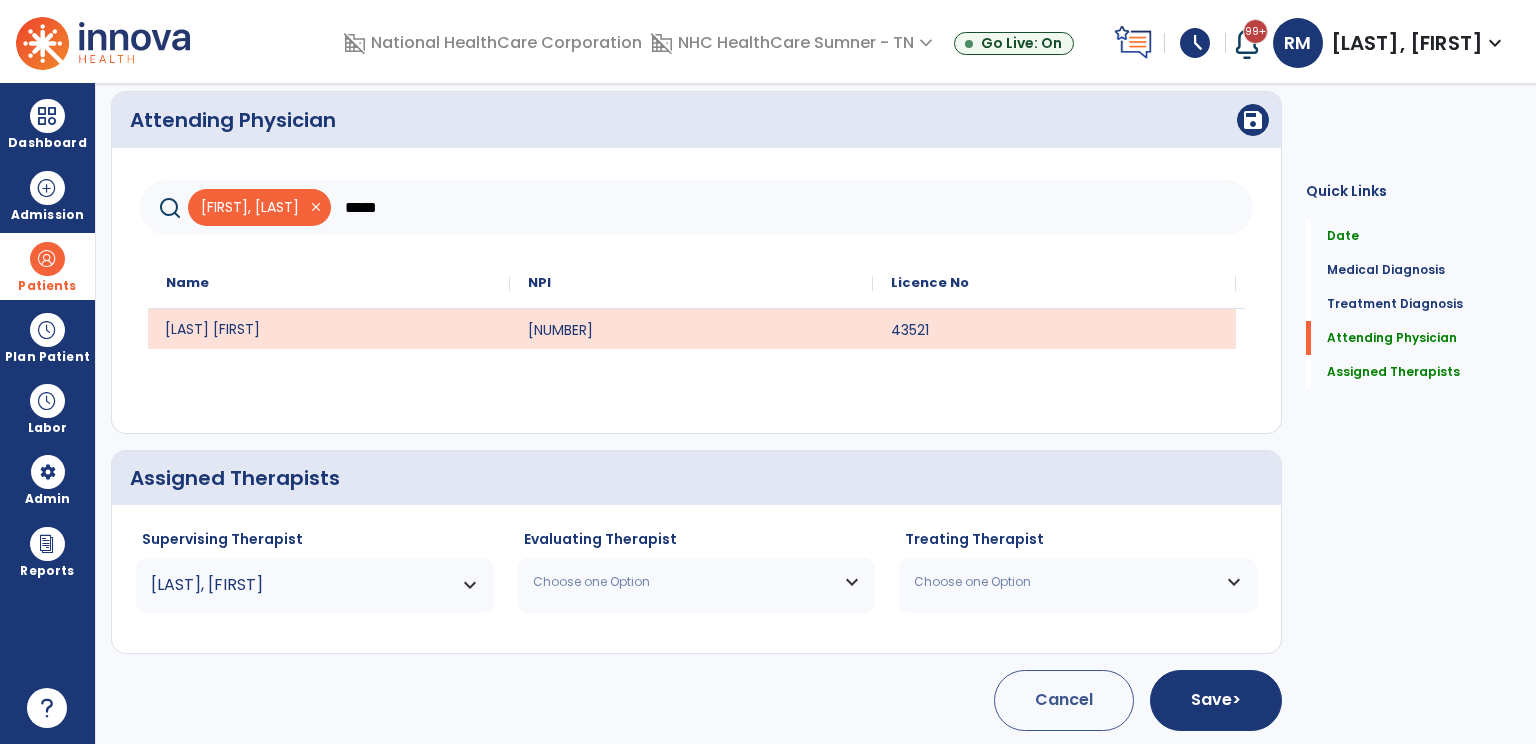 click on "Choose one Option" at bounding box center (697, 582) 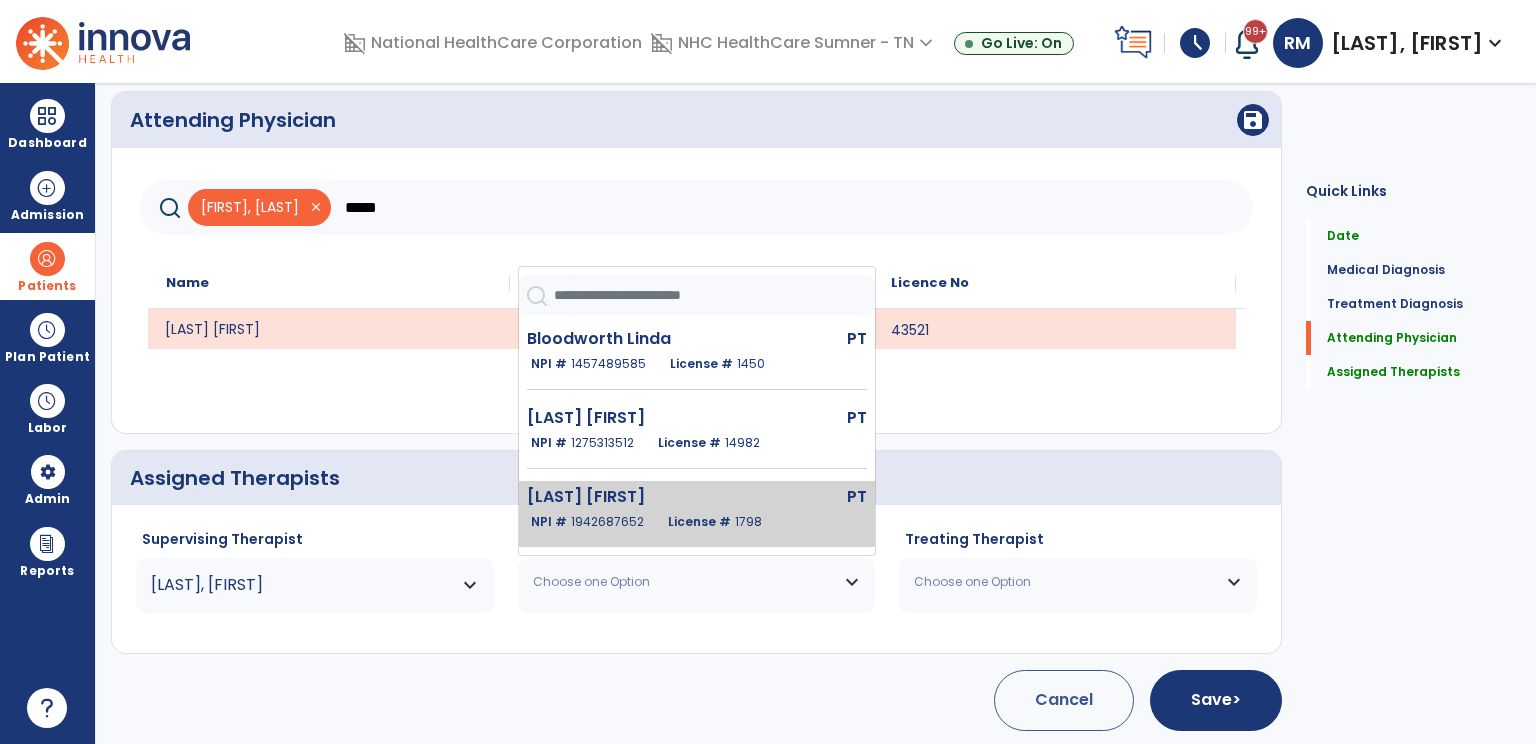 click on "[LAST] [FIRST] PT NPI # [PHONE] License # [NUMBER]" 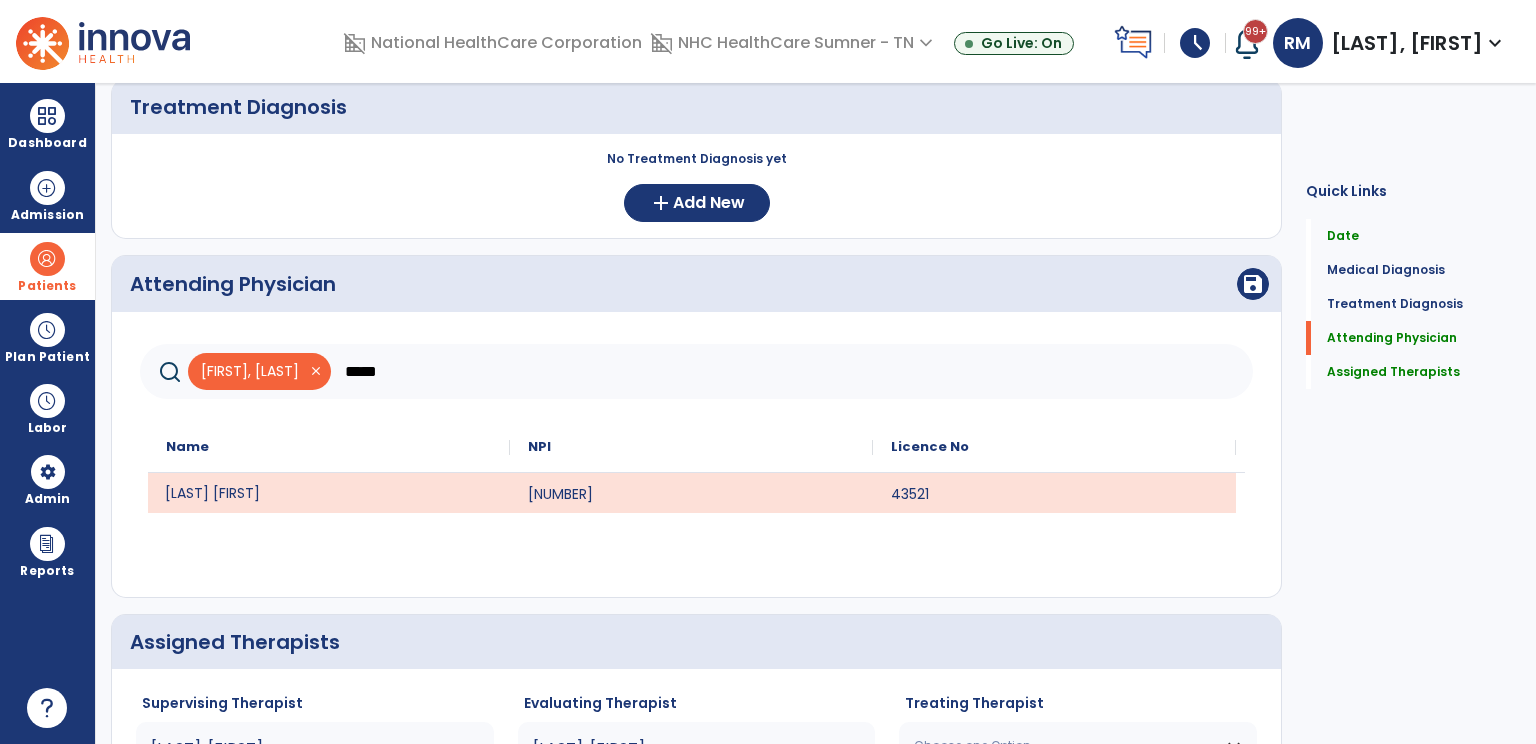 scroll, scrollTop: 536, scrollLeft: 0, axis: vertical 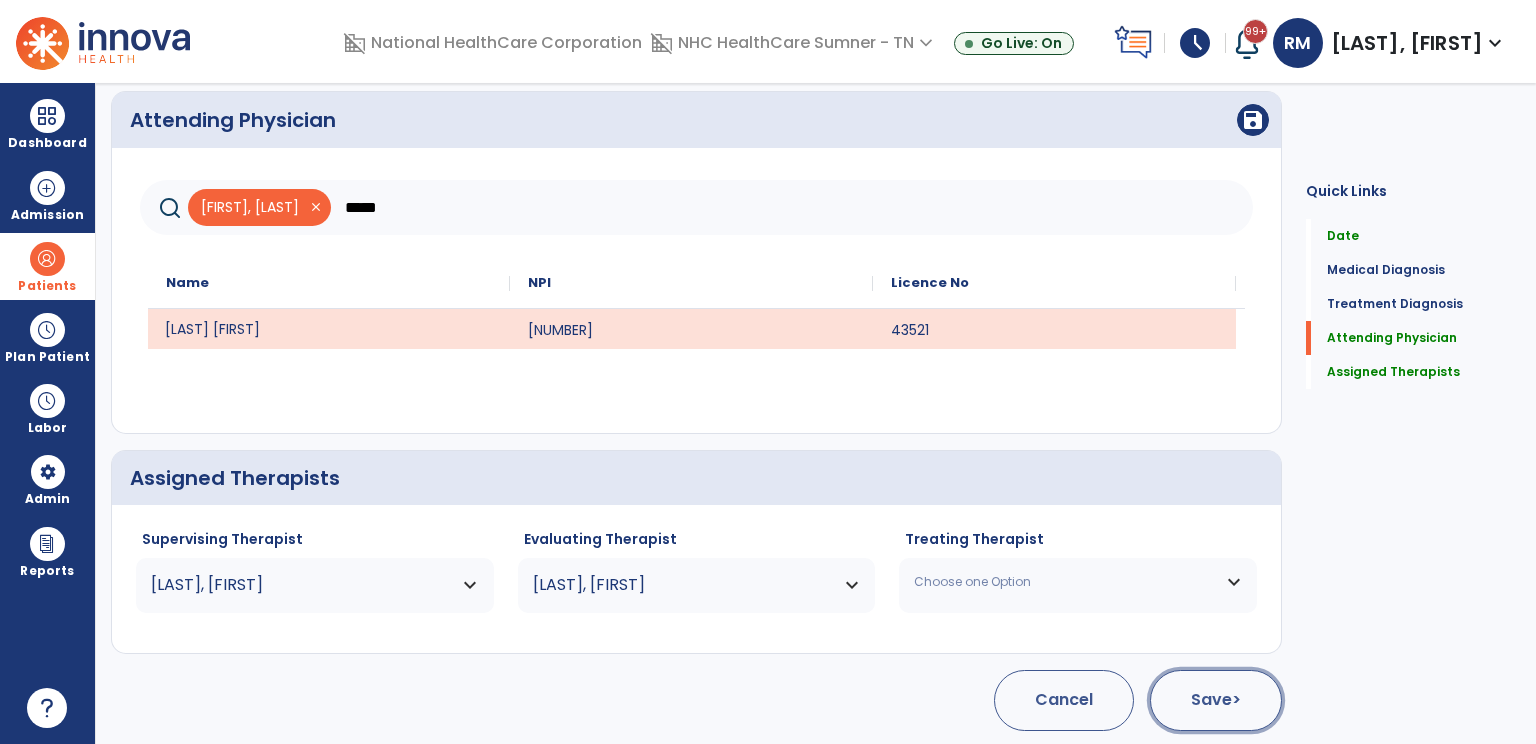 click on "Save  >" 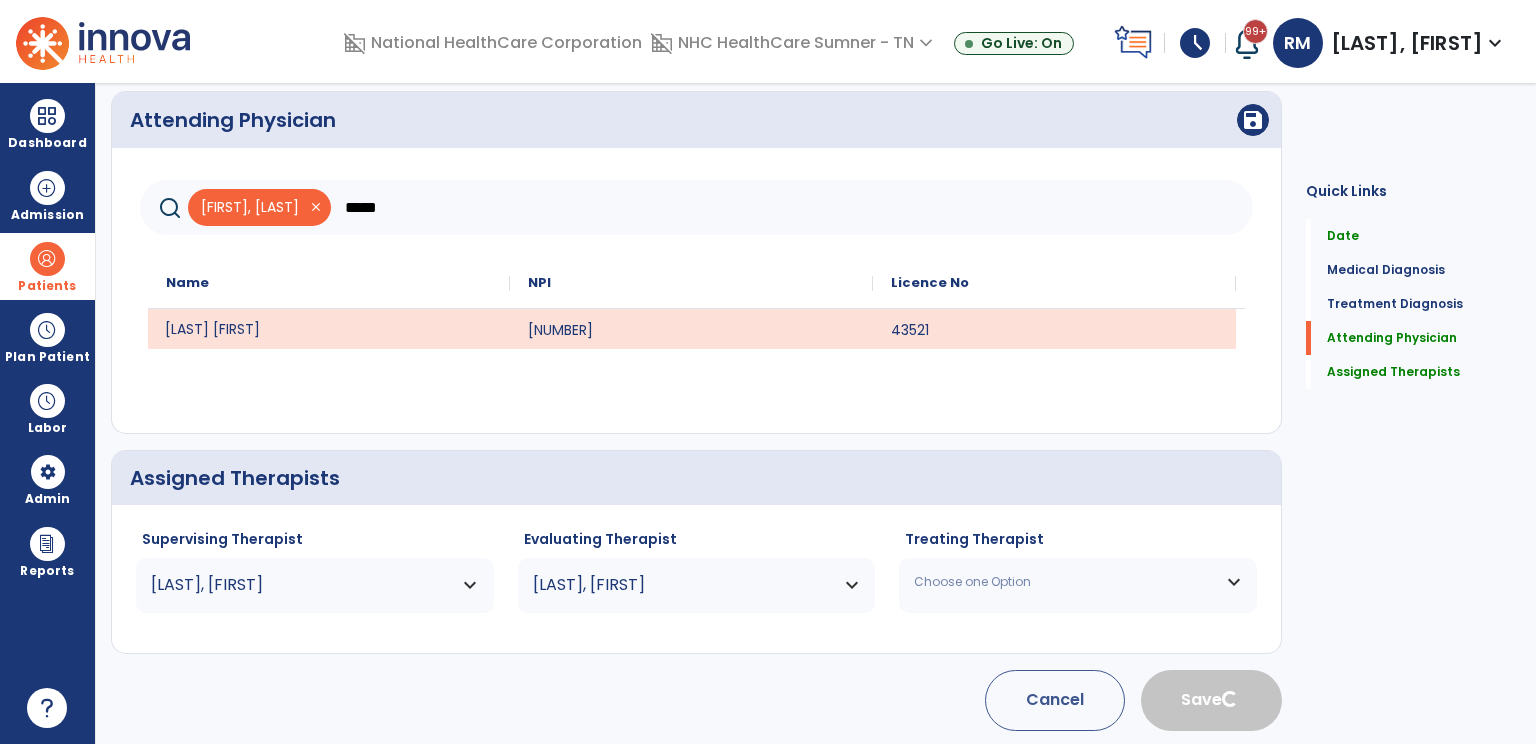 type 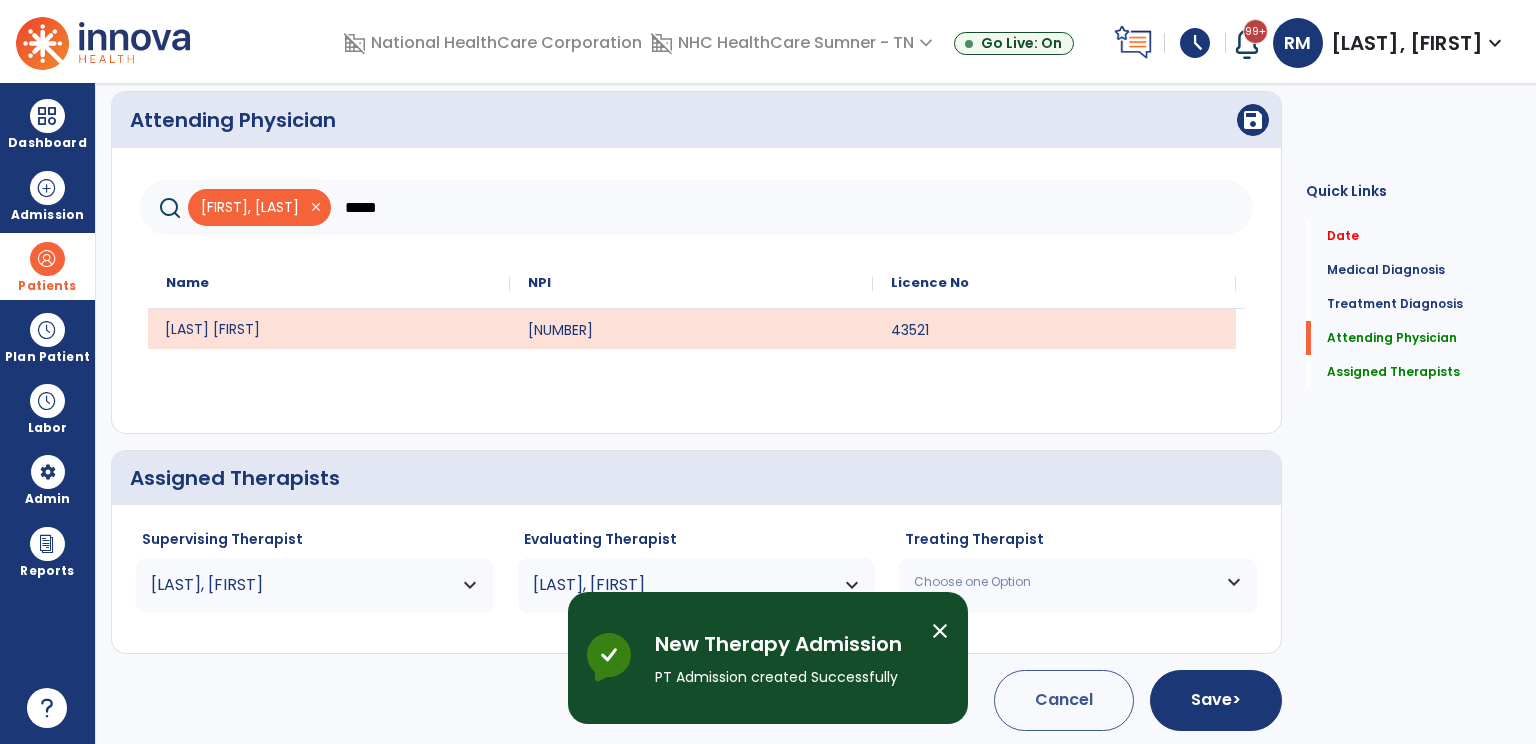 scroll, scrollTop: 13, scrollLeft: 0, axis: vertical 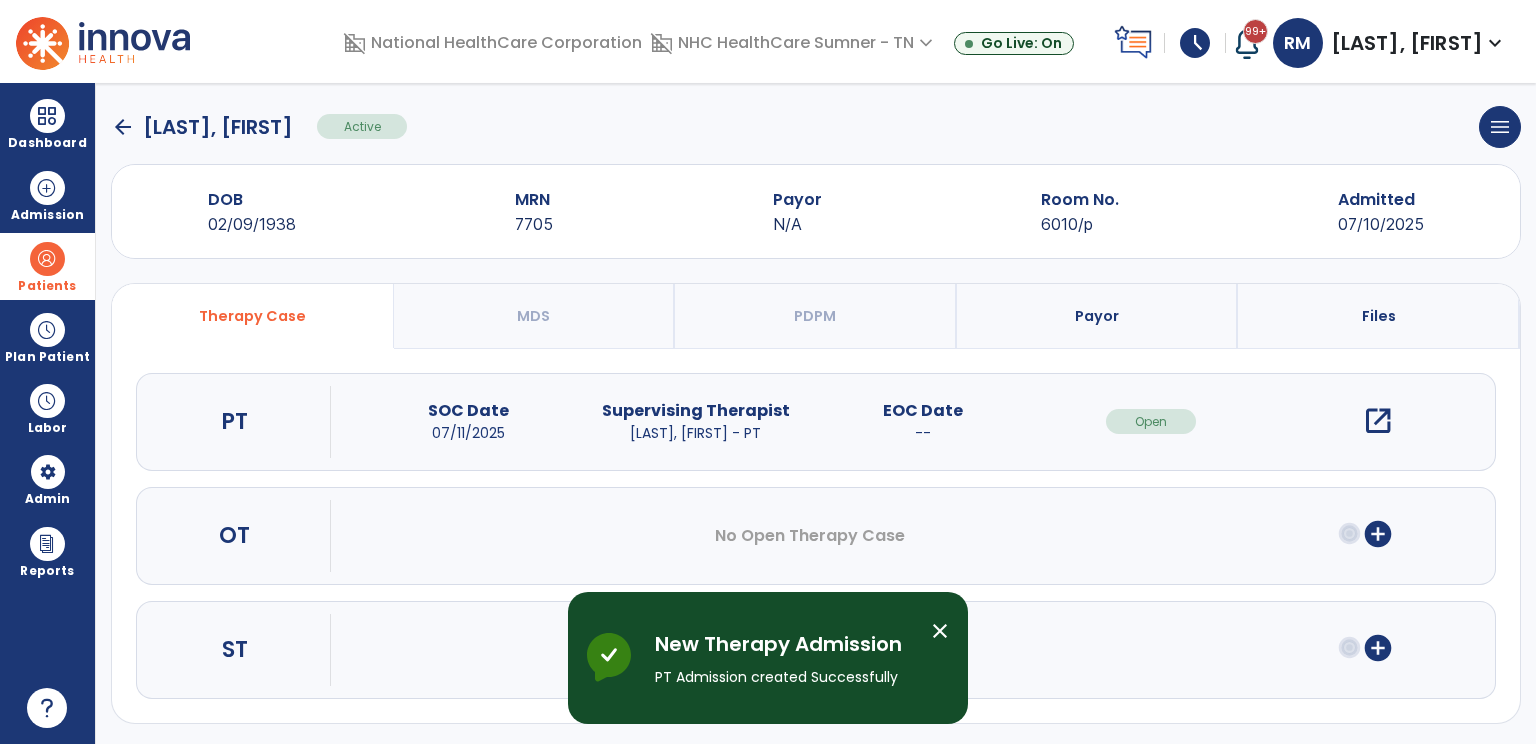 click on "add_circle" at bounding box center [1378, 534] 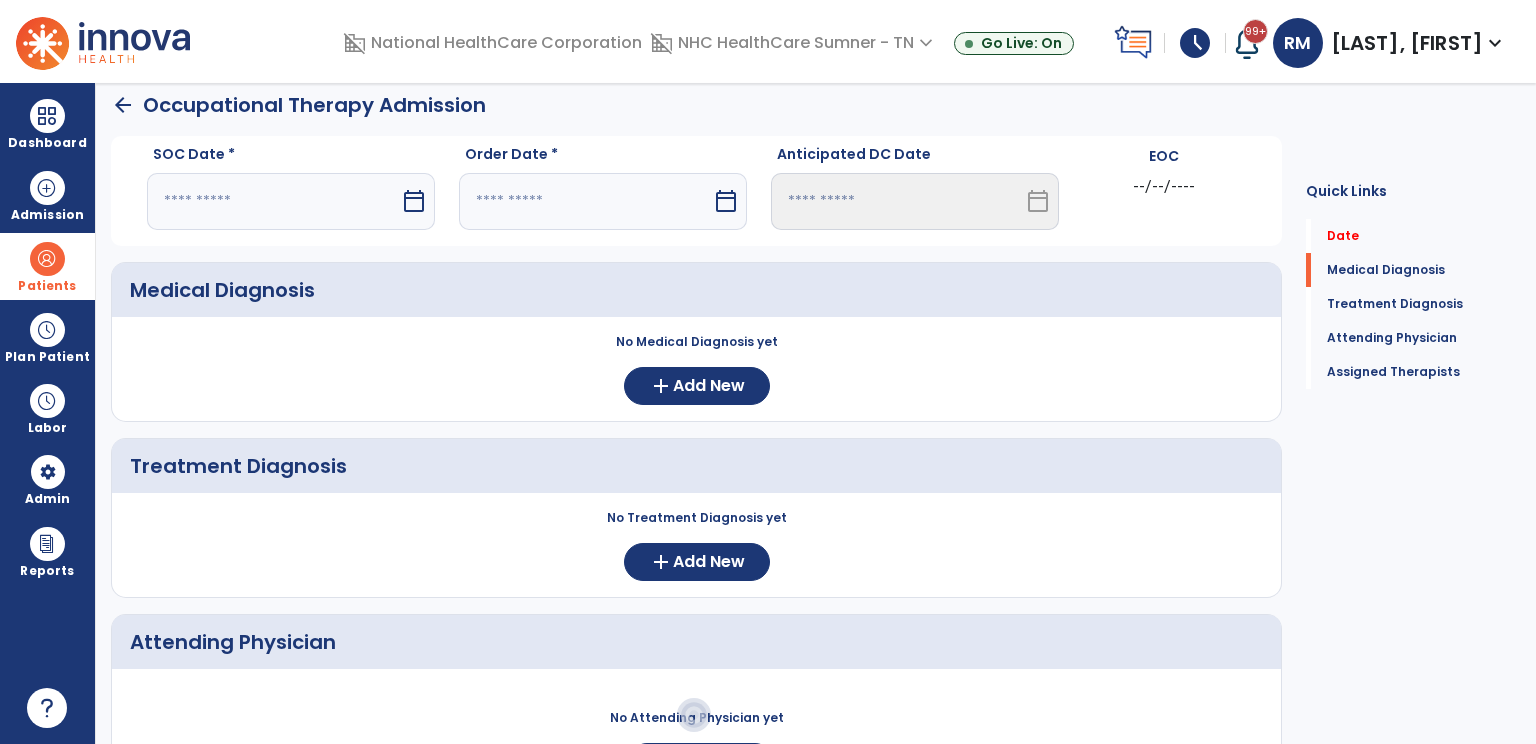 click at bounding box center [273, 201] 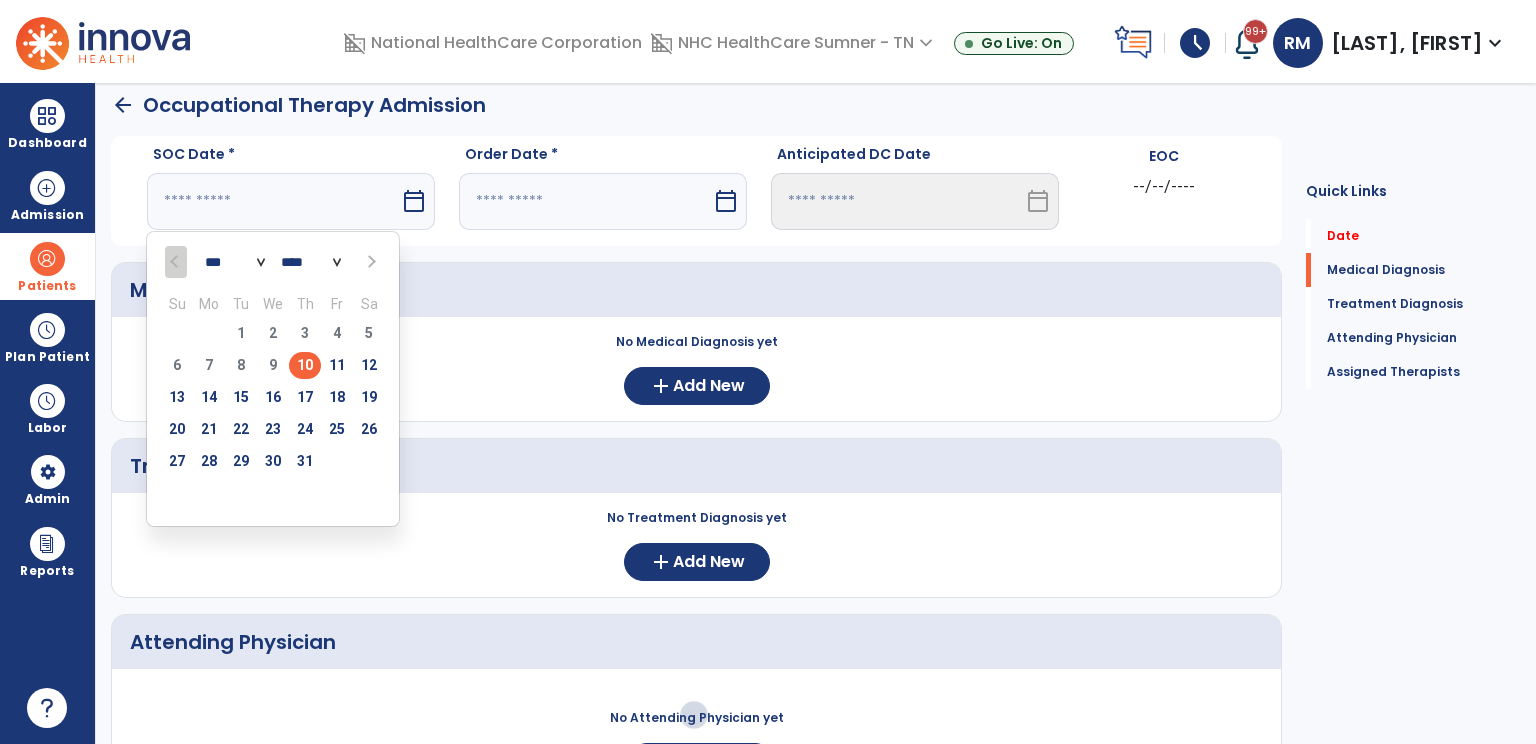 drag, startPoint x: 329, startPoint y: 371, endPoint x: 405, endPoint y: 322, distance: 90.426765 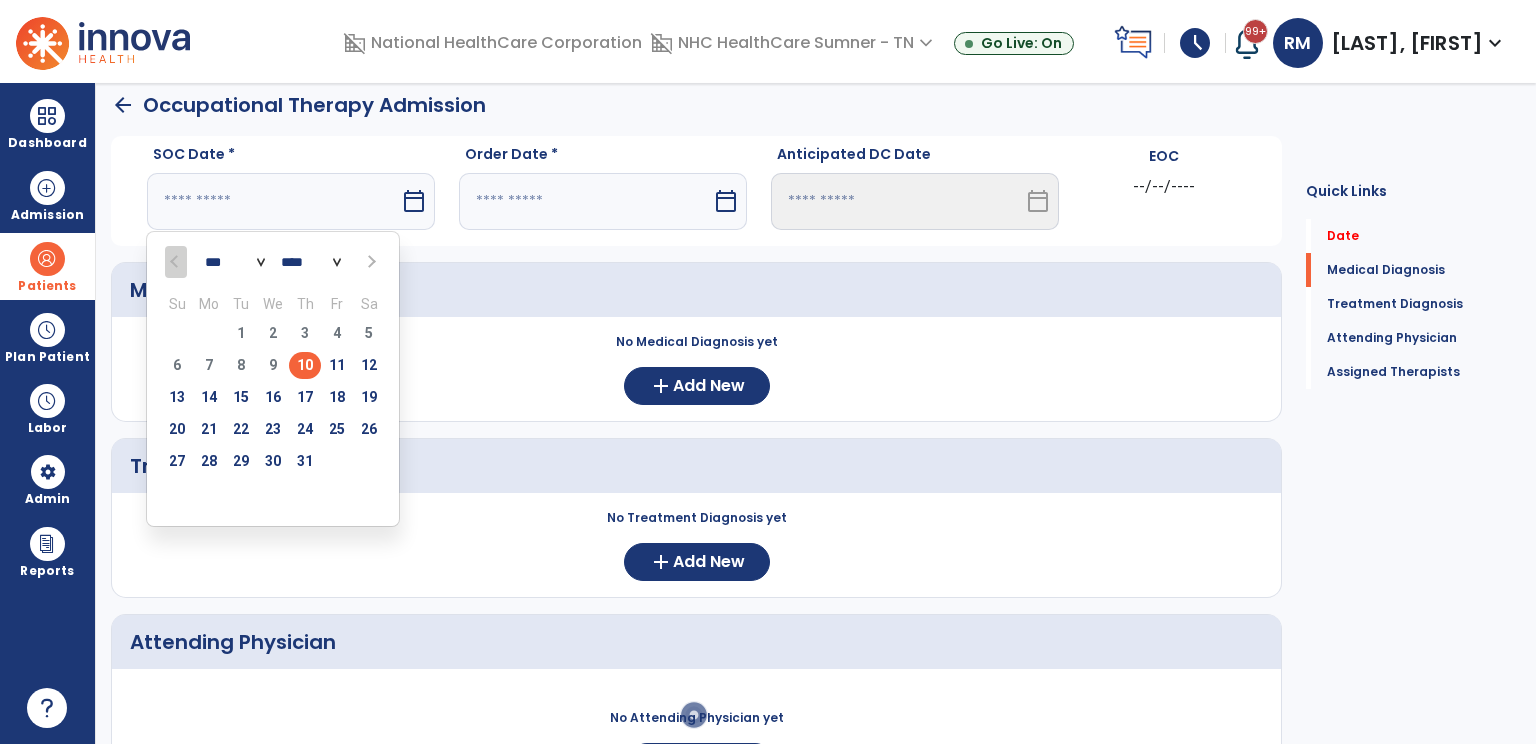 click on "11" at bounding box center (337, 365) 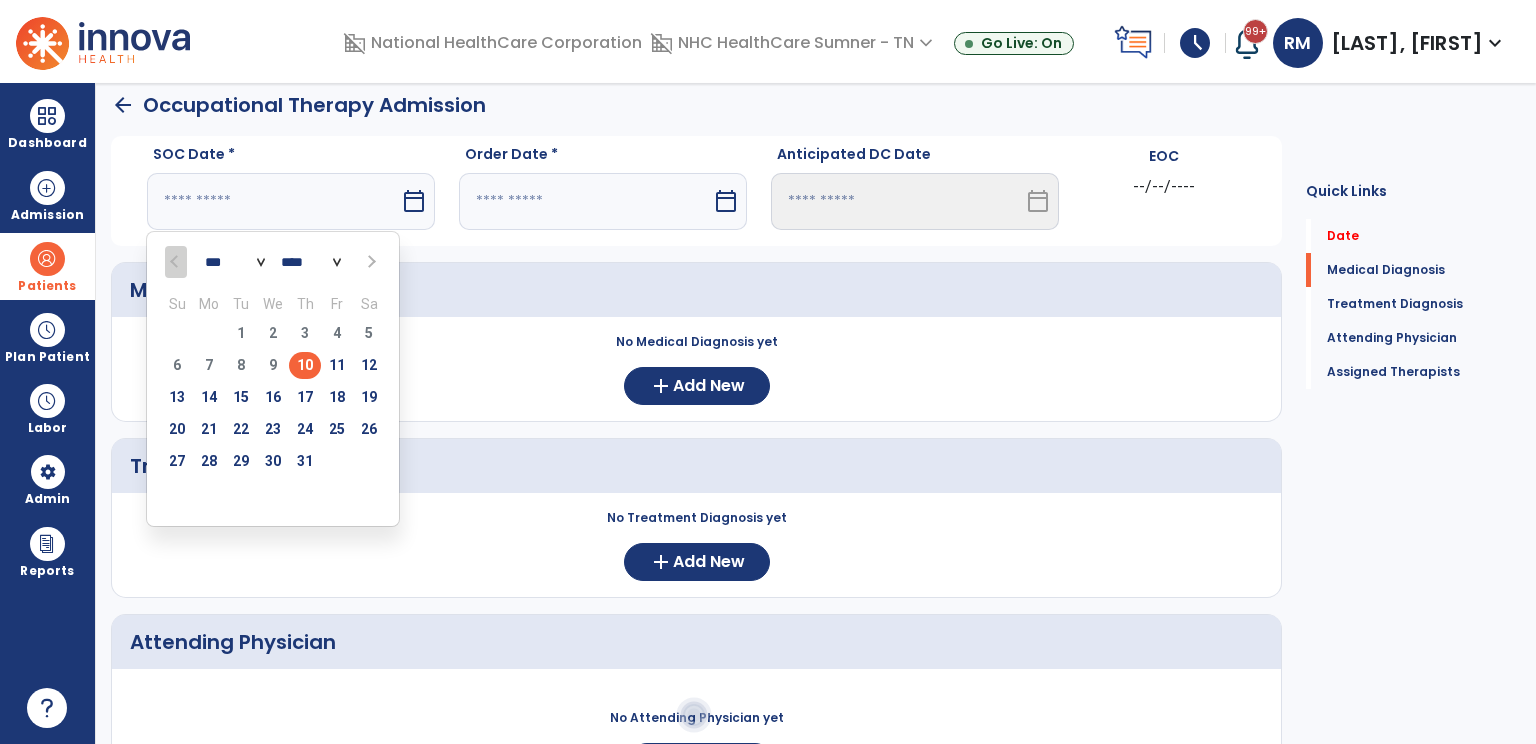 type on "*********" 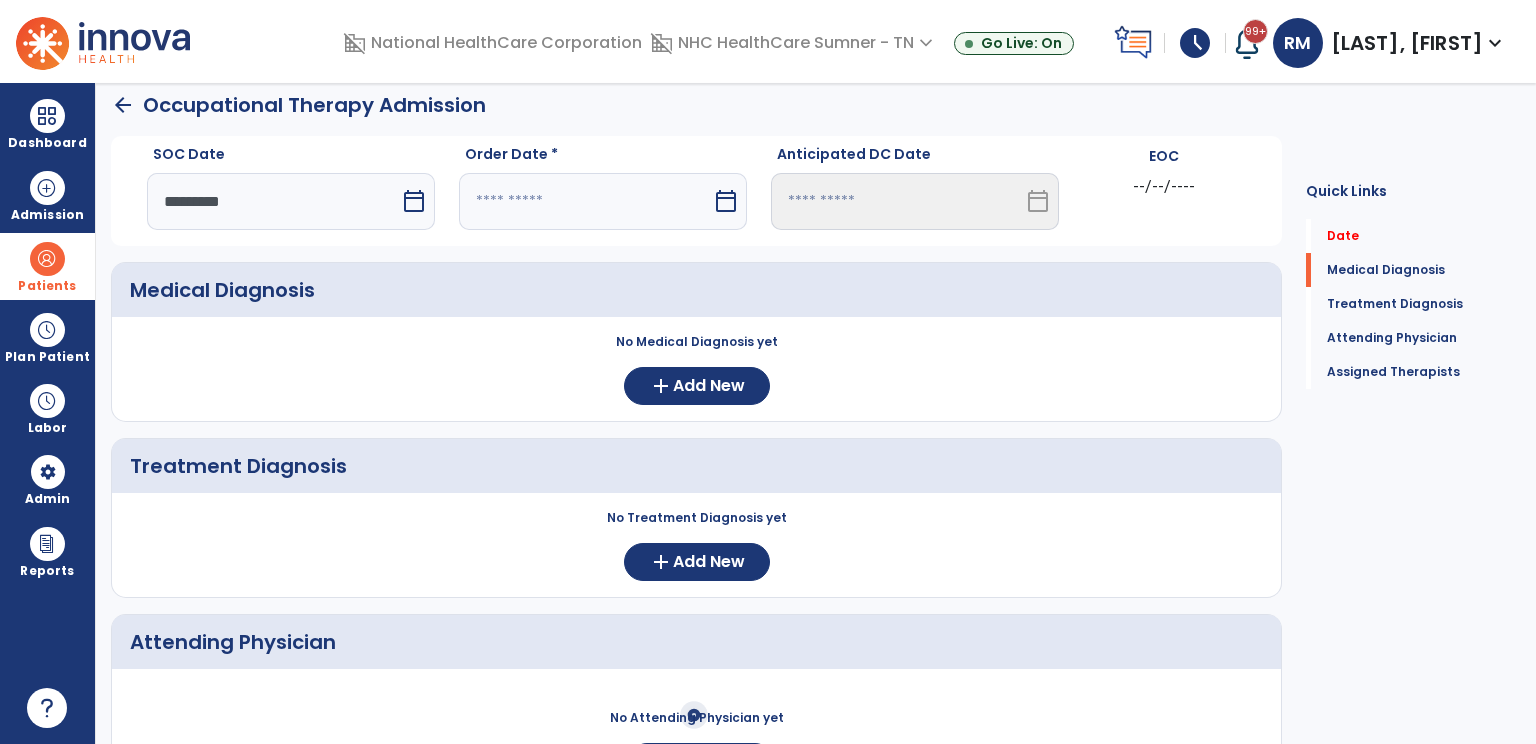 click at bounding box center [585, 201] 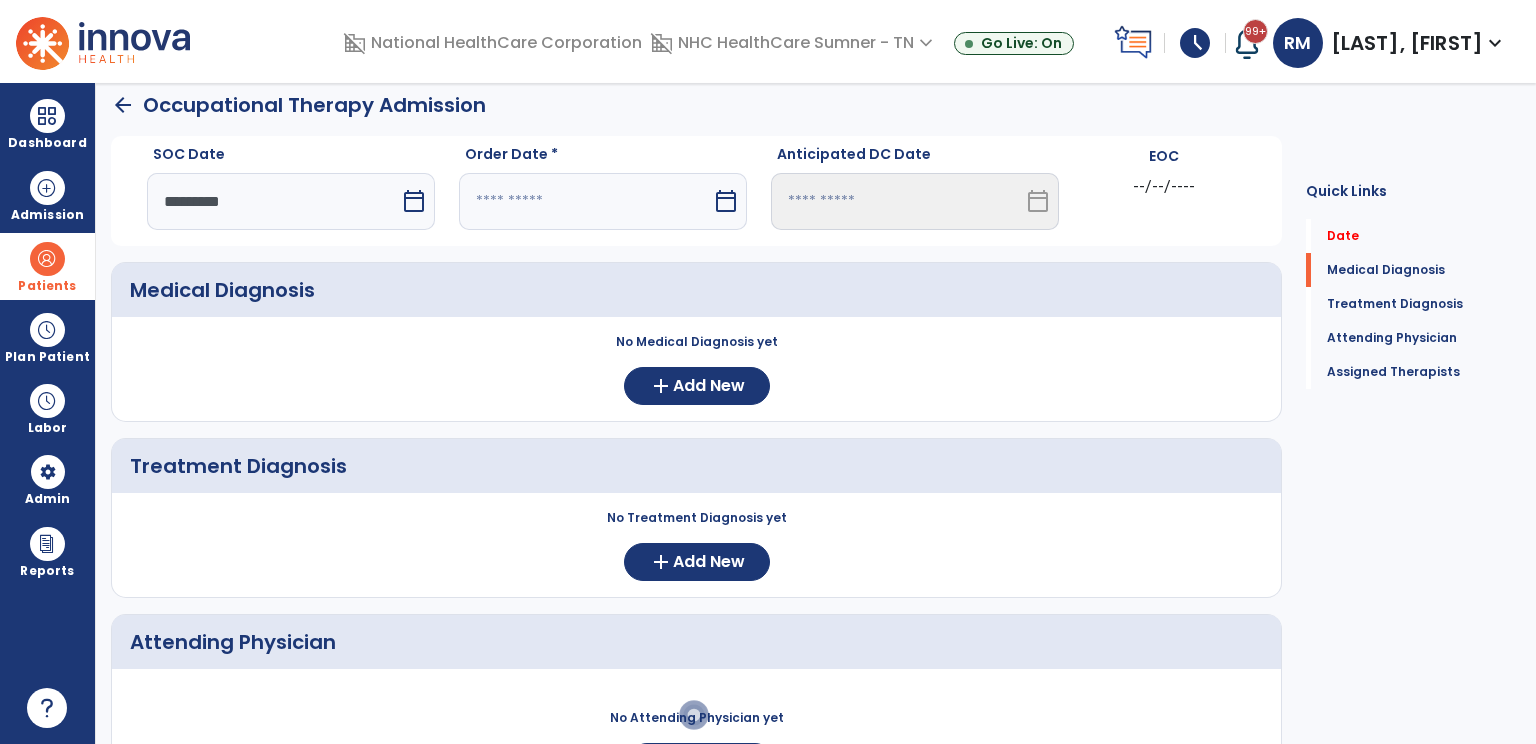 select on "*" 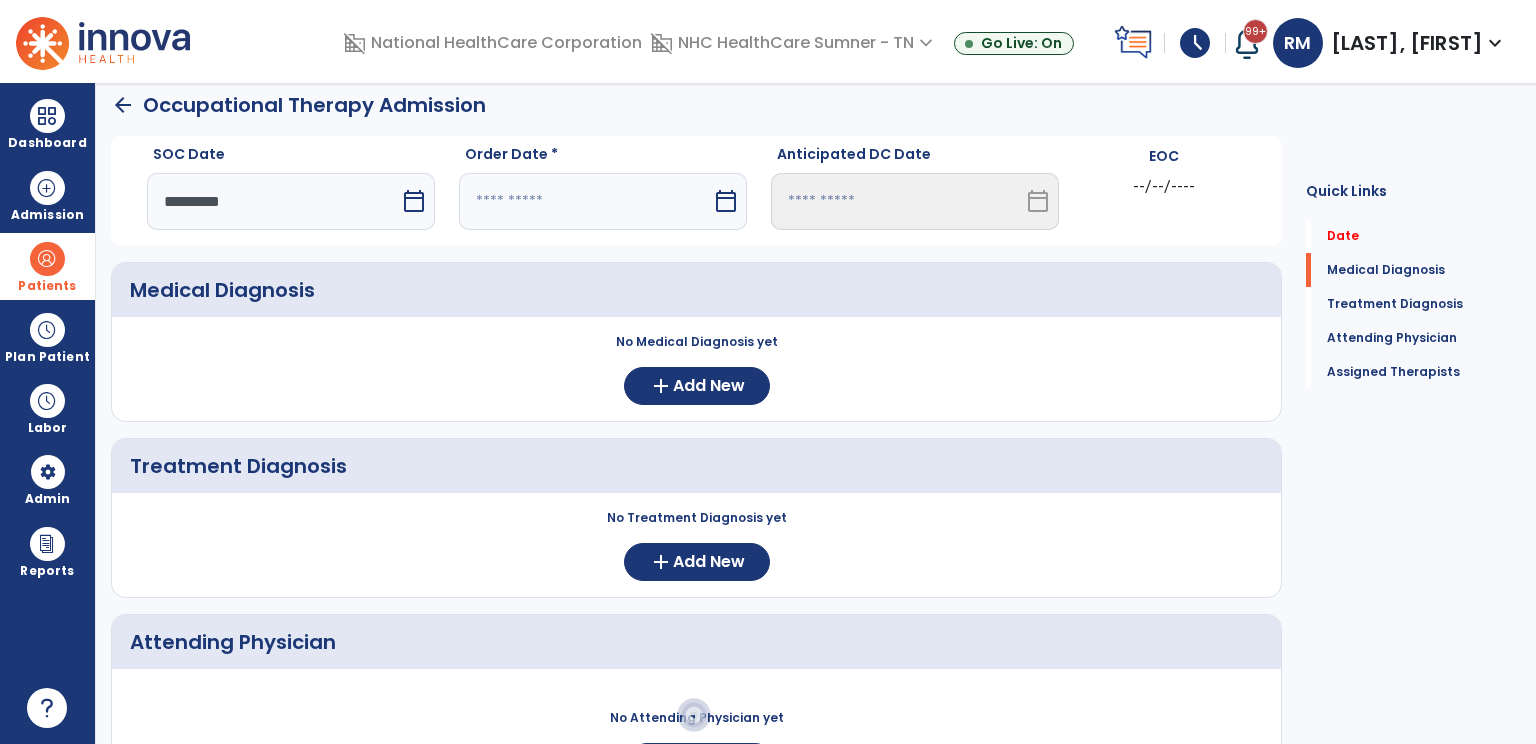select on "****" 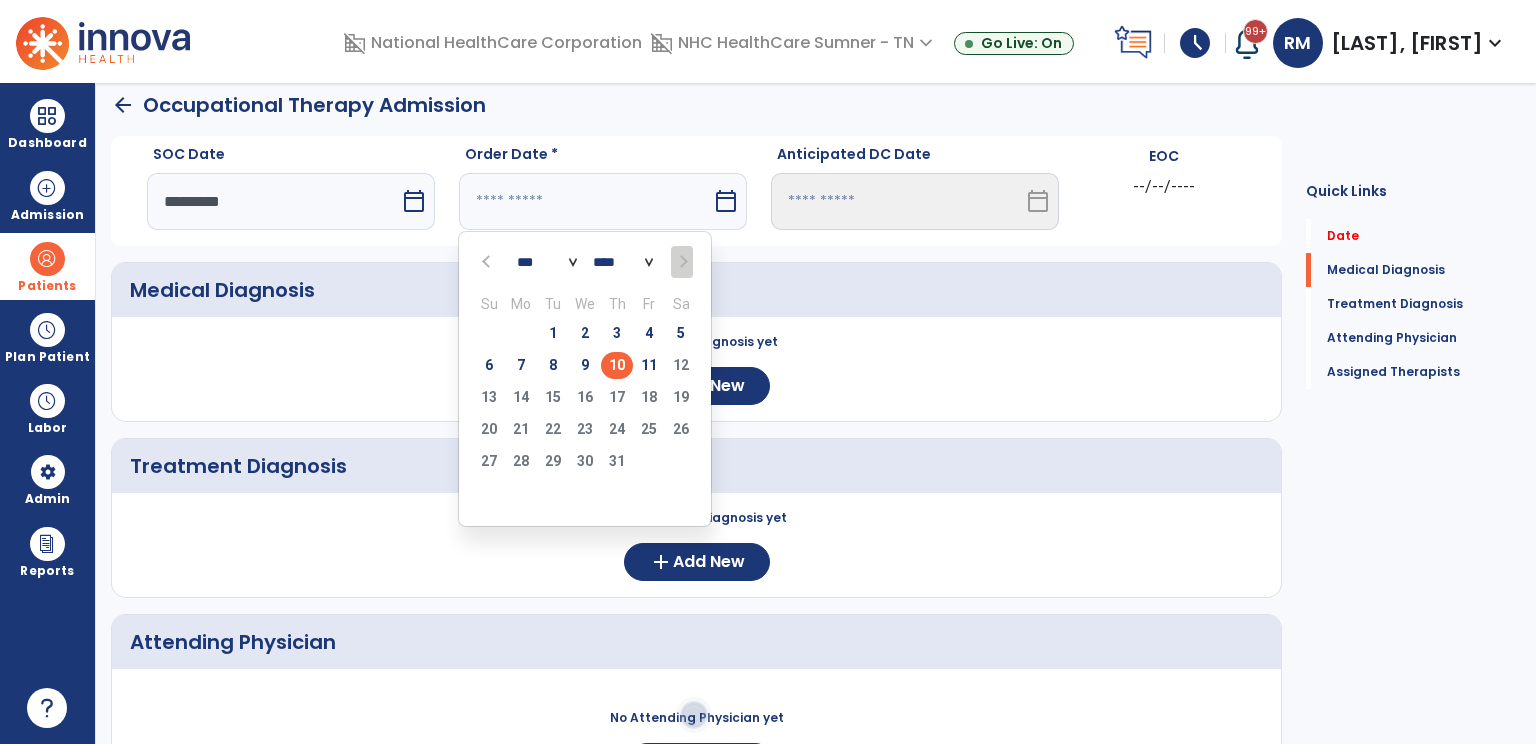 click on "10" at bounding box center (617, 365) 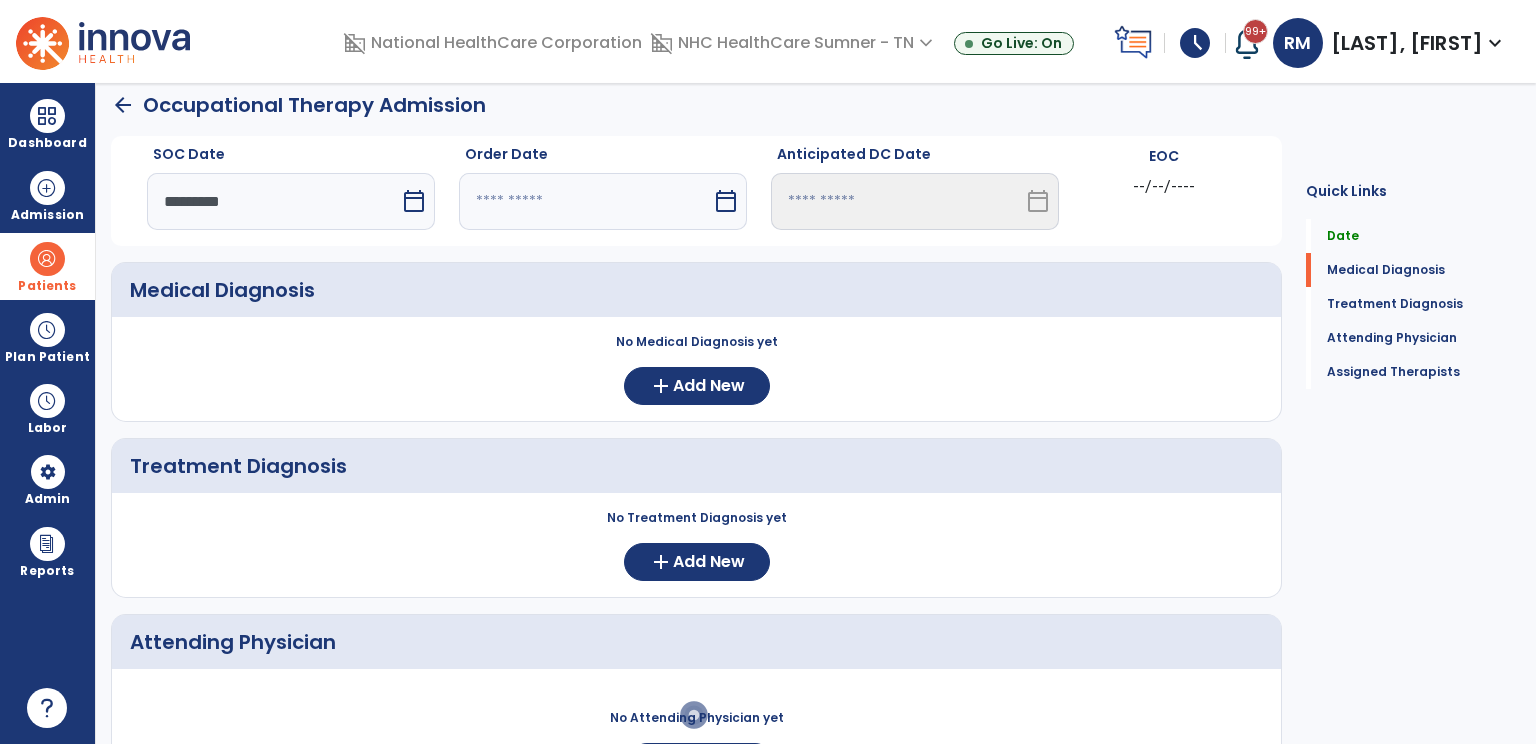 type on "*********" 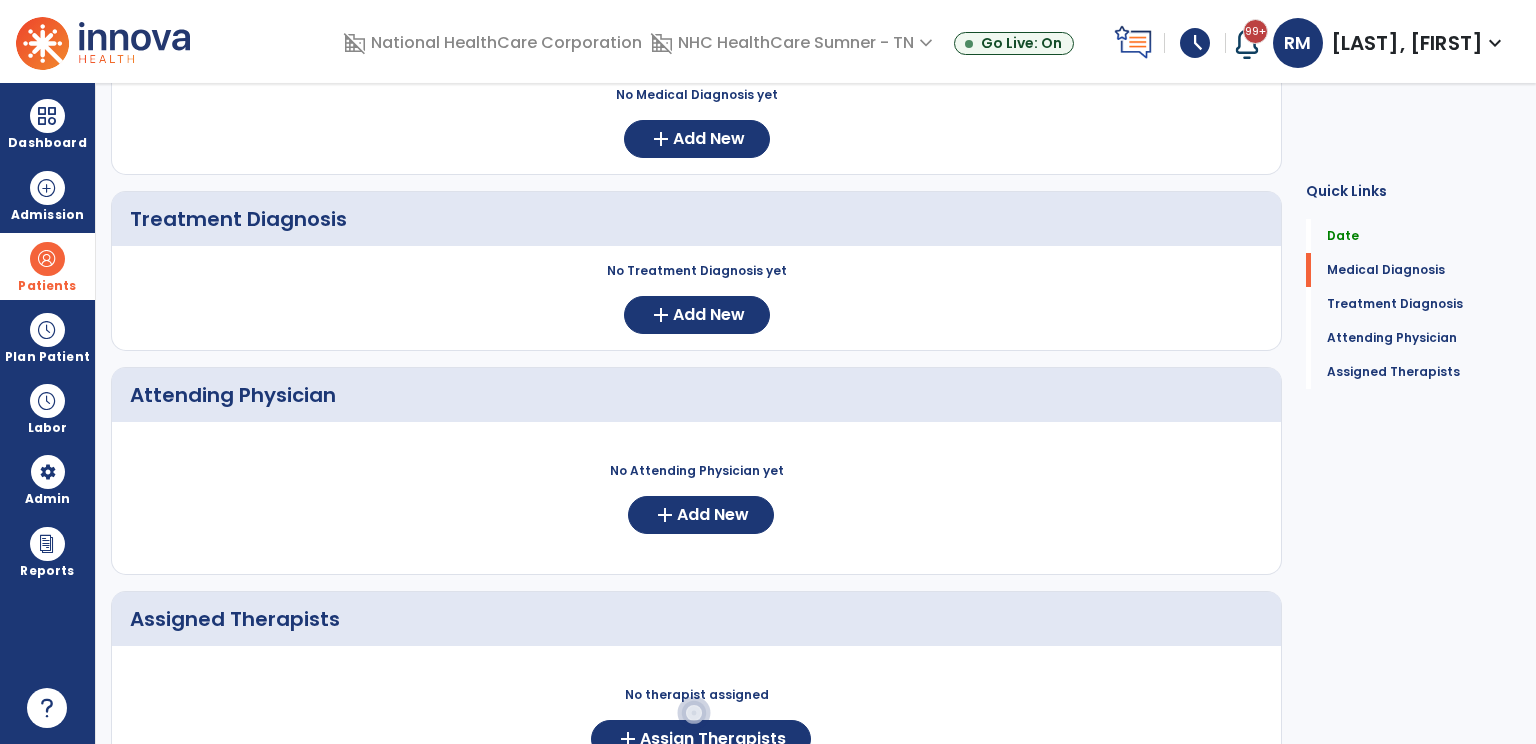 scroll, scrollTop: 404, scrollLeft: 0, axis: vertical 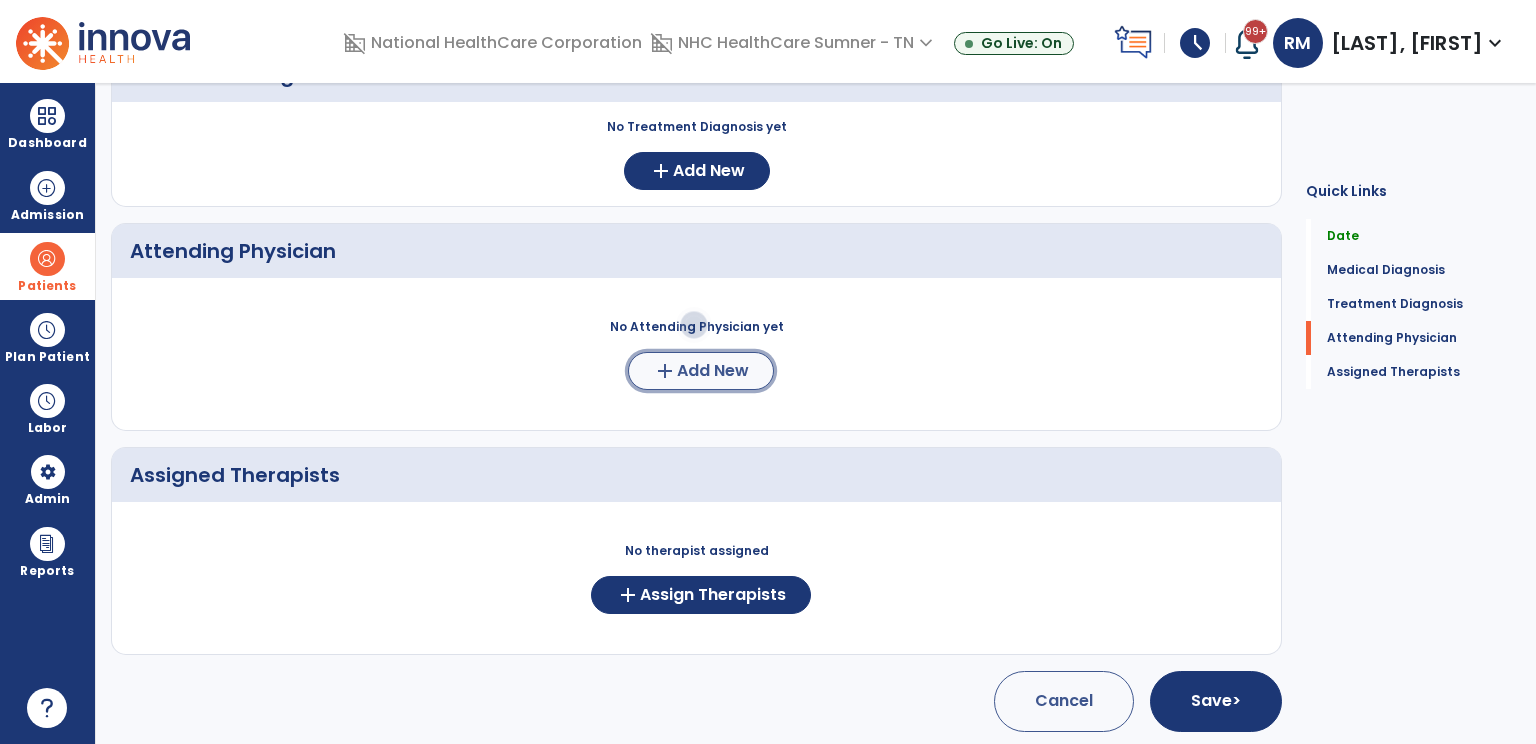 click on "Add New" 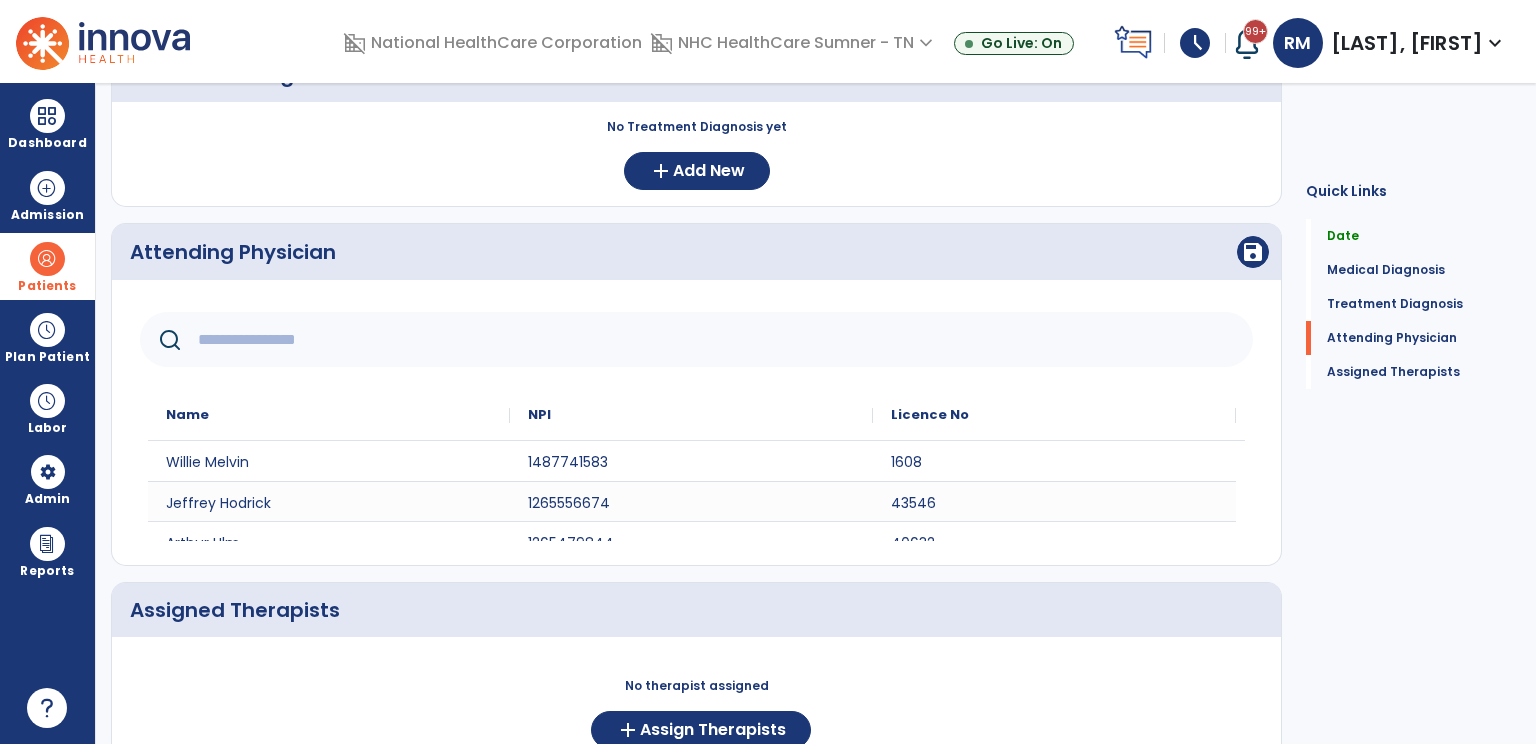 click 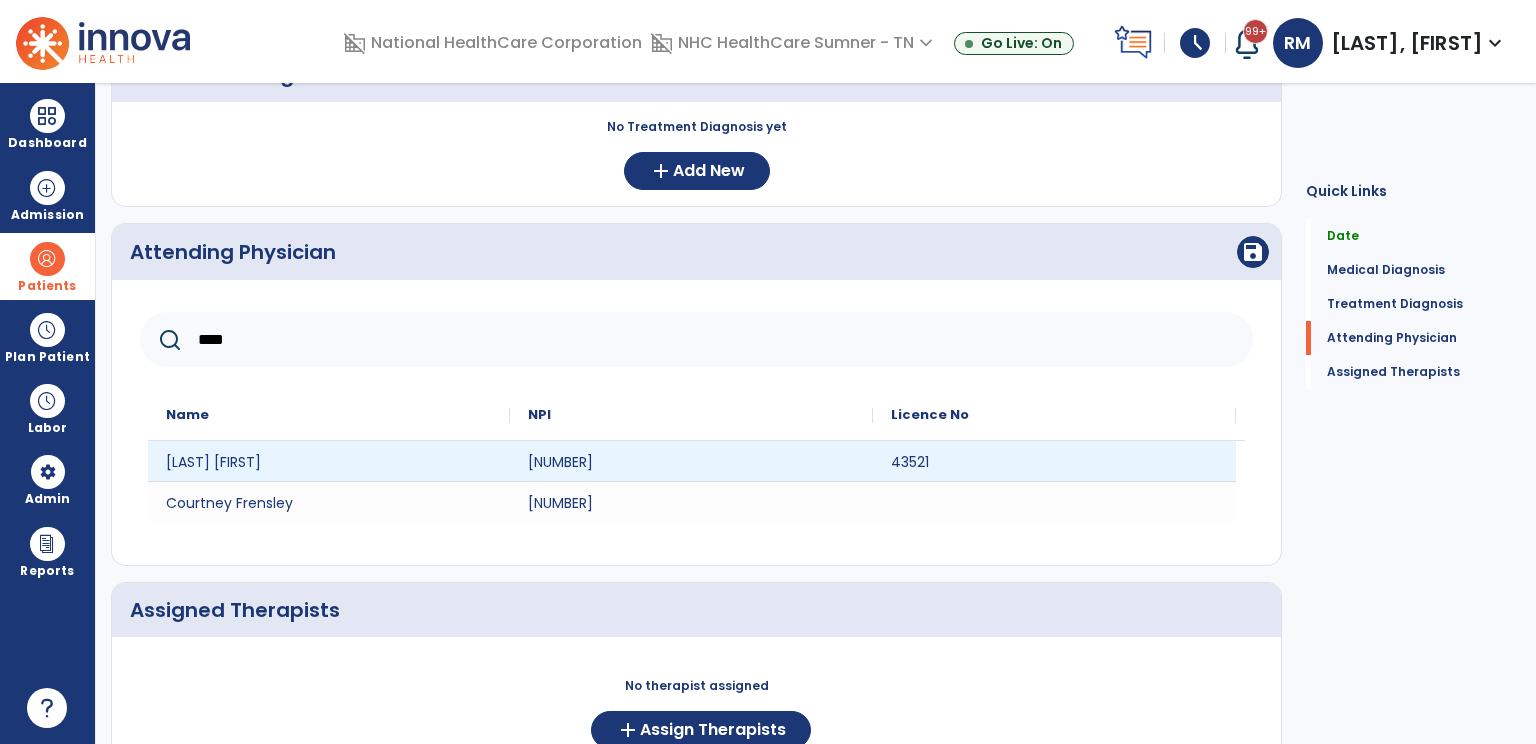 type on "****" 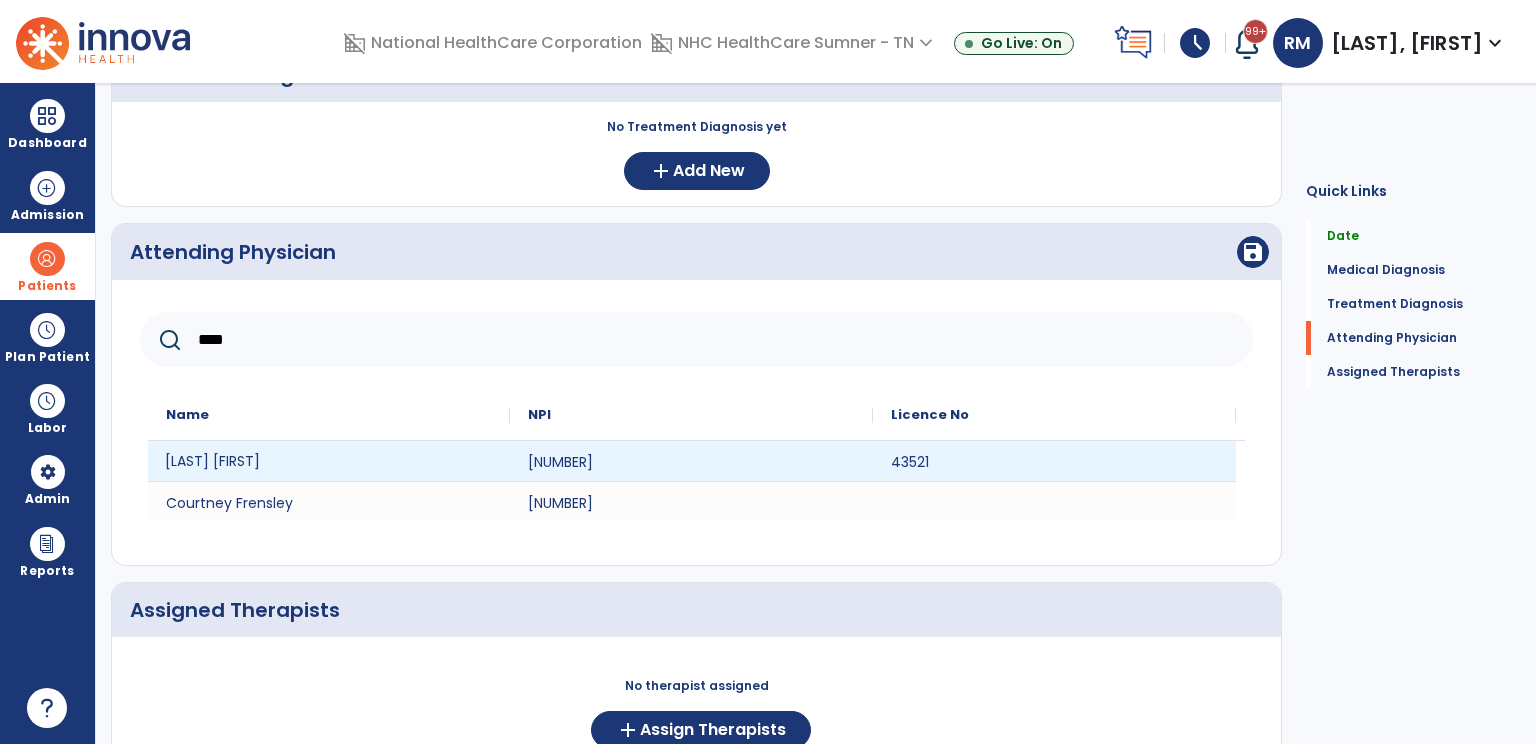 click on "[LAST] [FIRST]" 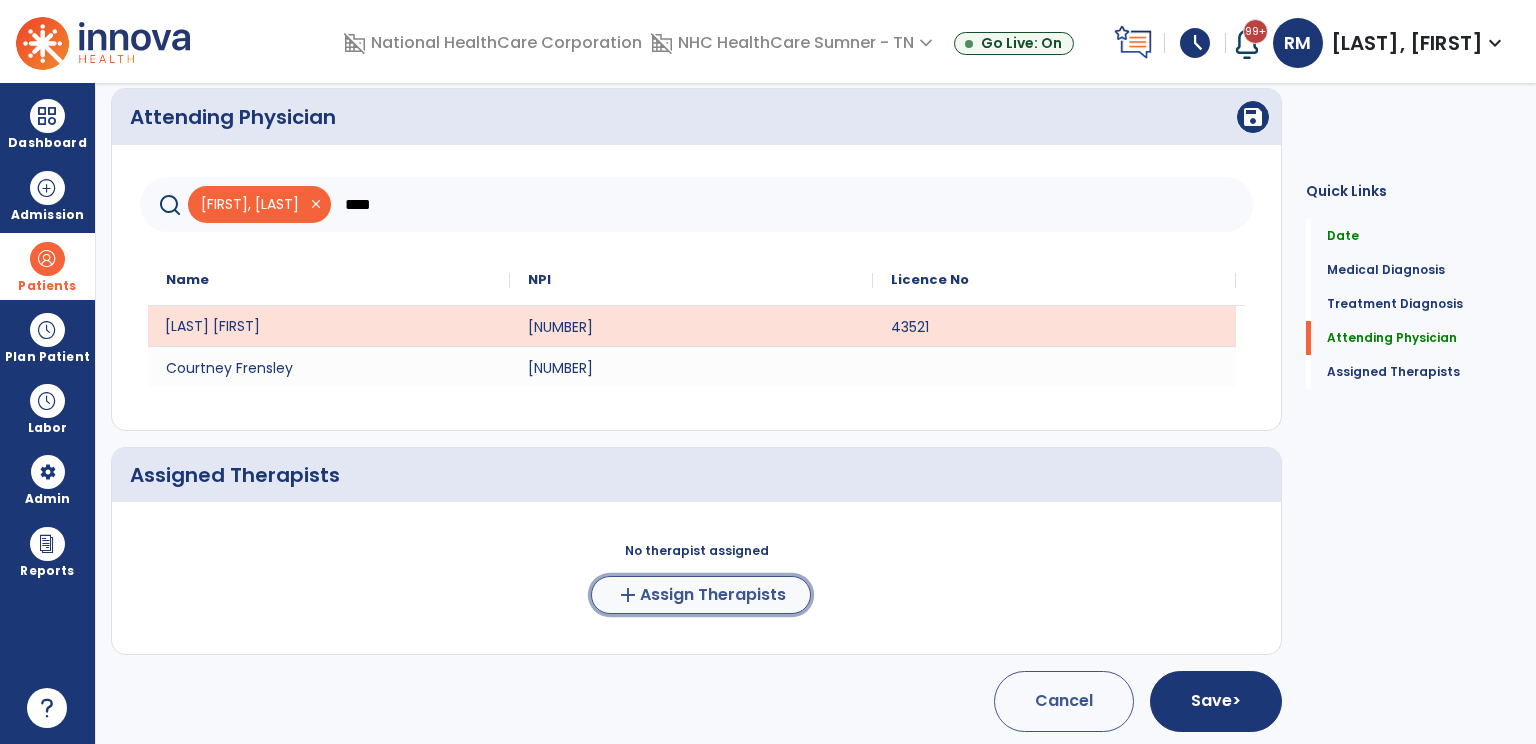 click on "Assign Therapists" 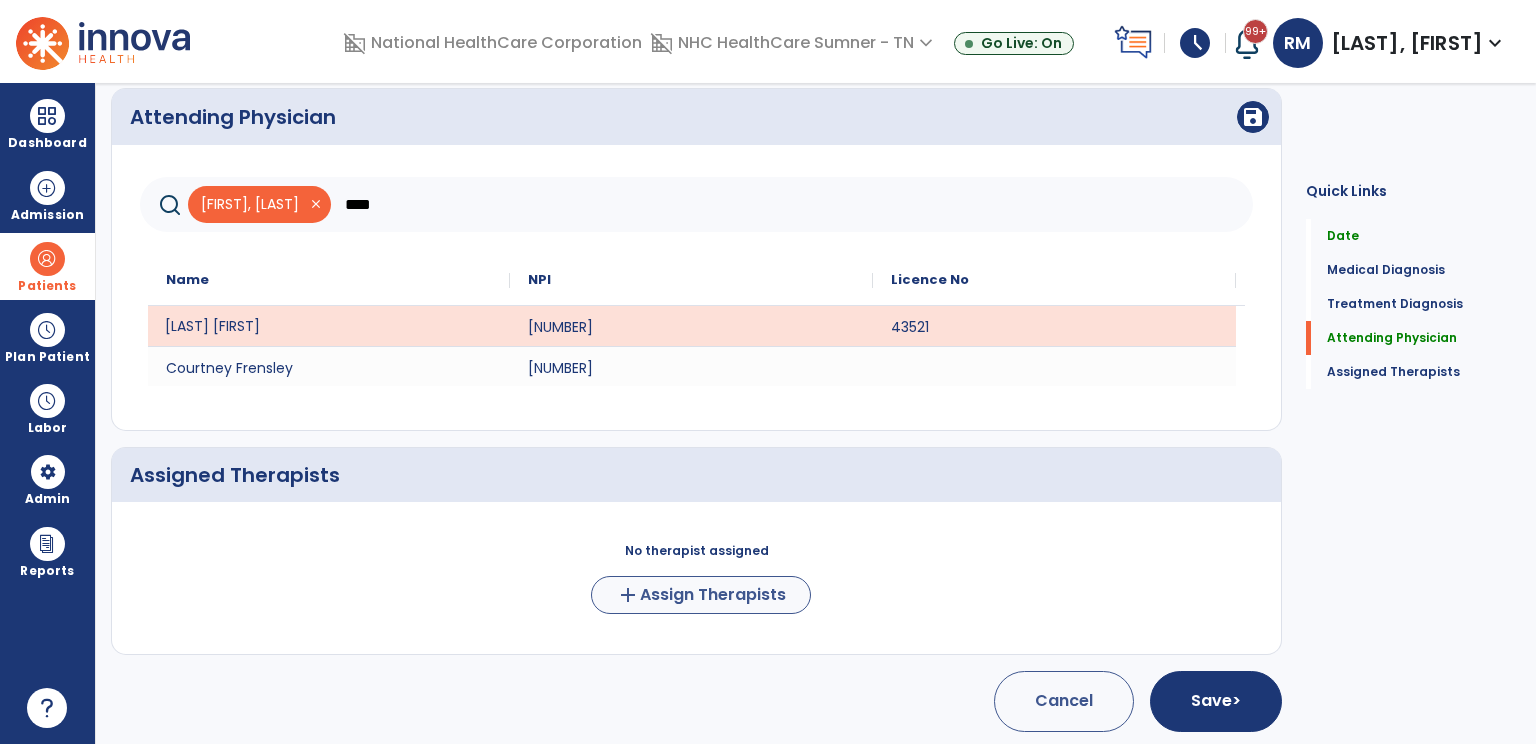 scroll, scrollTop: 536, scrollLeft: 0, axis: vertical 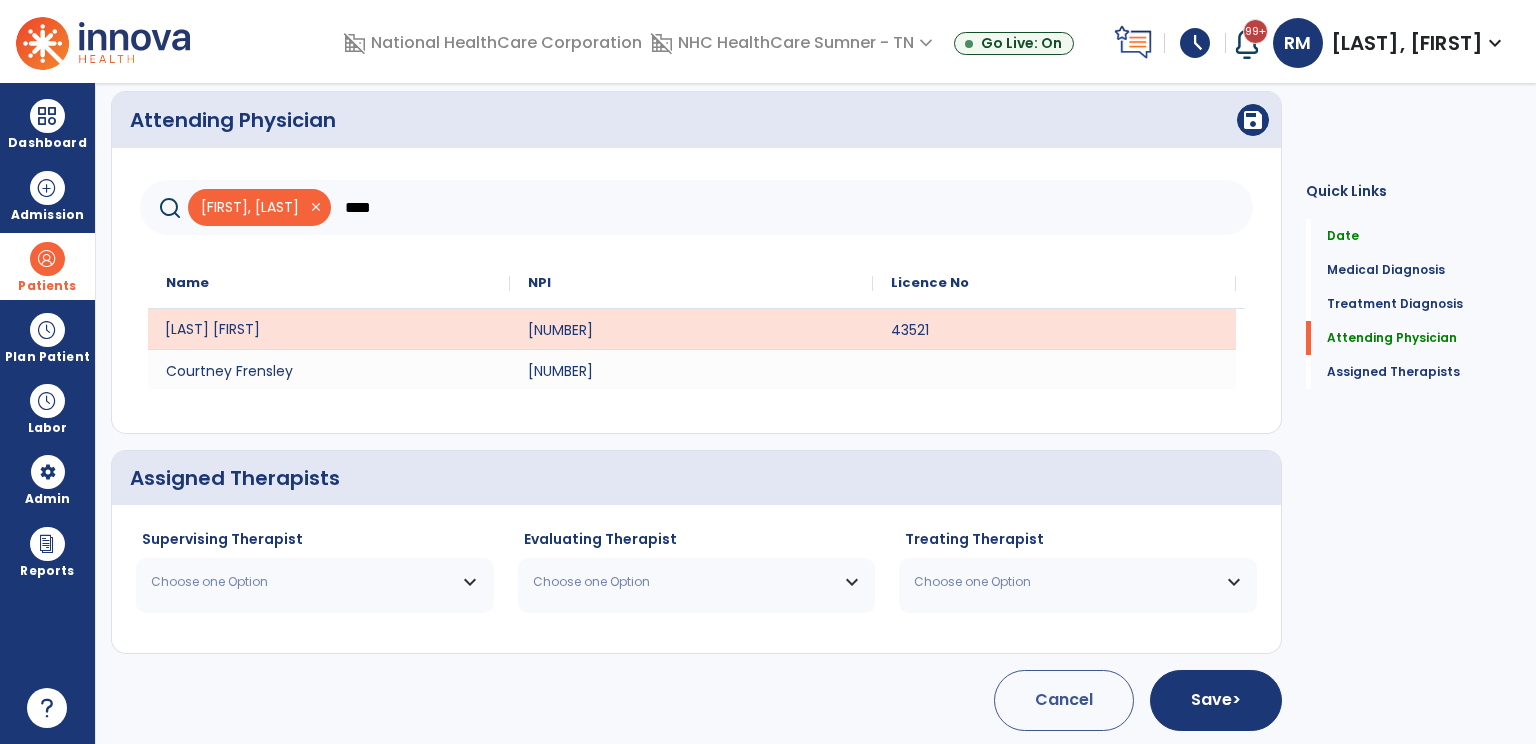 click on "Choose one Option" at bounding box center [302, 582] 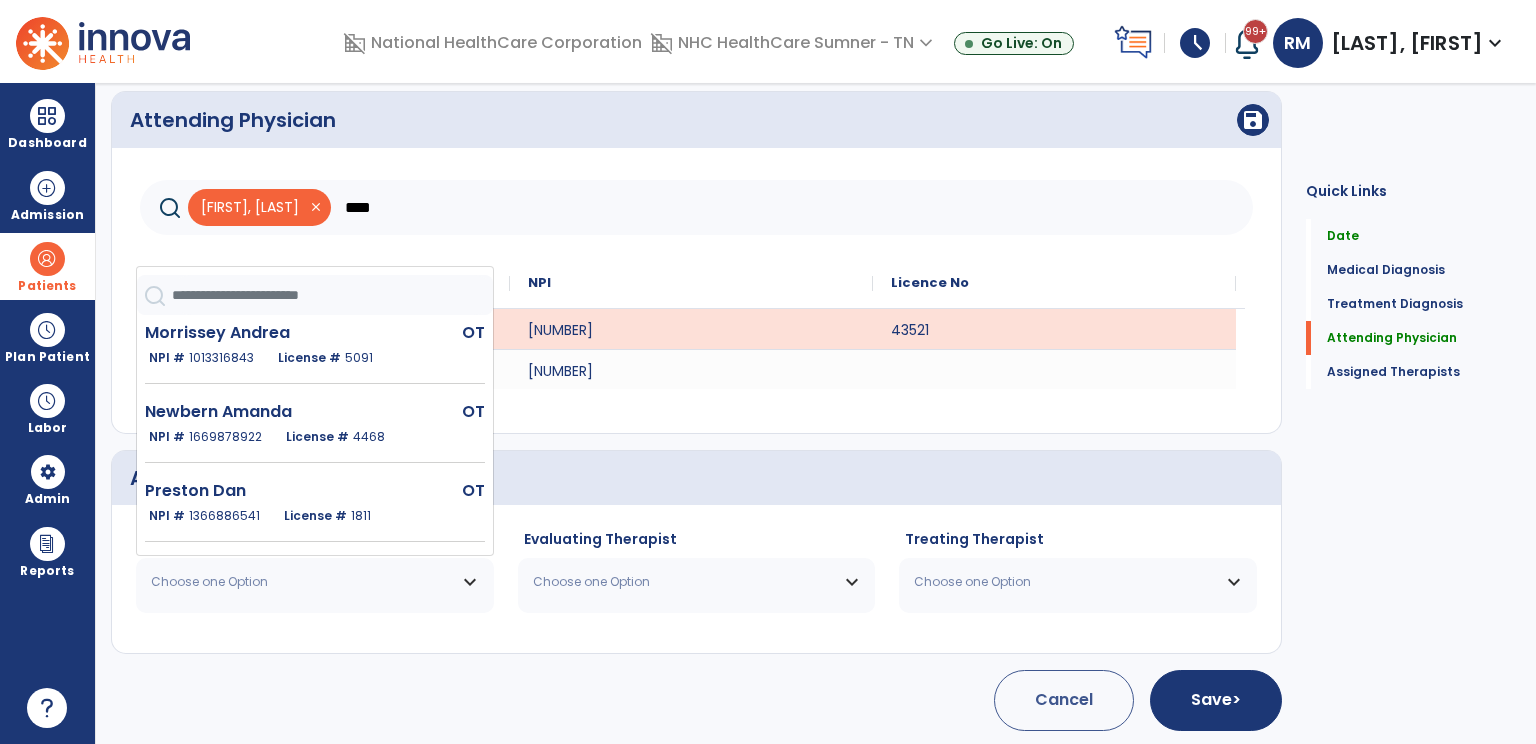 scroll, scrollTop: 721, scrollLeft: 0, axis: vertical 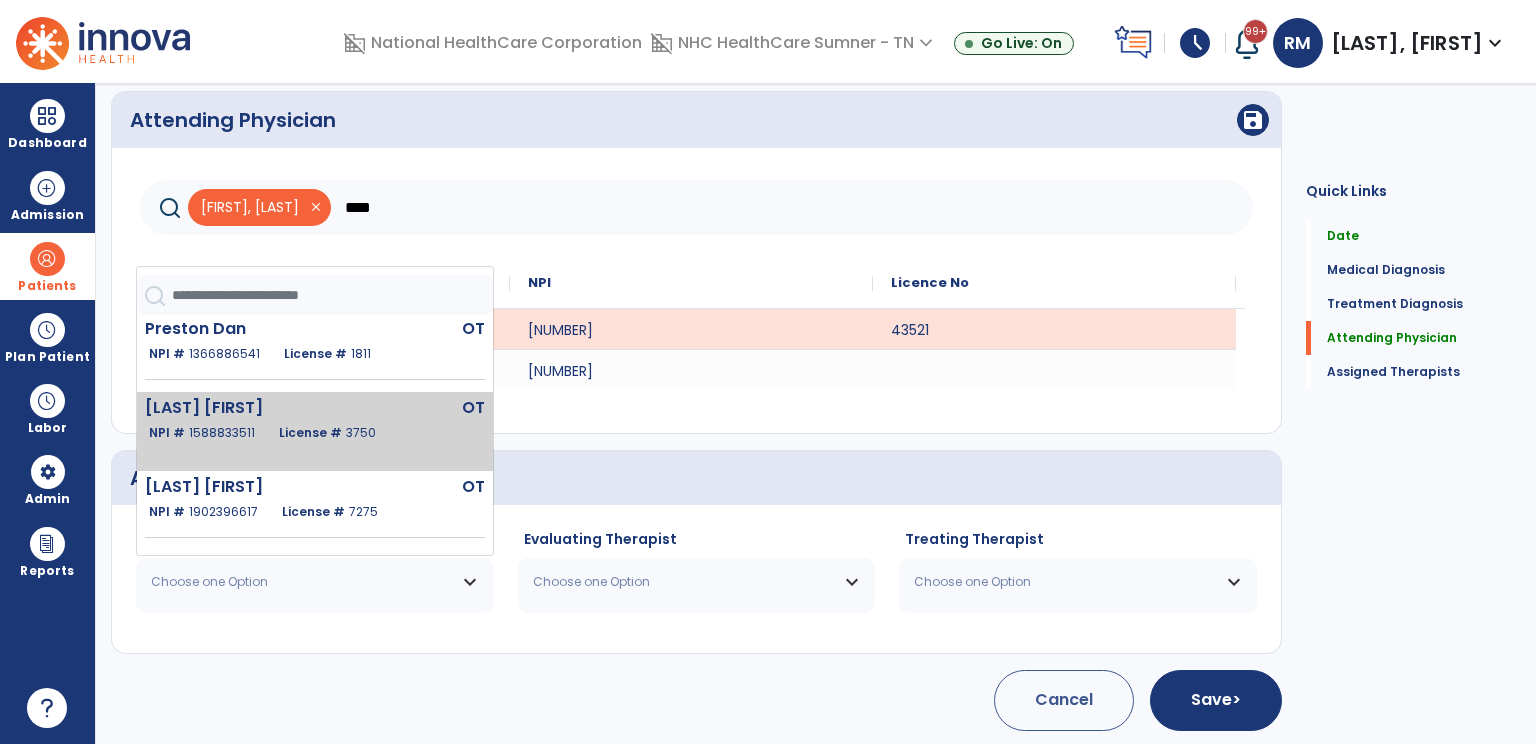 click on "1588833511" 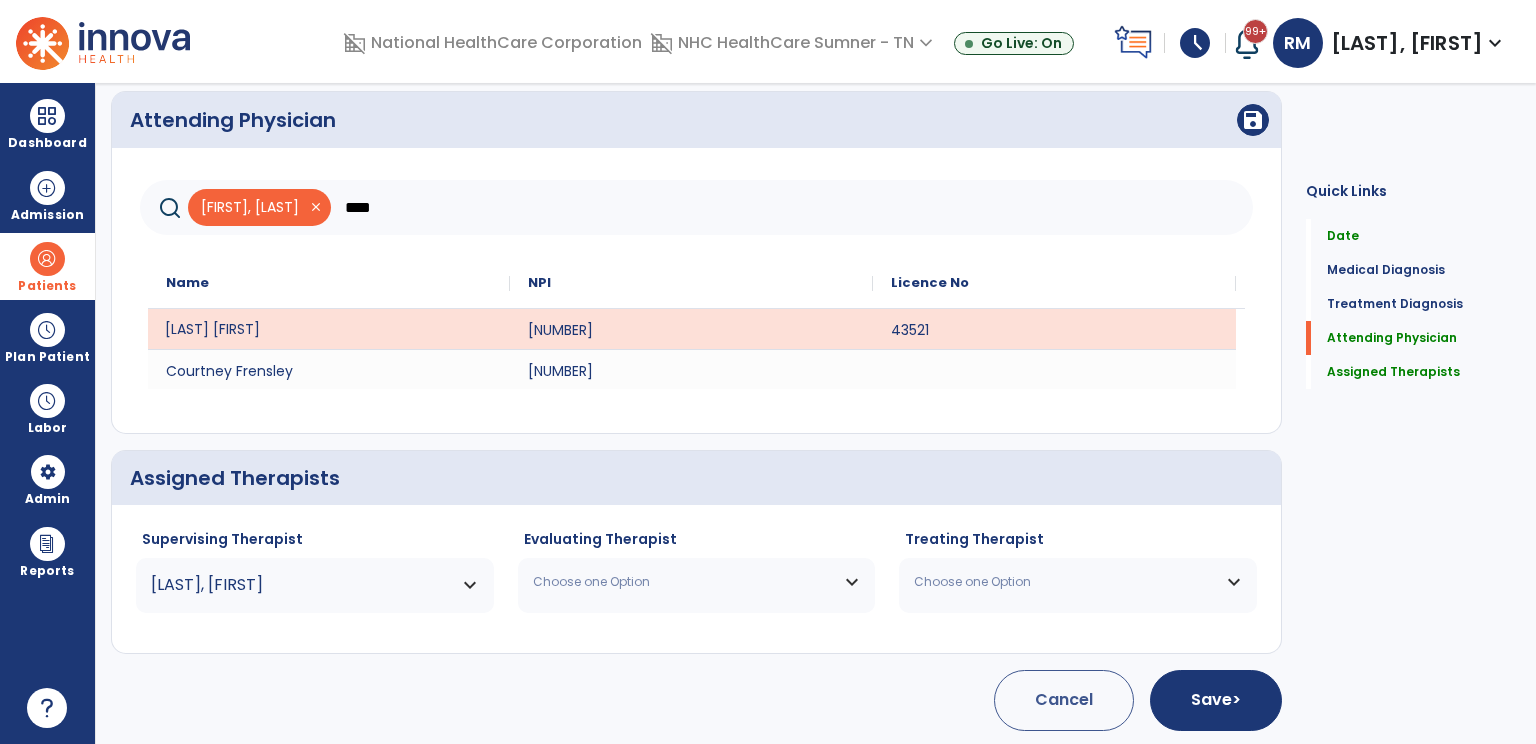 click on "Choose one Option" at bounding box center [697, 582] 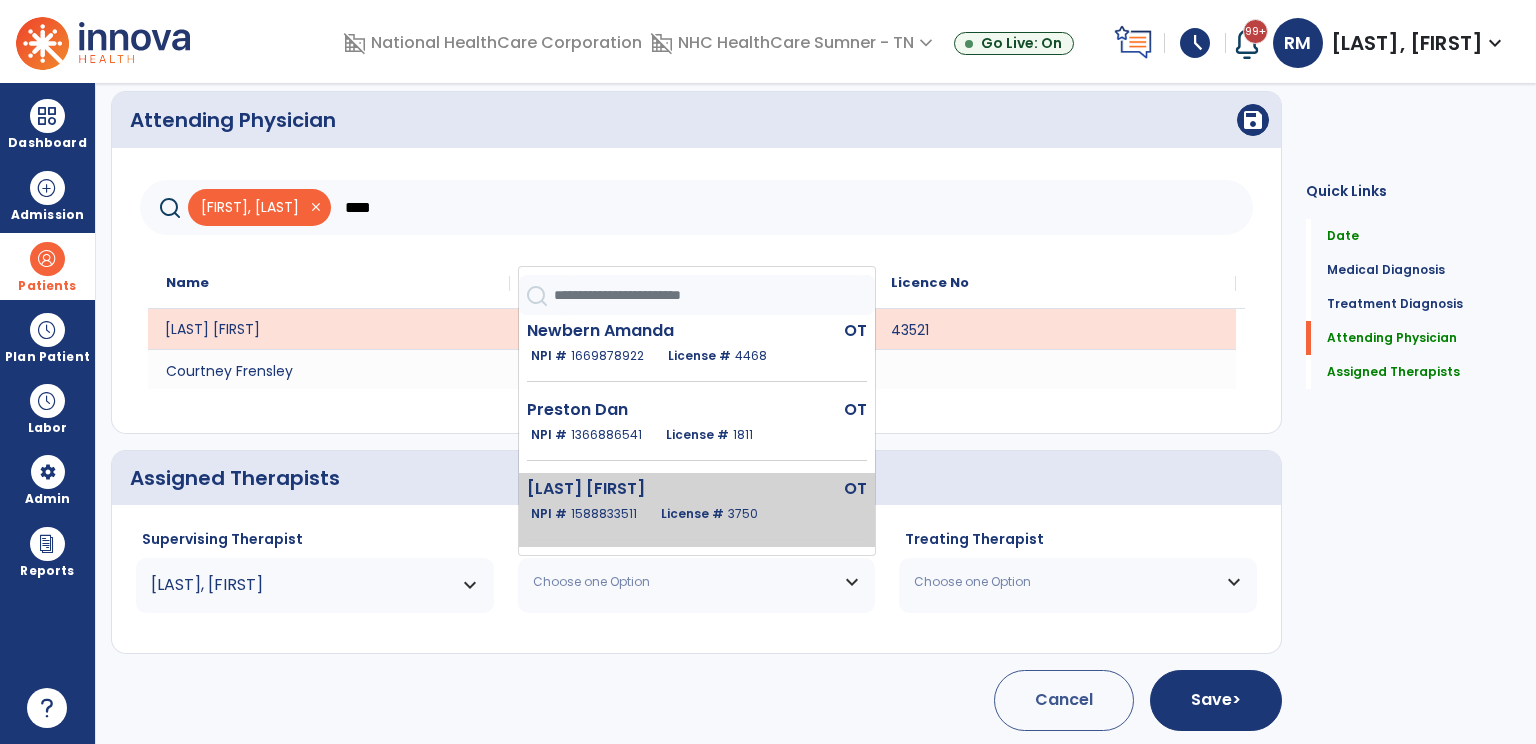 scroll, scrollTop: 721, scrollLeft: 0, axis: vertical 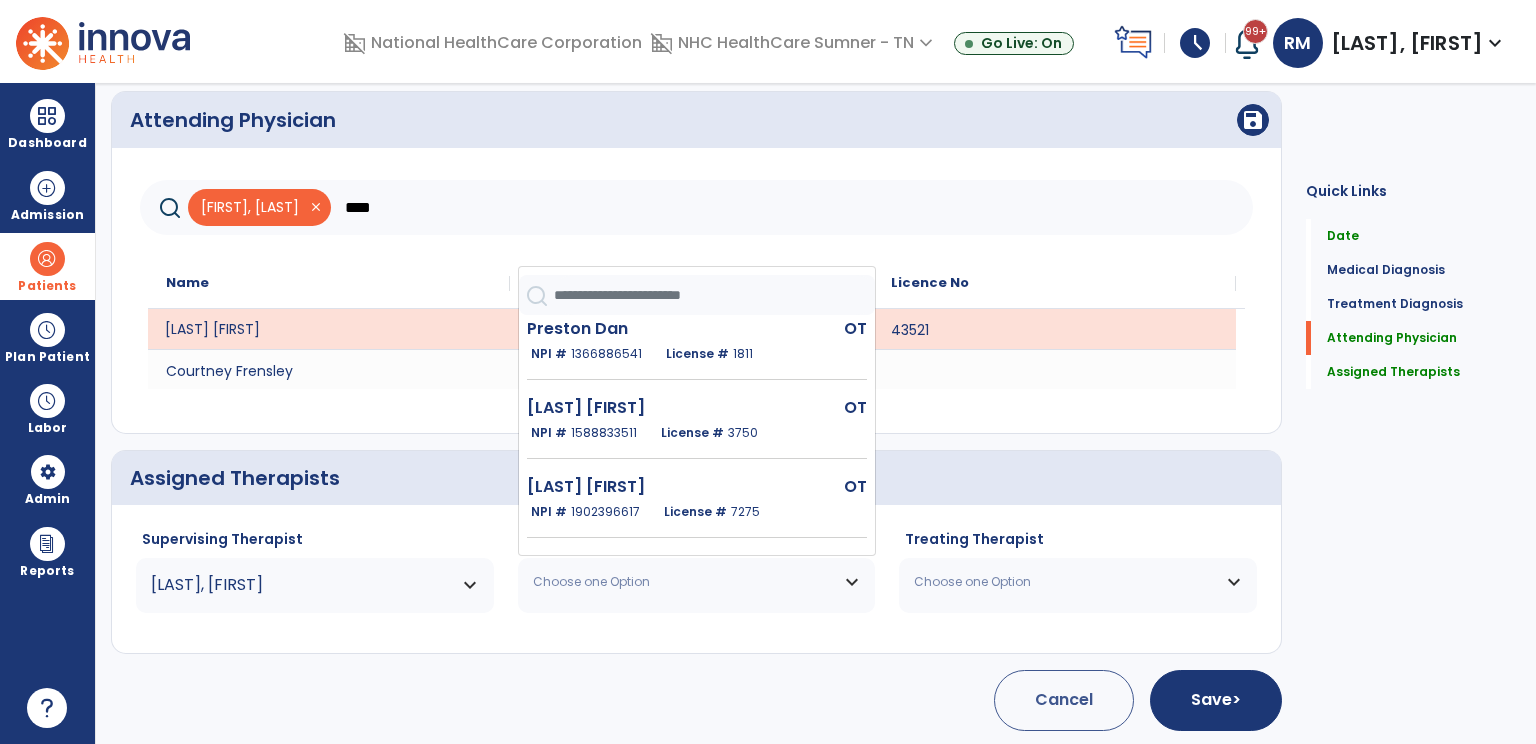 click on "[LAST] [FIRST]" 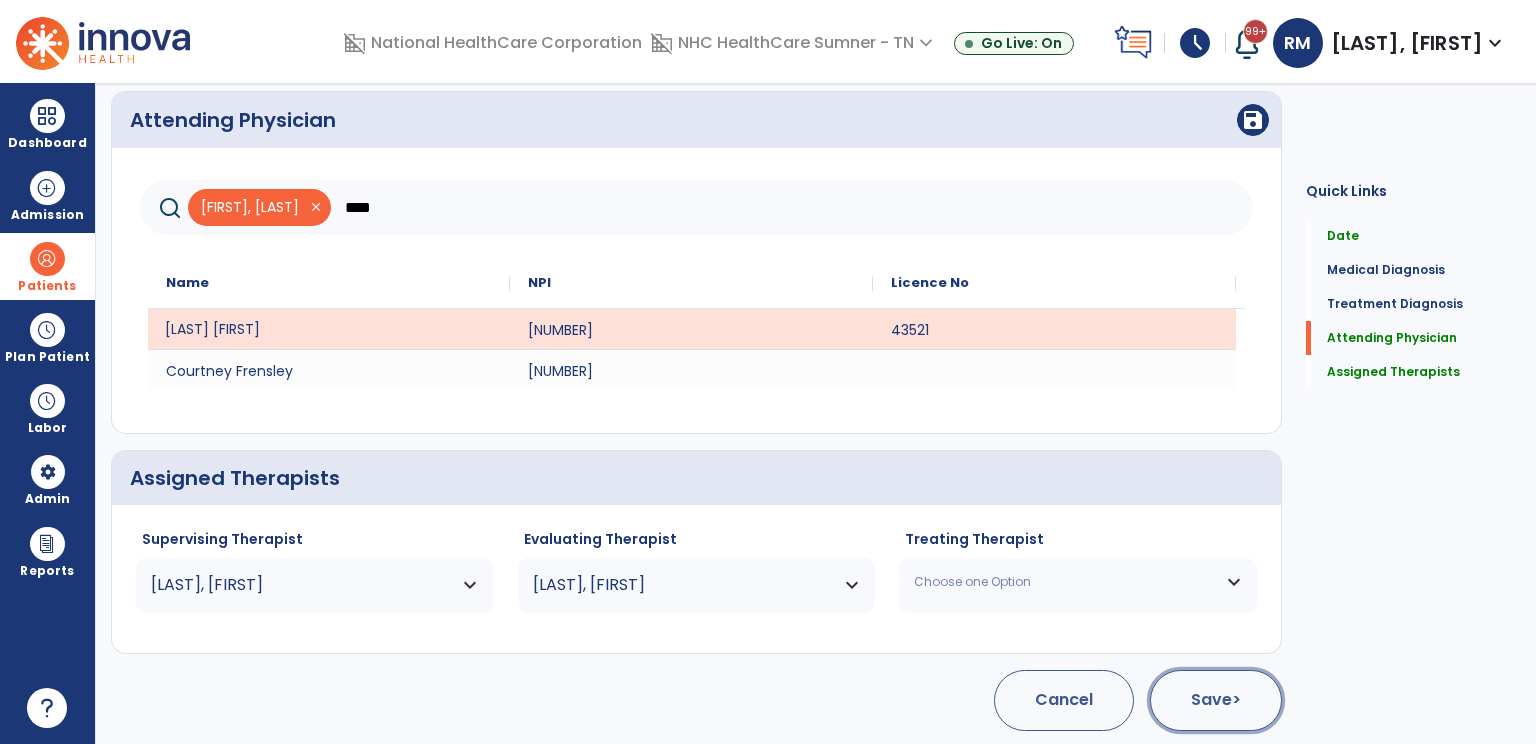 click on "Save  >" 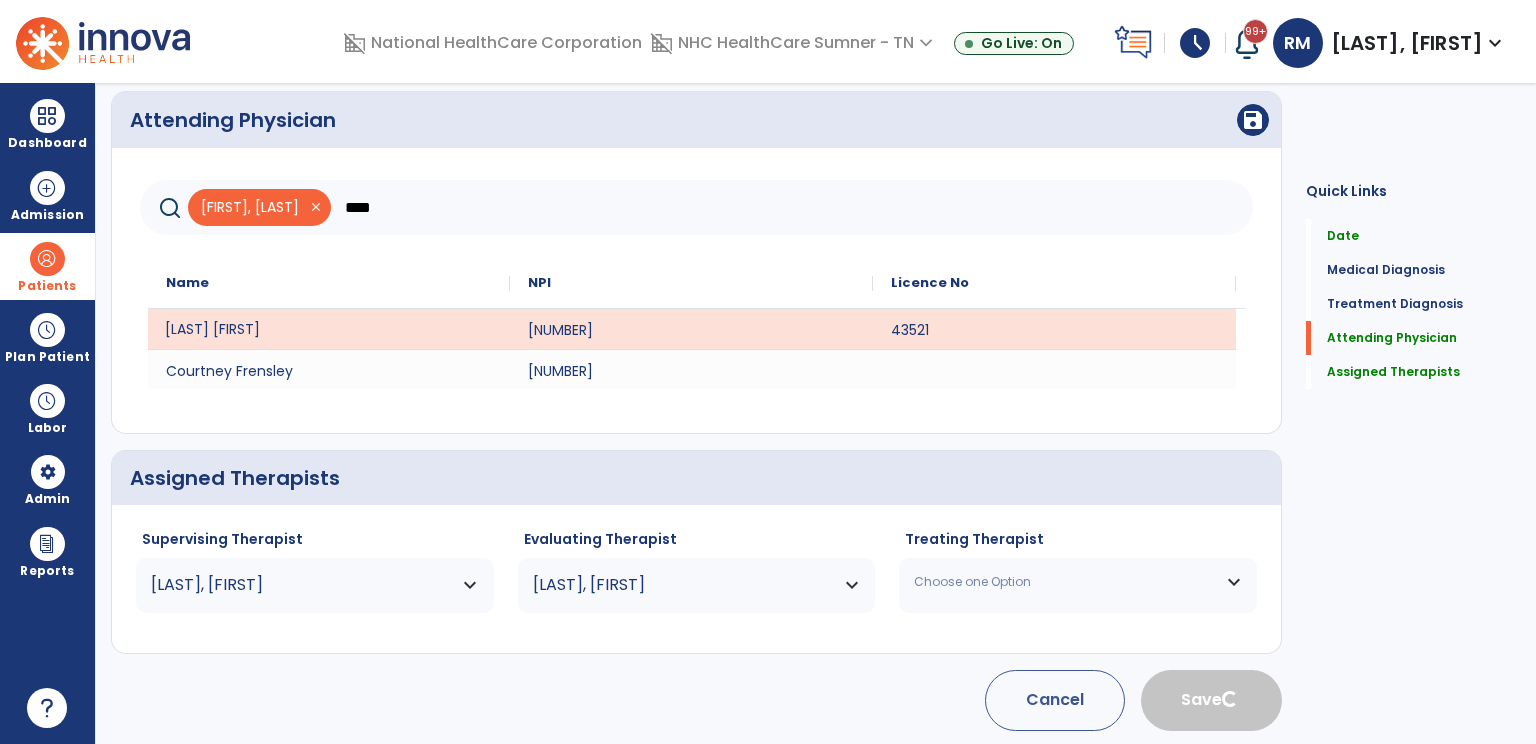 type 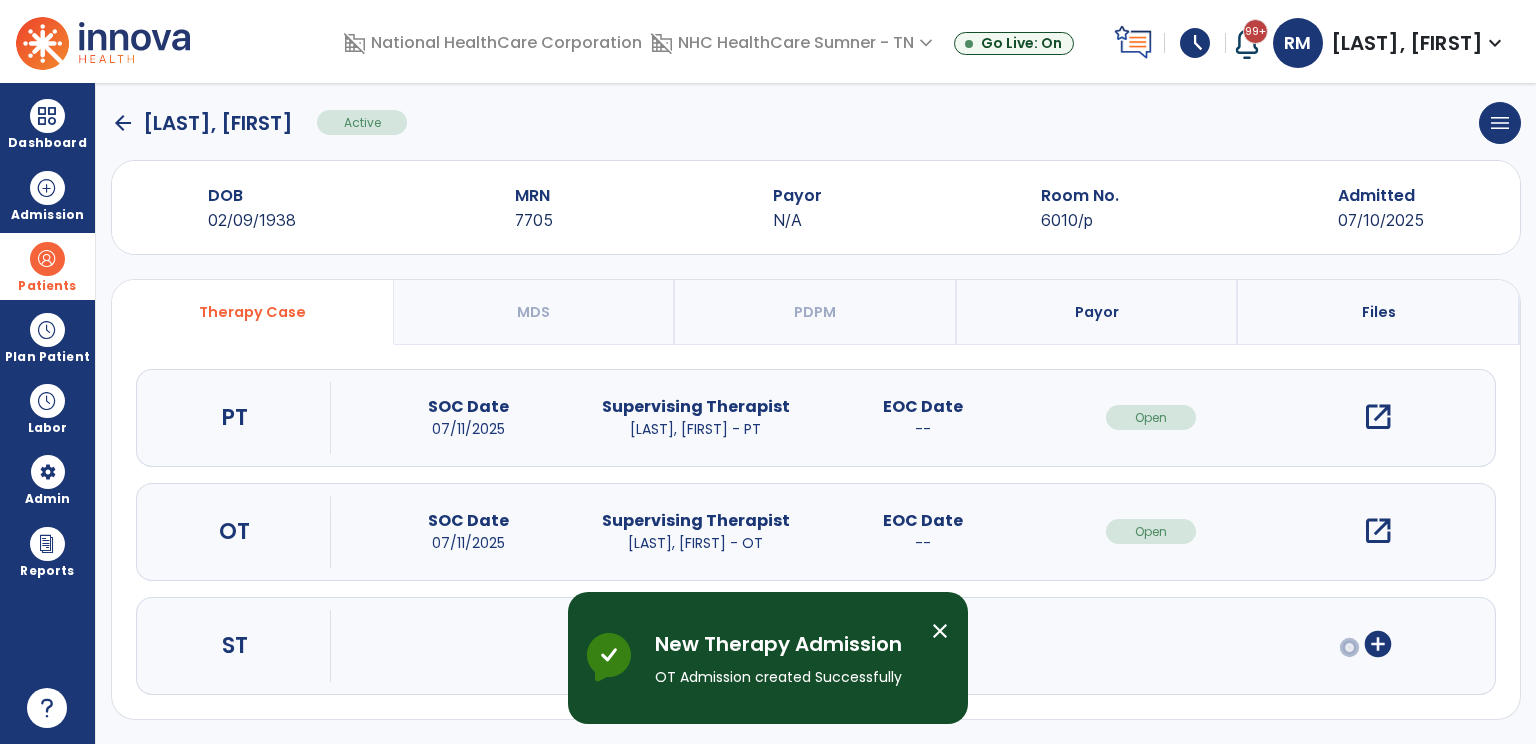scroll, scrollTop: 13, scrollLeft: 0, axis: vertical 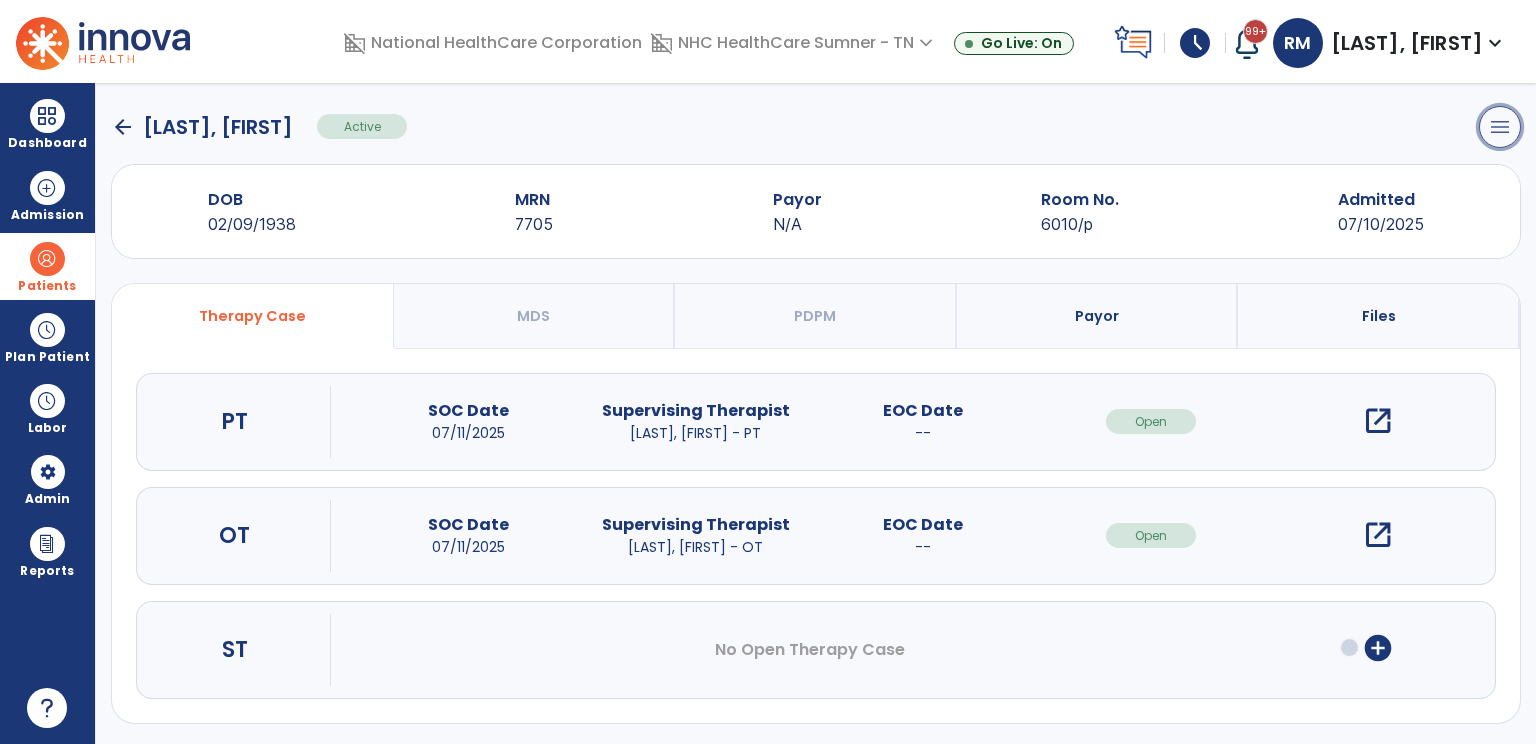 click on "menu" at bounding box center [1500, 127] 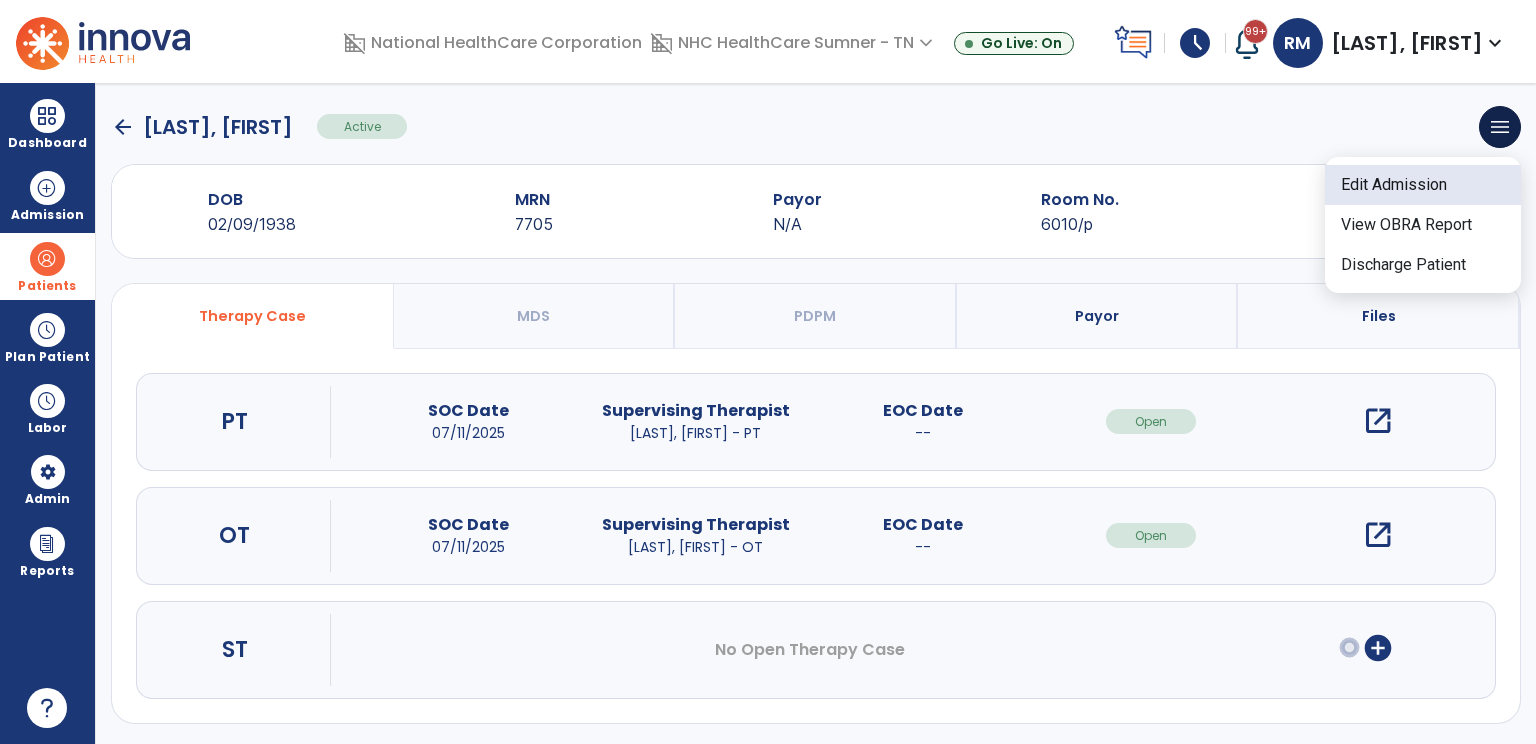 click on "Edit Admission" 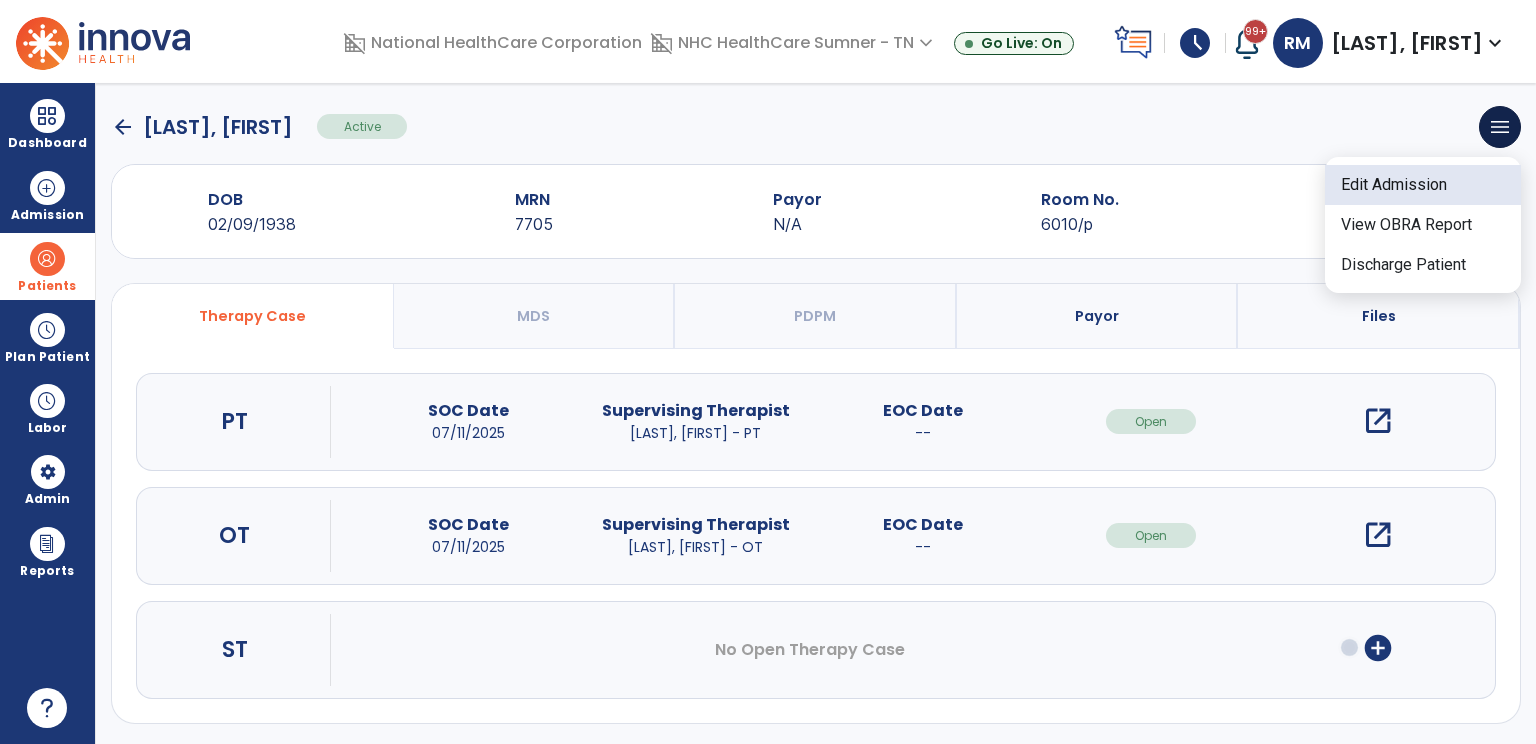 select on "****" 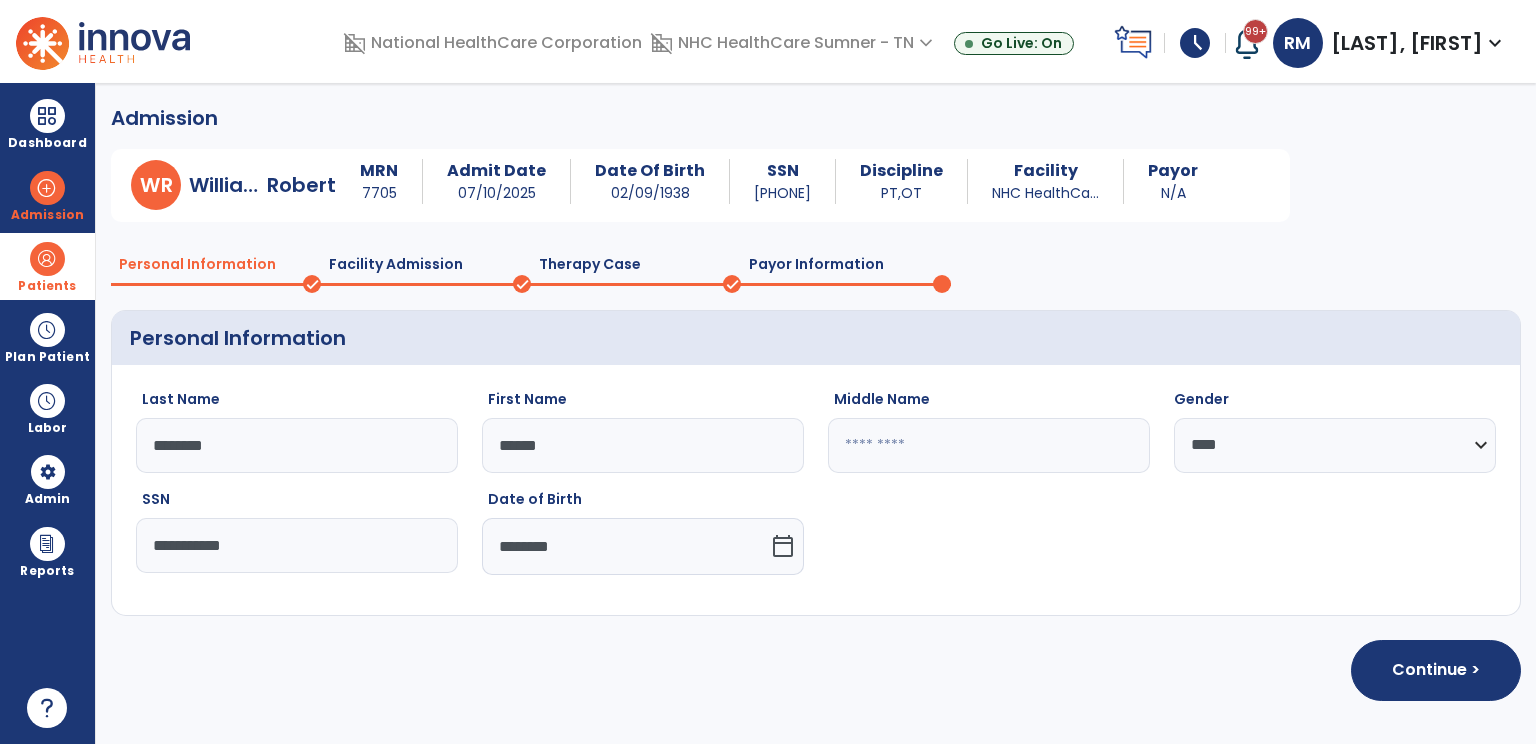 scroll, scrollTop: 0, scrollLeft: 0, axis: both 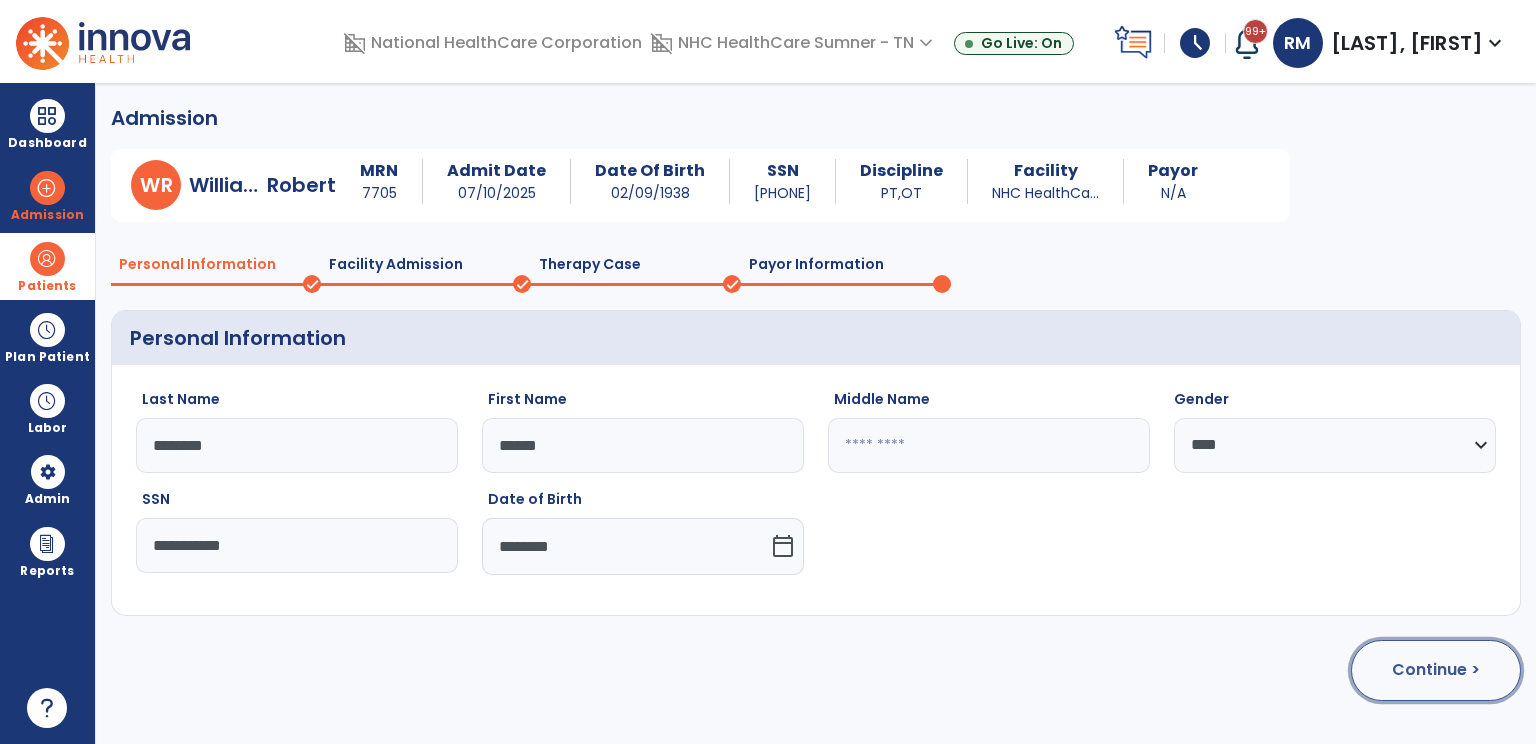 click on "Continue >" 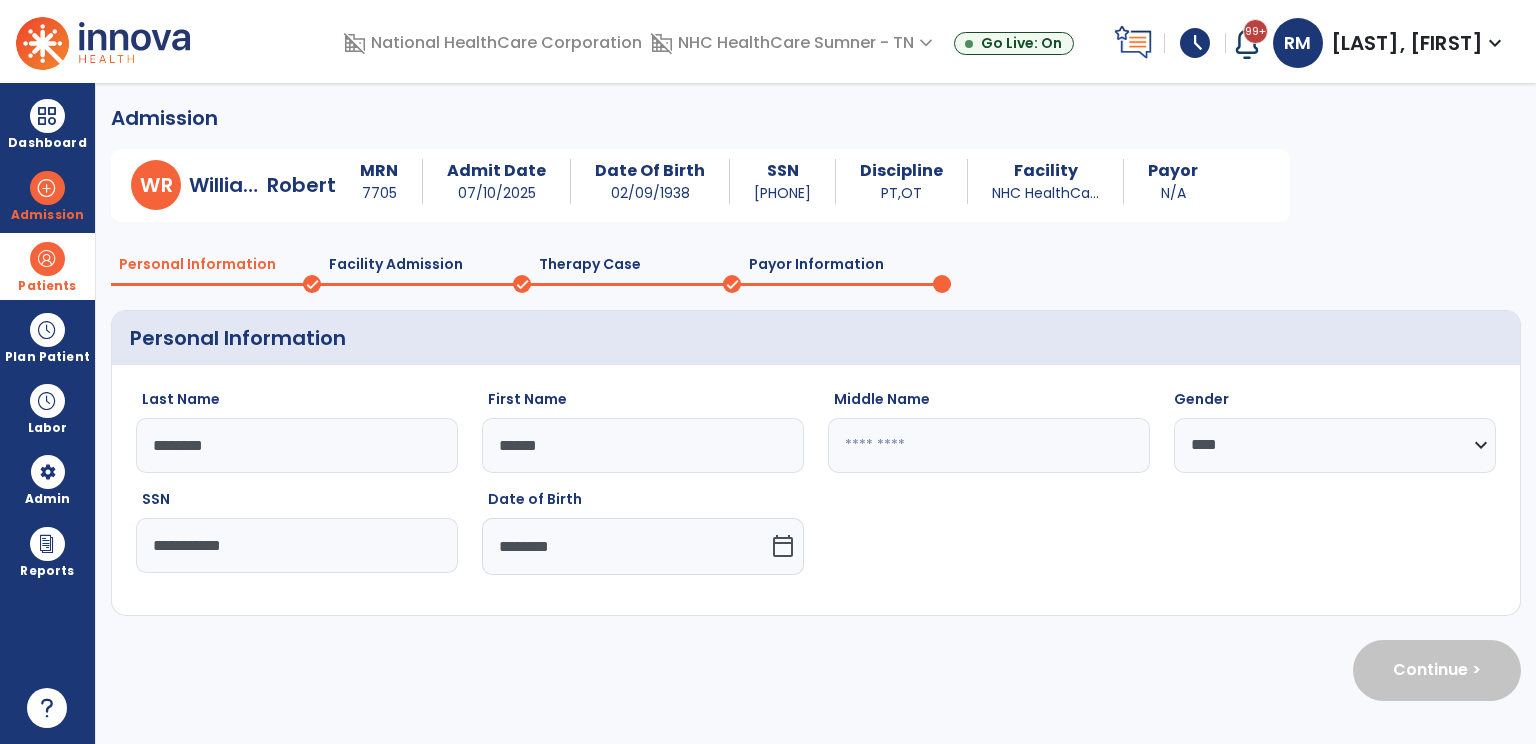 select on "**********" 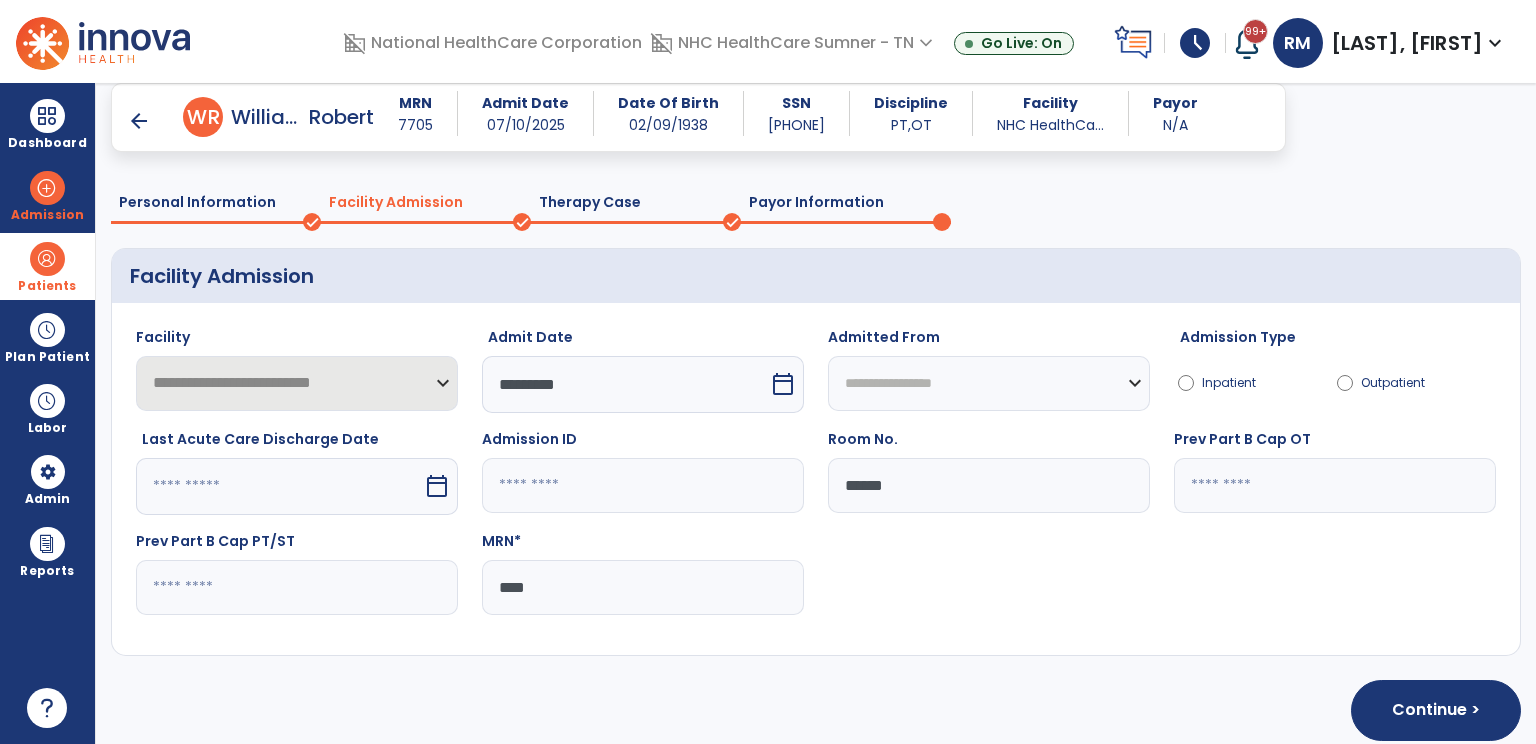 scroll, scrollTop: 62, scrollLeft: 0, axis: vertical 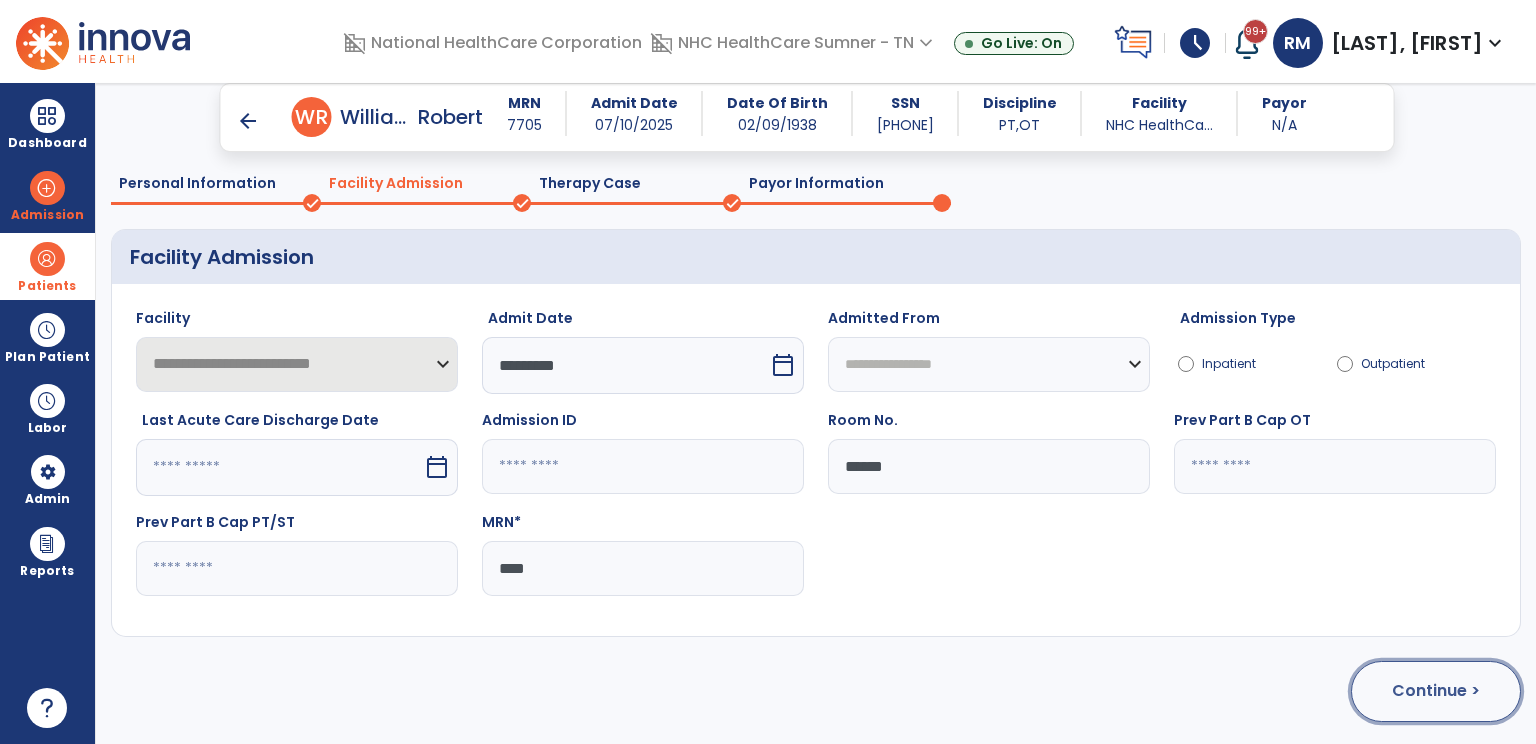 click on "Continue >" 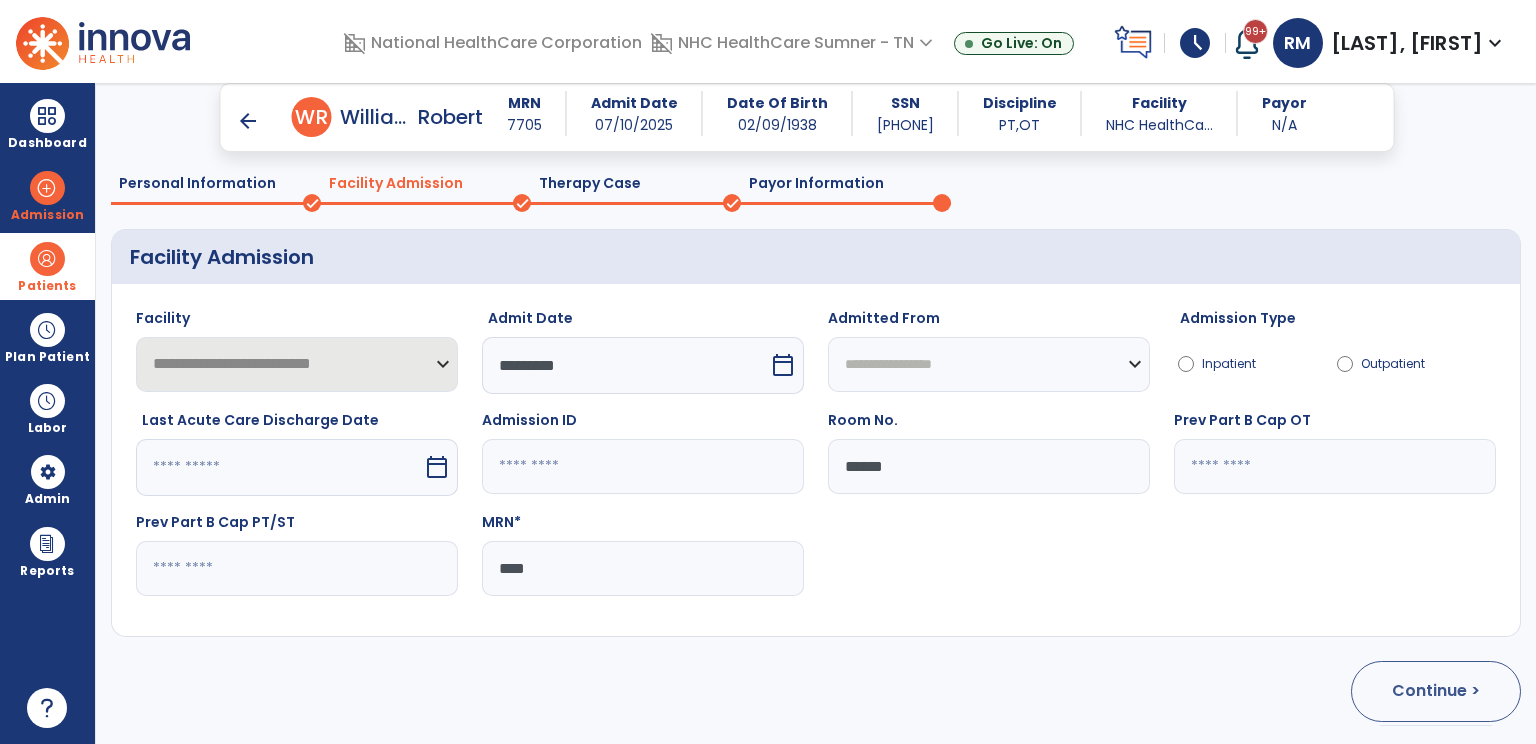 scroll, scrollTop: 0, scrollLeft: 0, axis: both 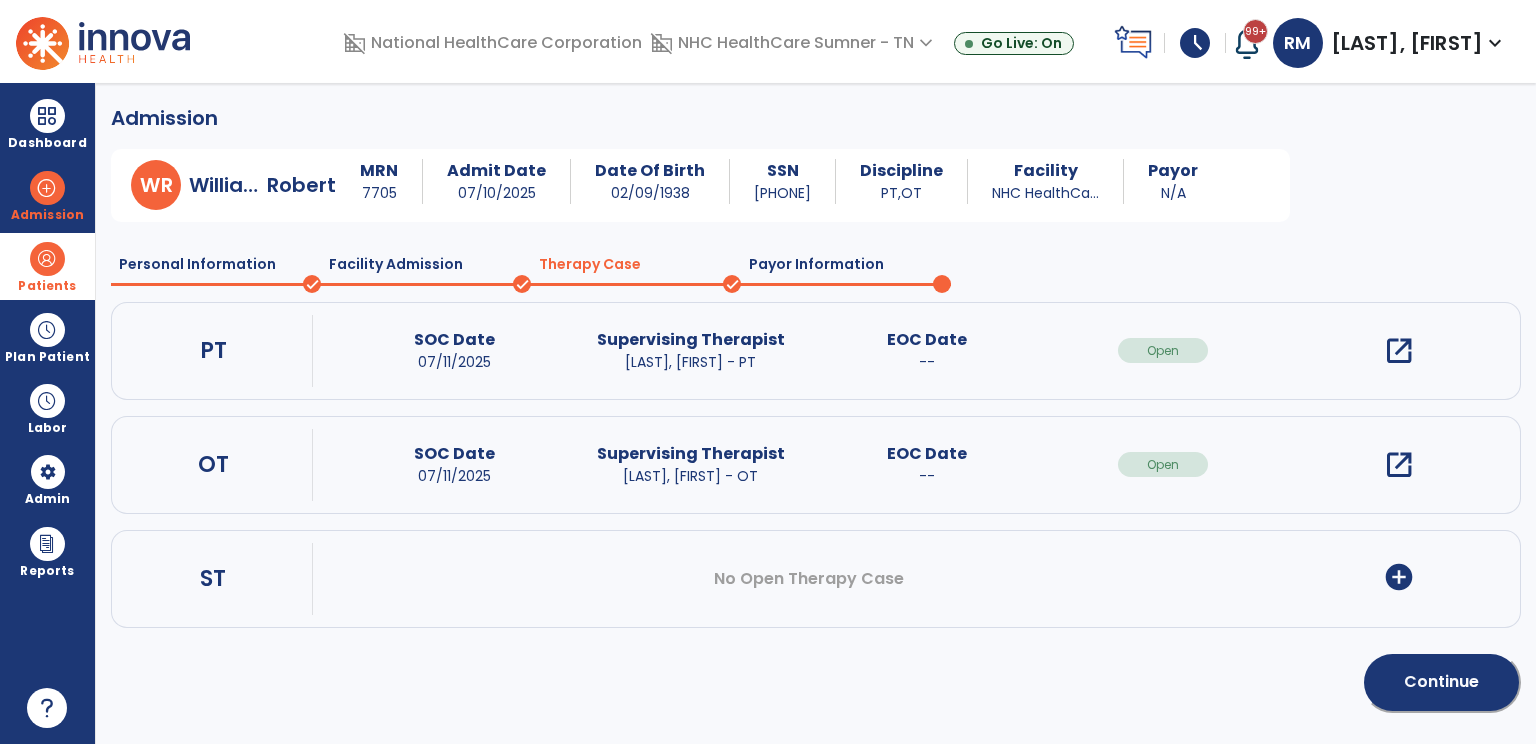 click on "Continue" 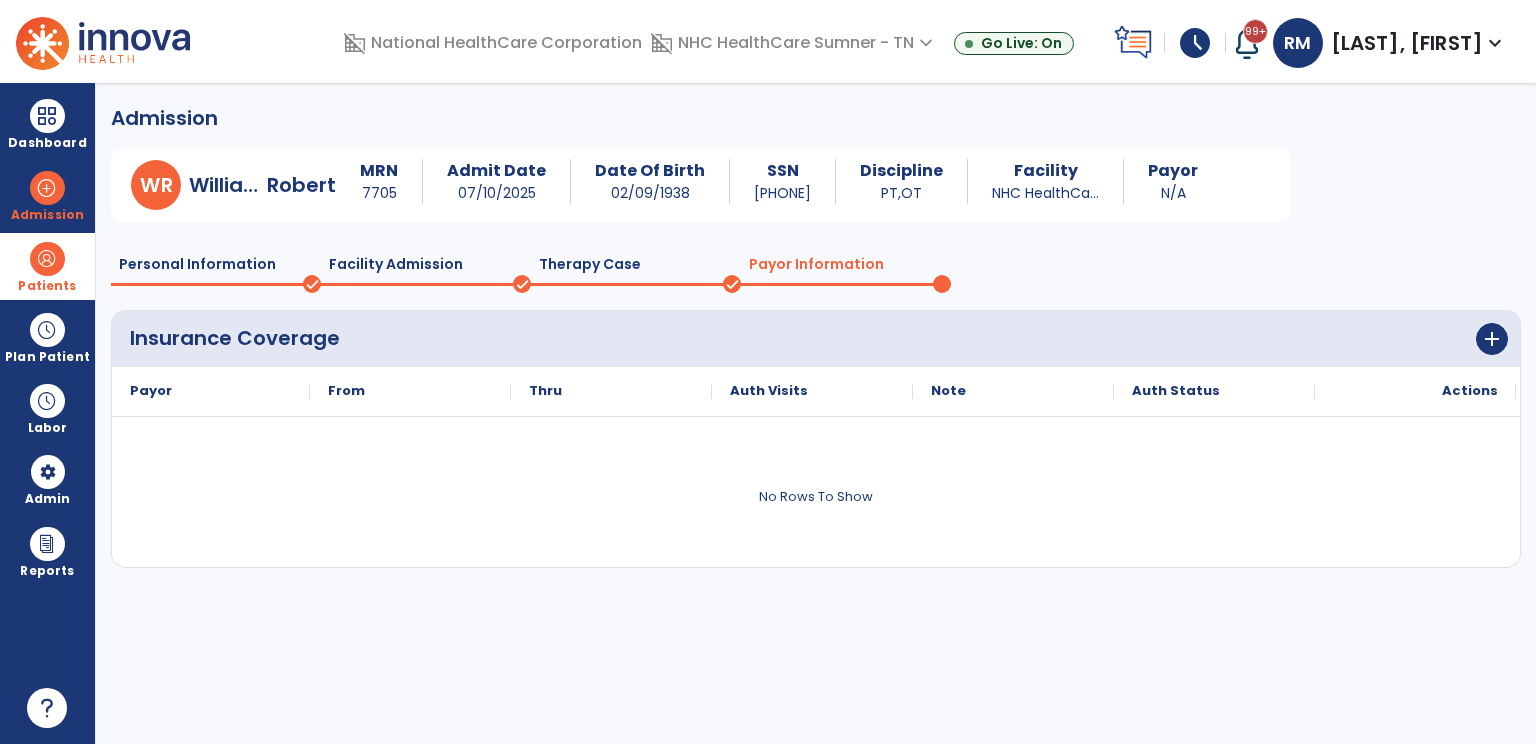 drag, startPoint x: 1520, startPoint y: 475, endPoint x: 1512, endPoint y: 424, distance: 51.62364 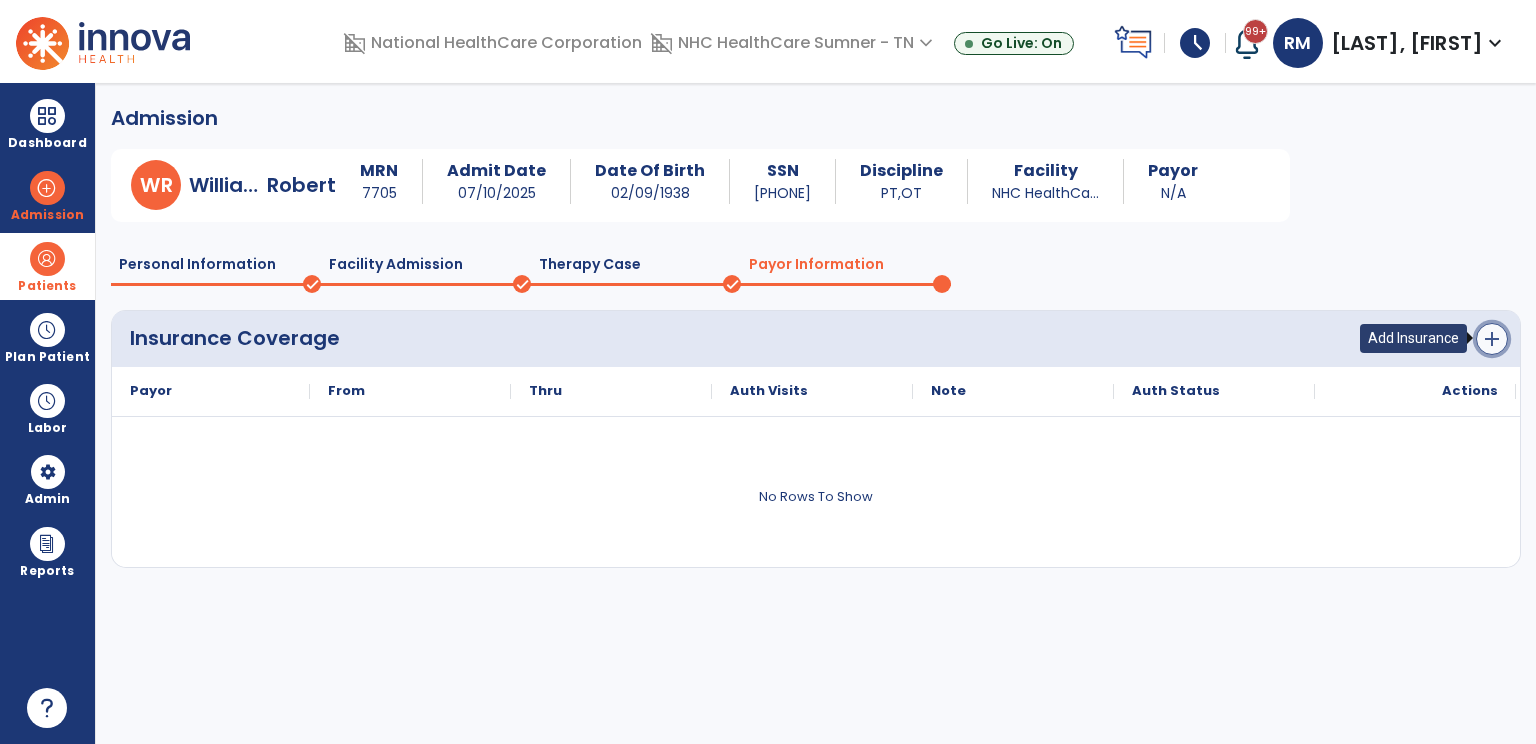 click on "add" 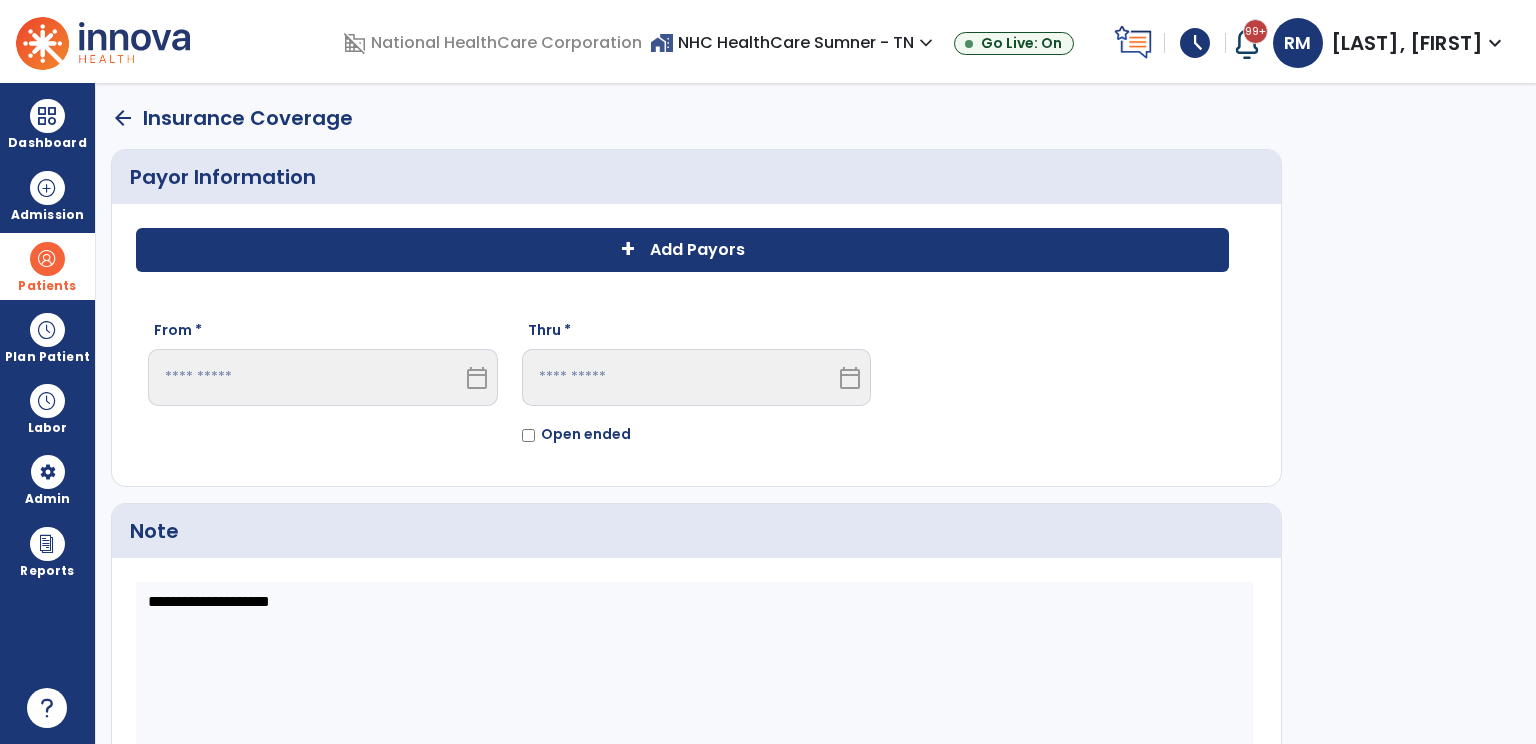 click on "+ Add Payors" 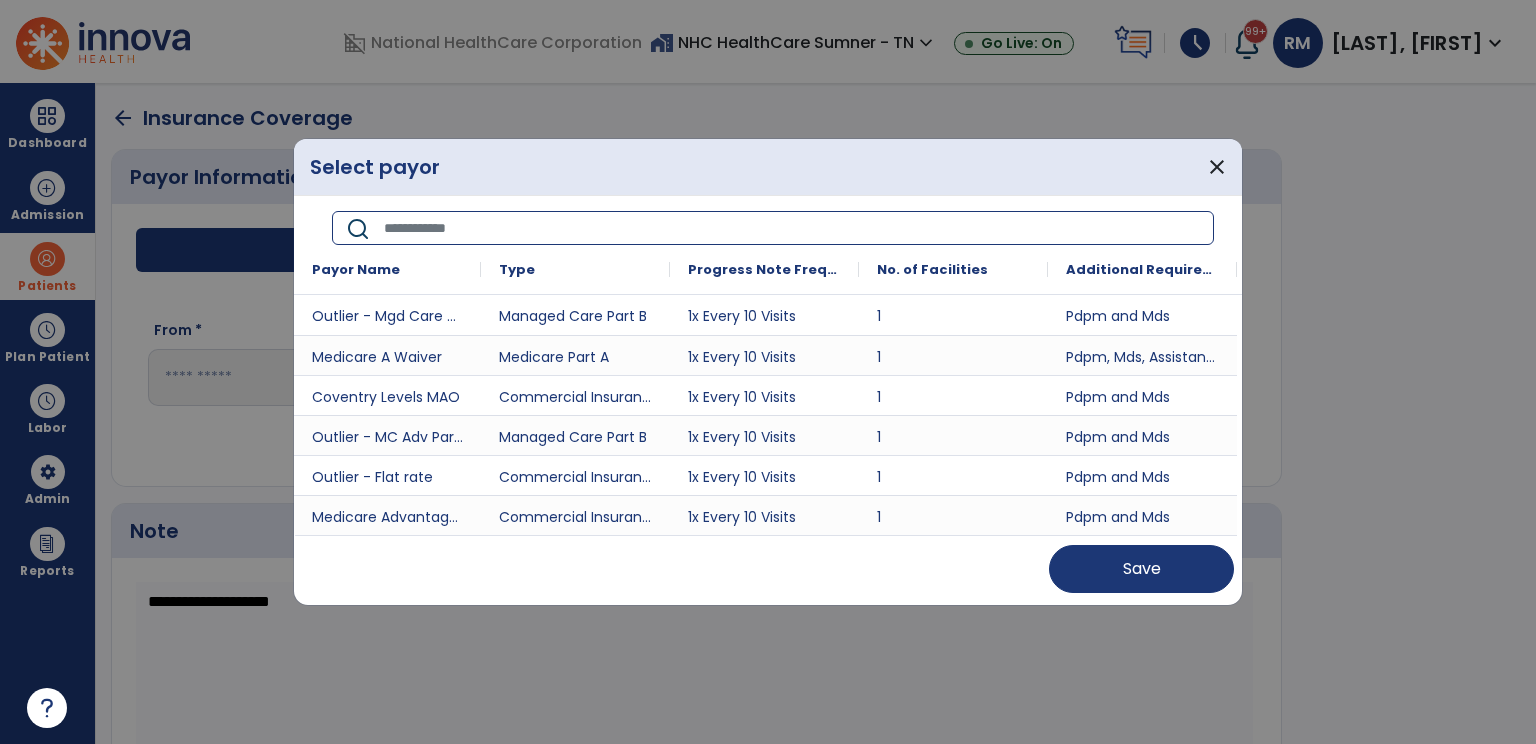 click at bounding box center (792, 228) 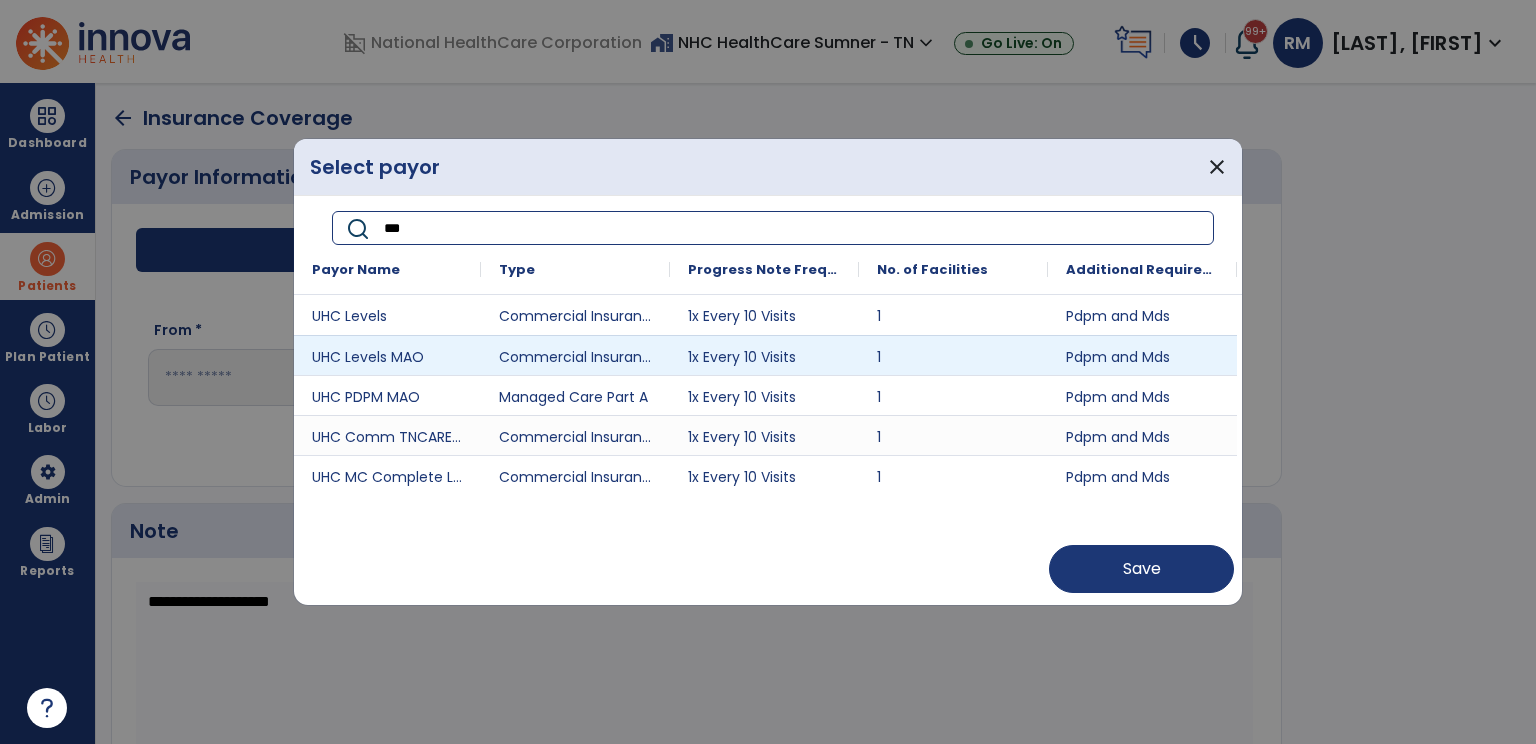 type on "***" 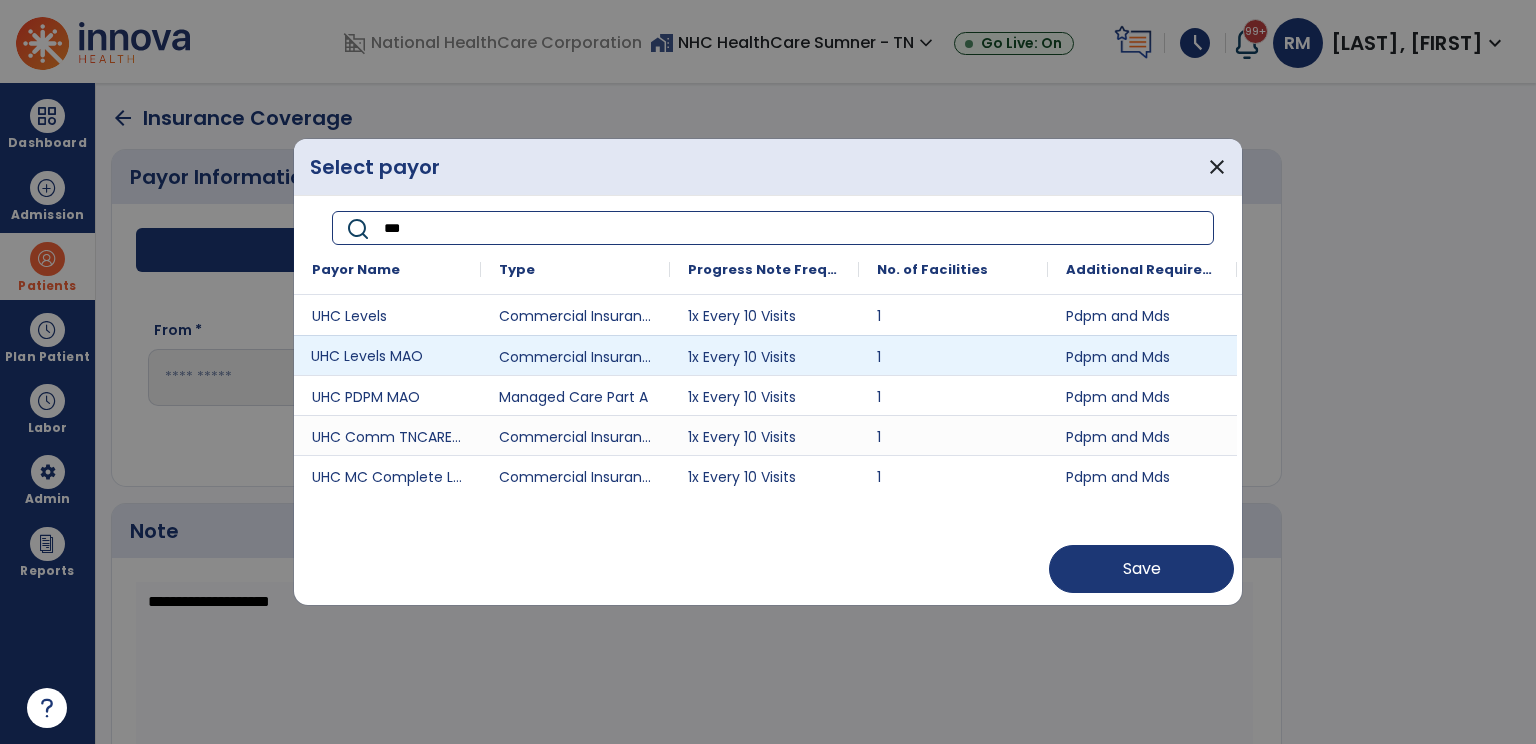 click on "UHC Levels MAO" at bounding box center (387, 355) 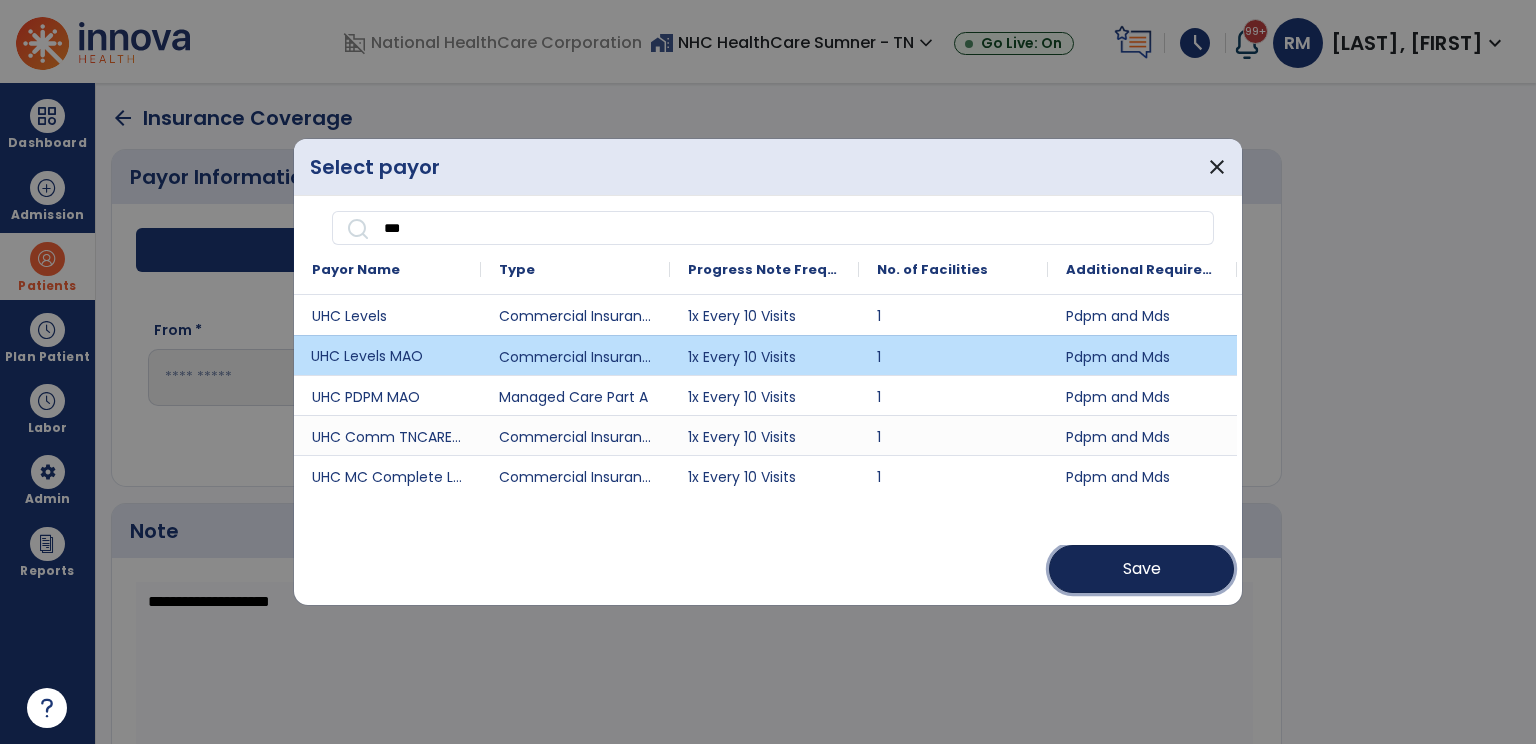 click on "Save" at bounding box center (1142, 569) 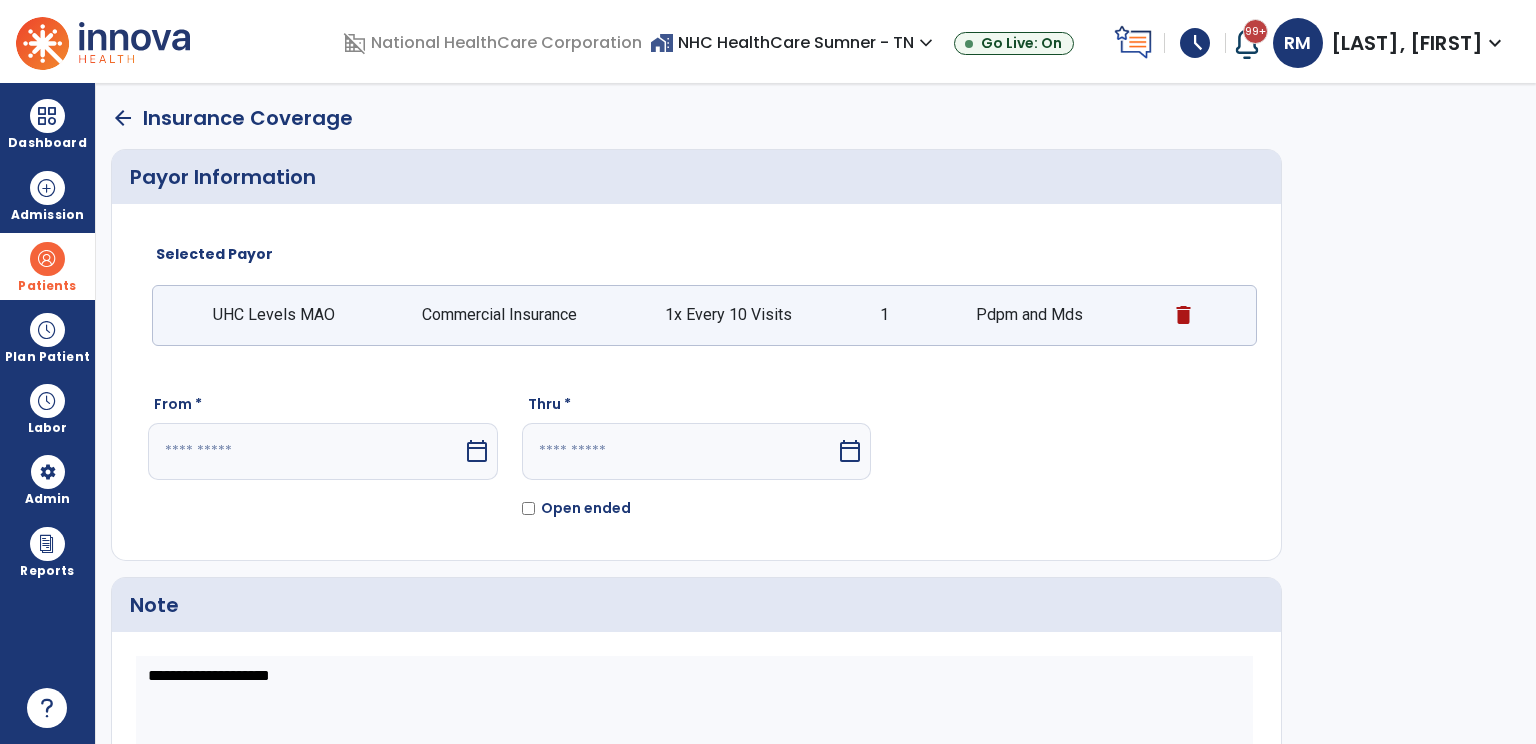 click at bounding box center [305, 451] 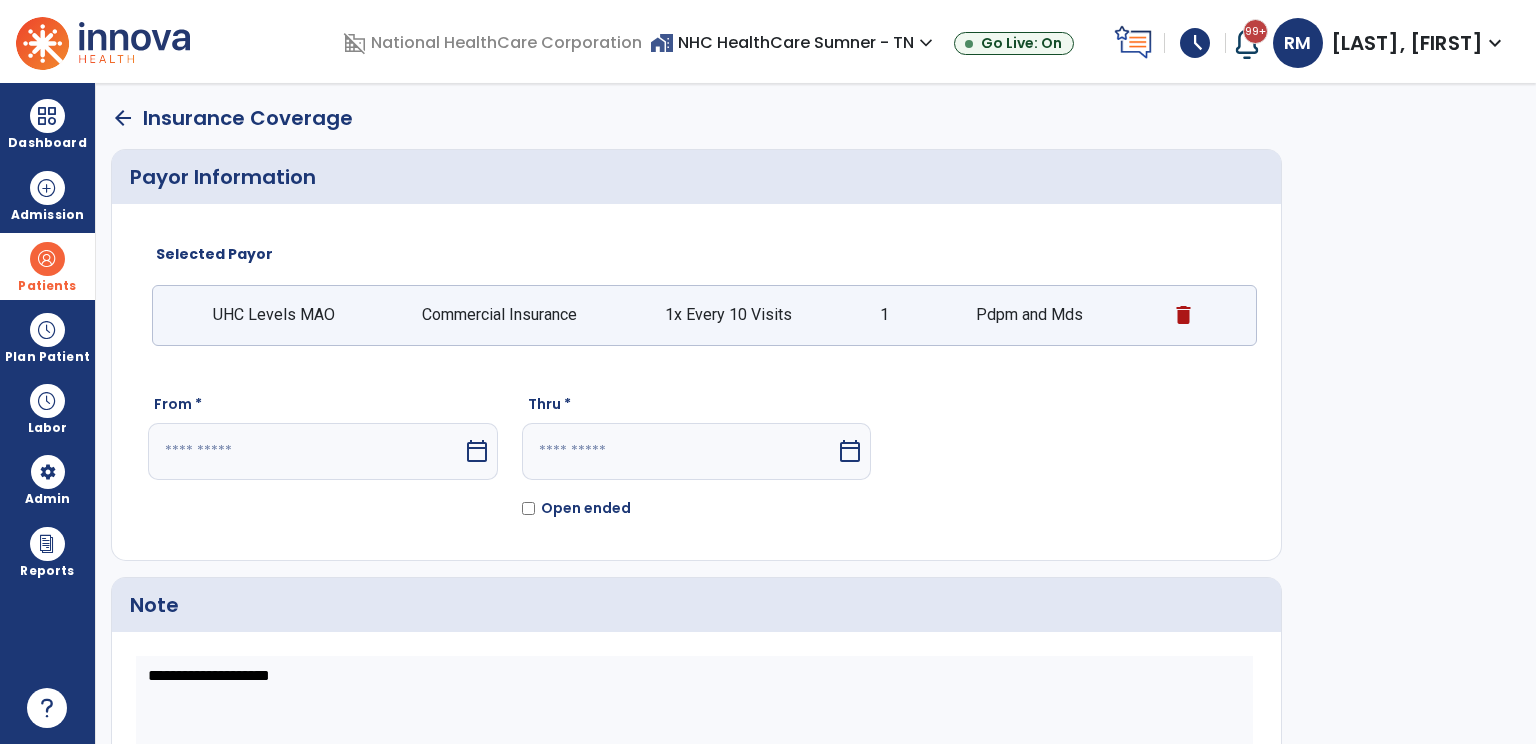 select on "*" 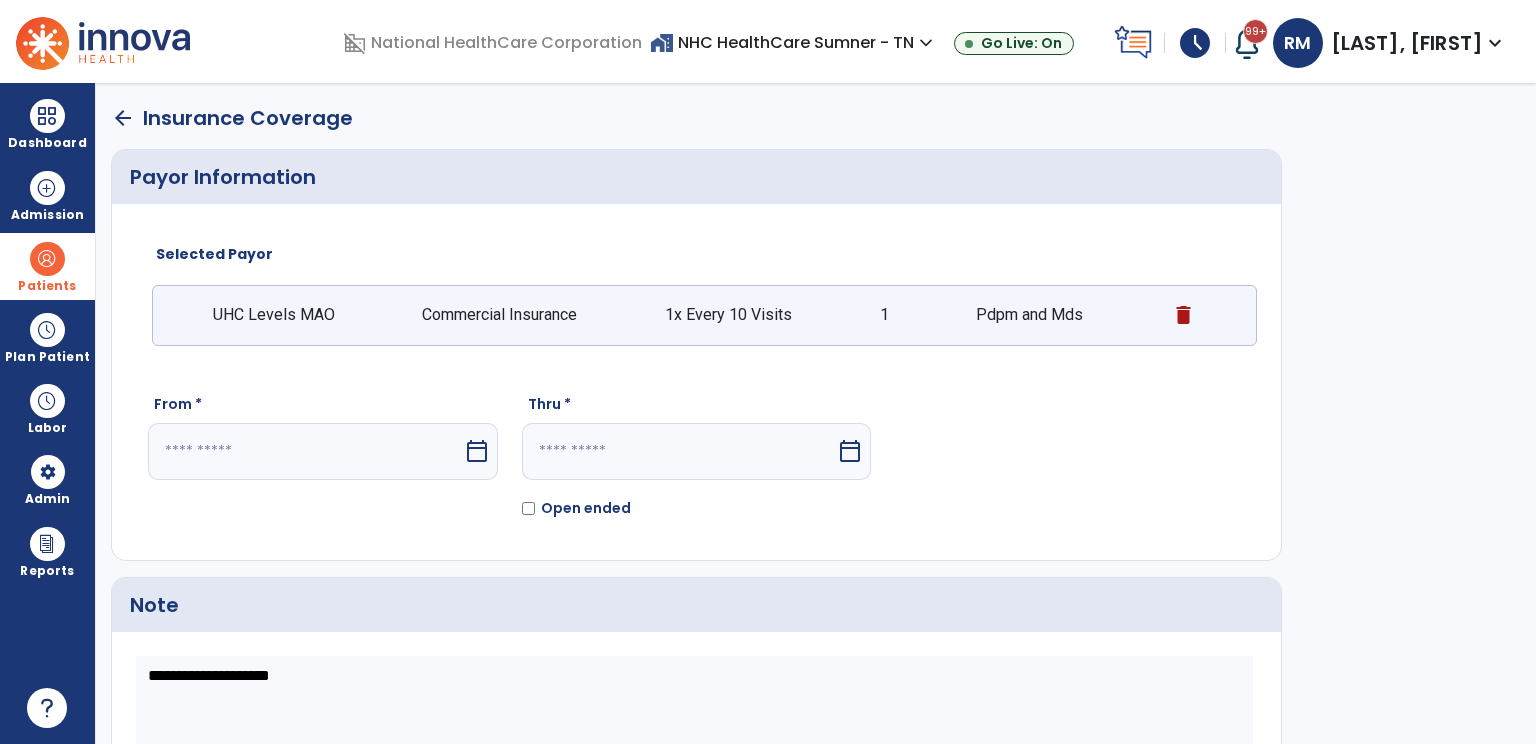 select on "****" 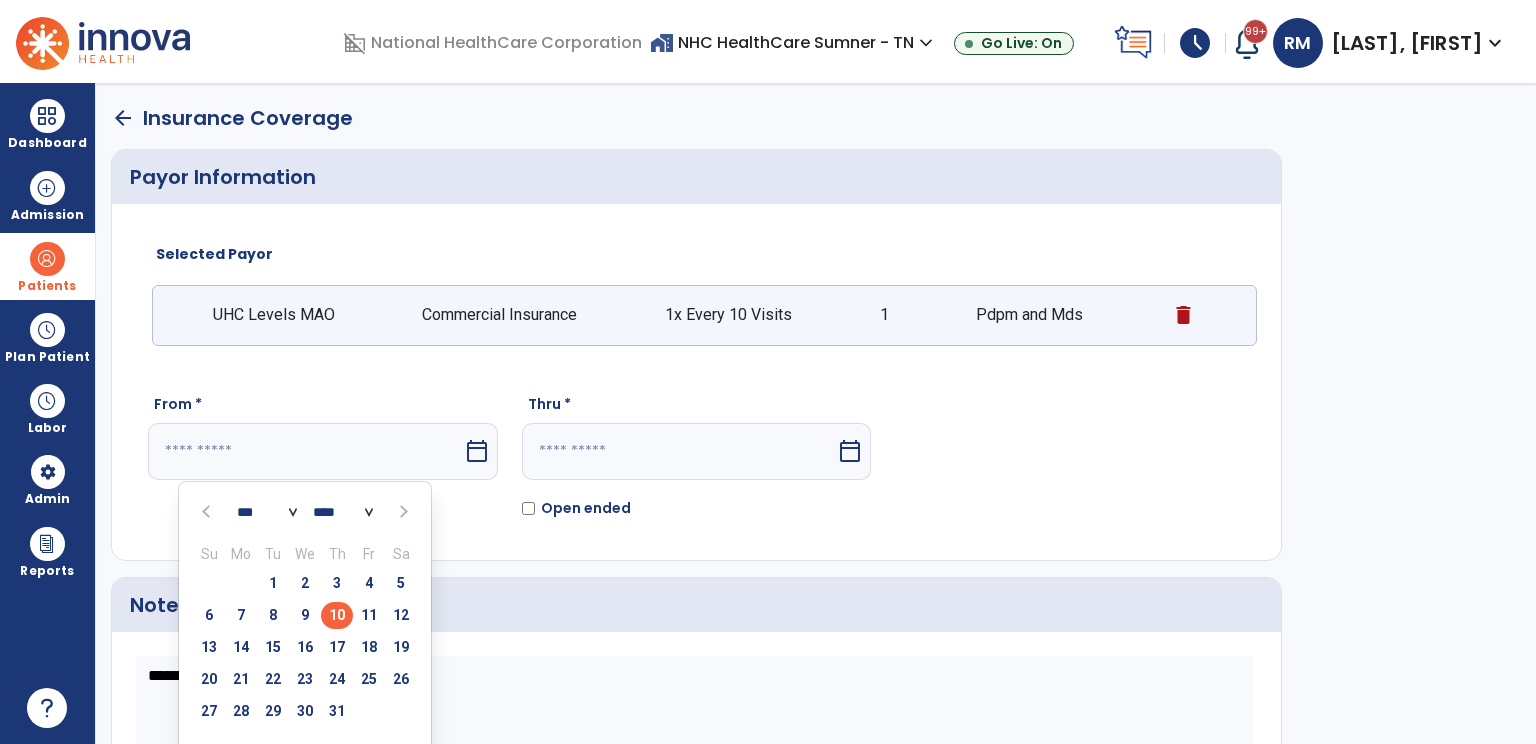 click on "10" at bounding box center [337, 615] 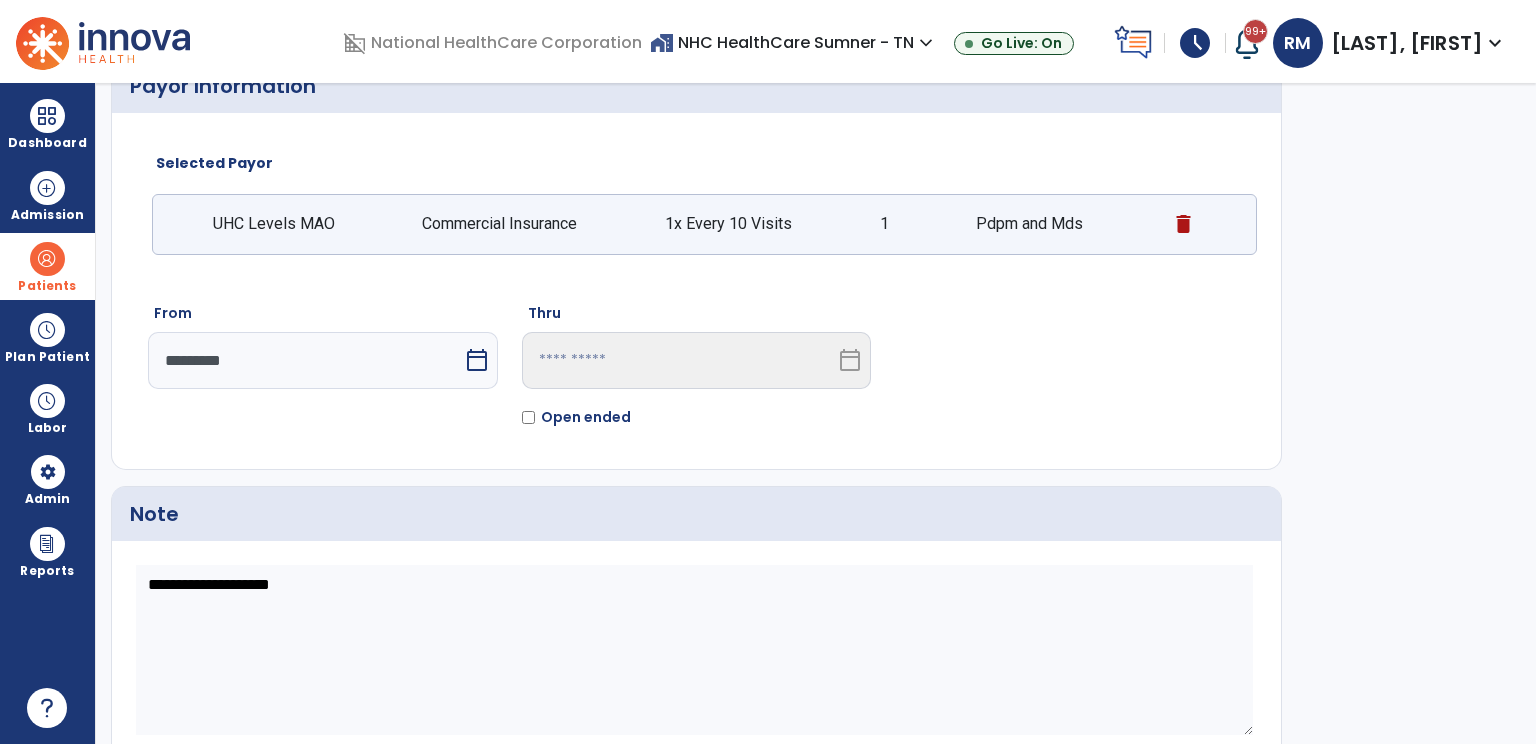 scroll, scrollTop: 164, scrollLeft: 0, axis: vertical 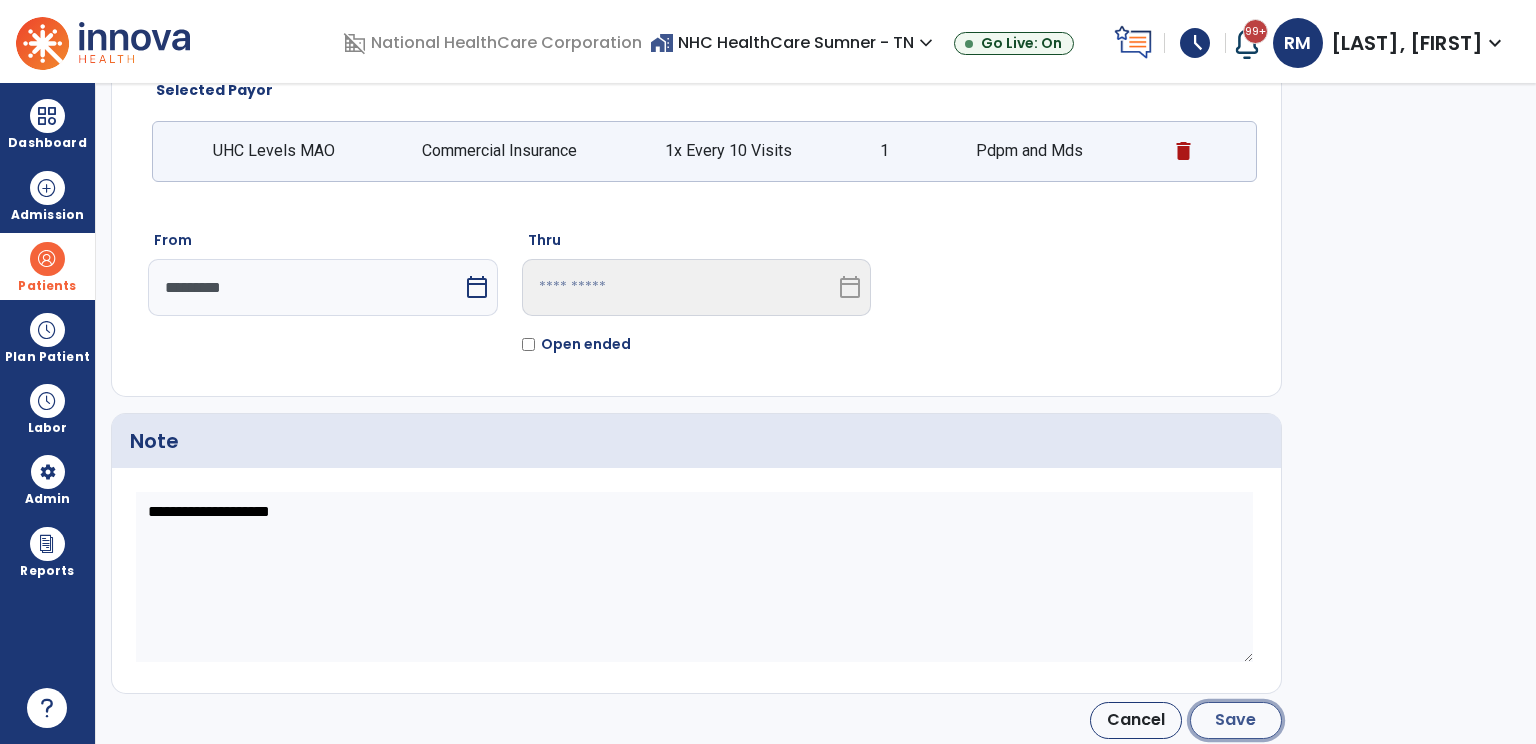 click on "Save" 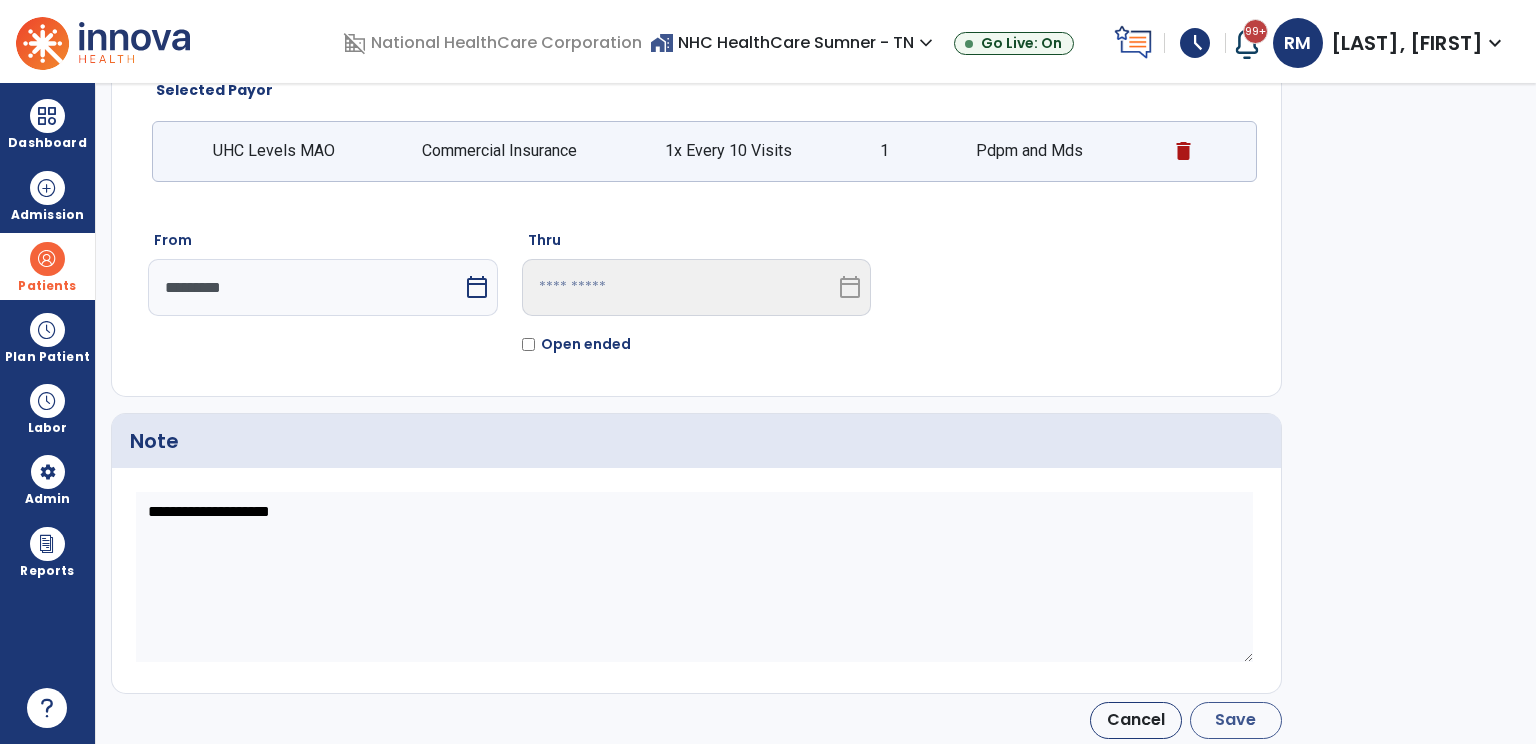 type on "*********" 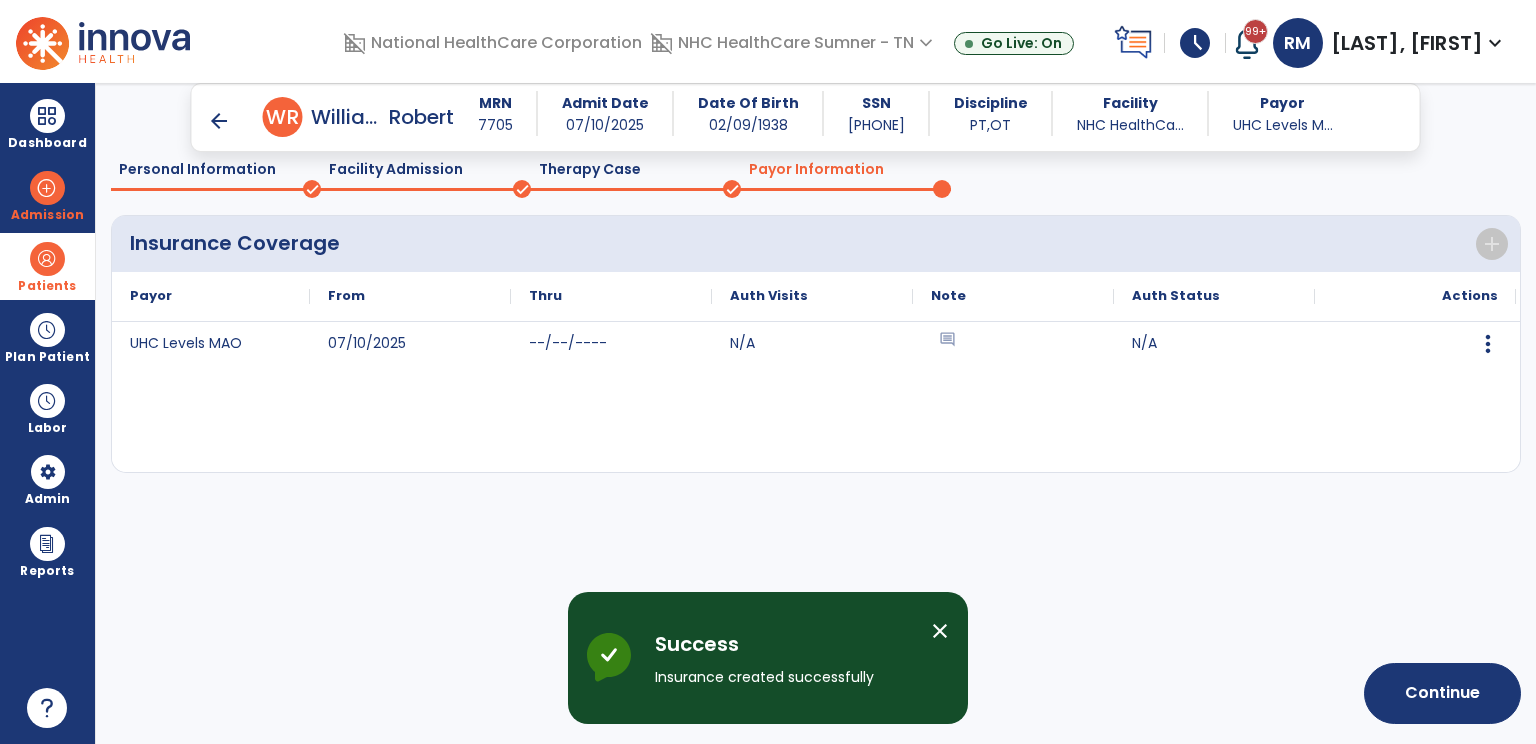 scroll, scrollTop: 79, scrollLeft: 0, axis: vertical 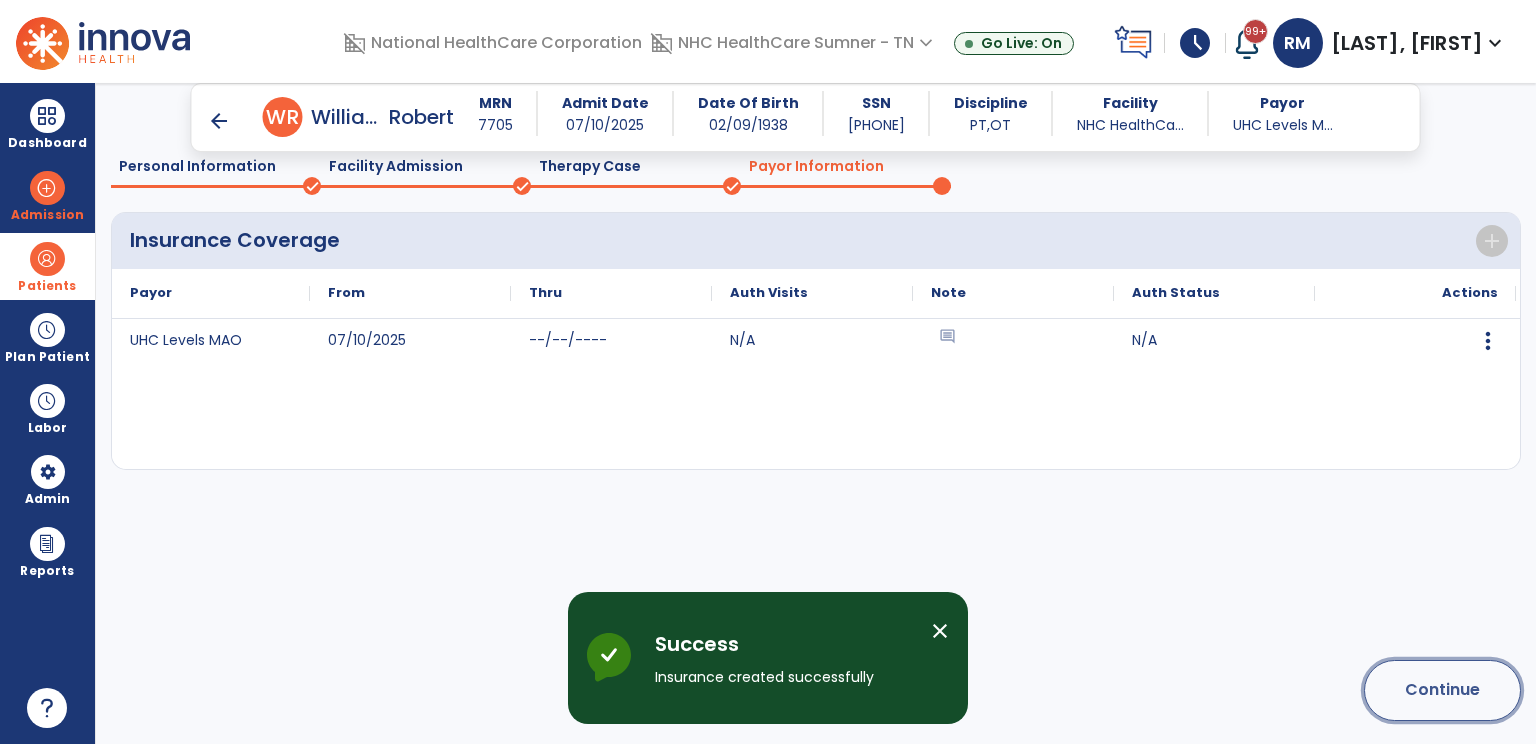 click on "Continue" 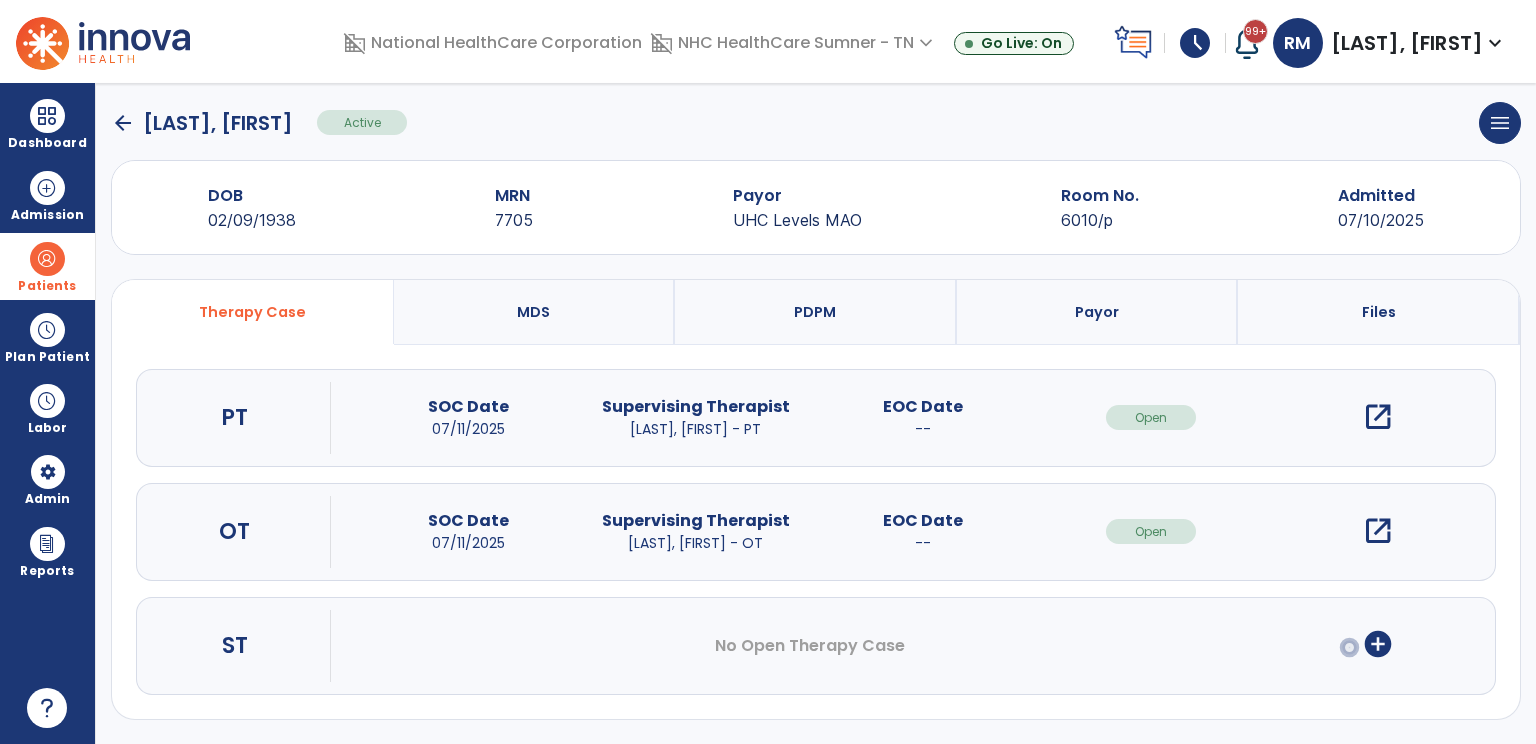 scroll, scrollTop: 13, scrollLeft: 0, axis: vertical 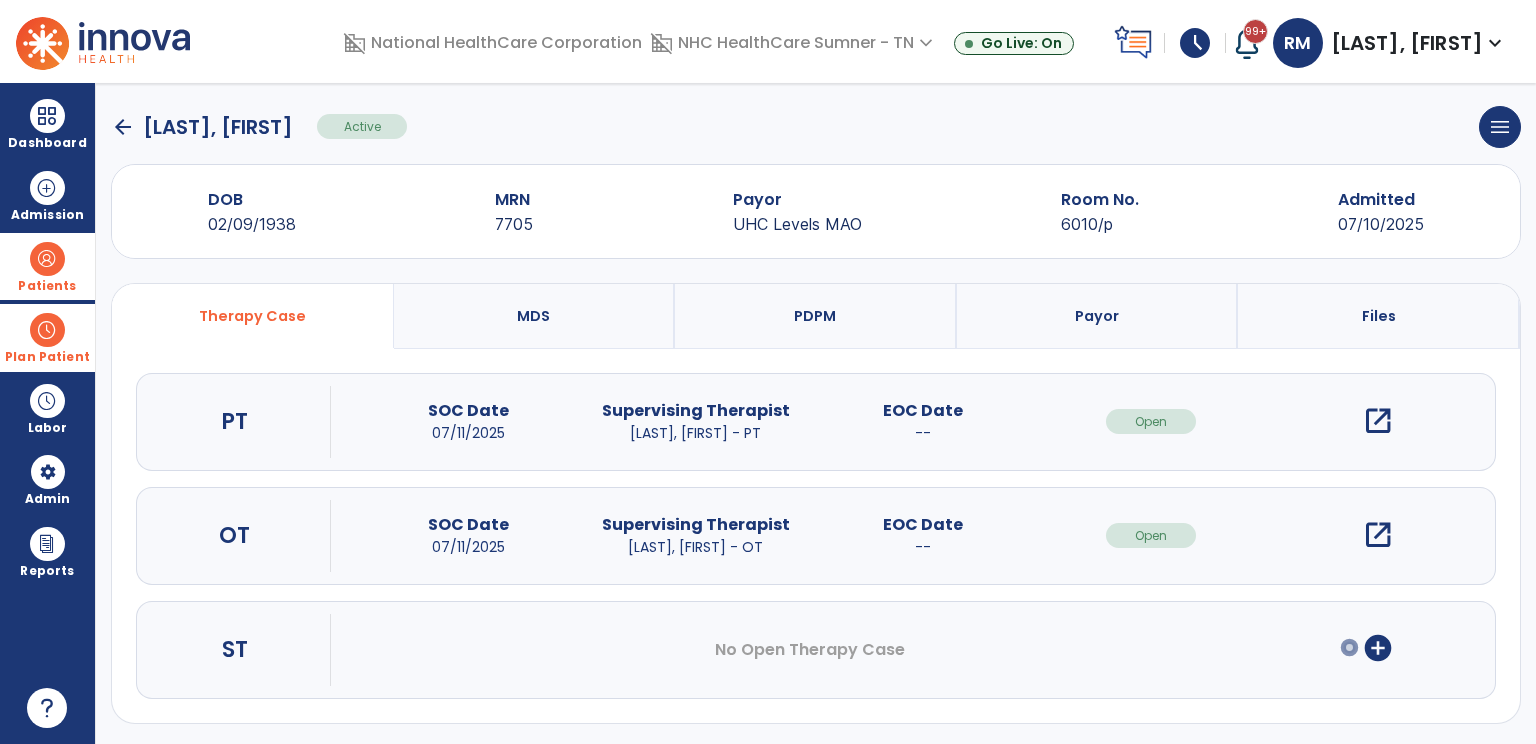 click at bounding box center [47, 330] 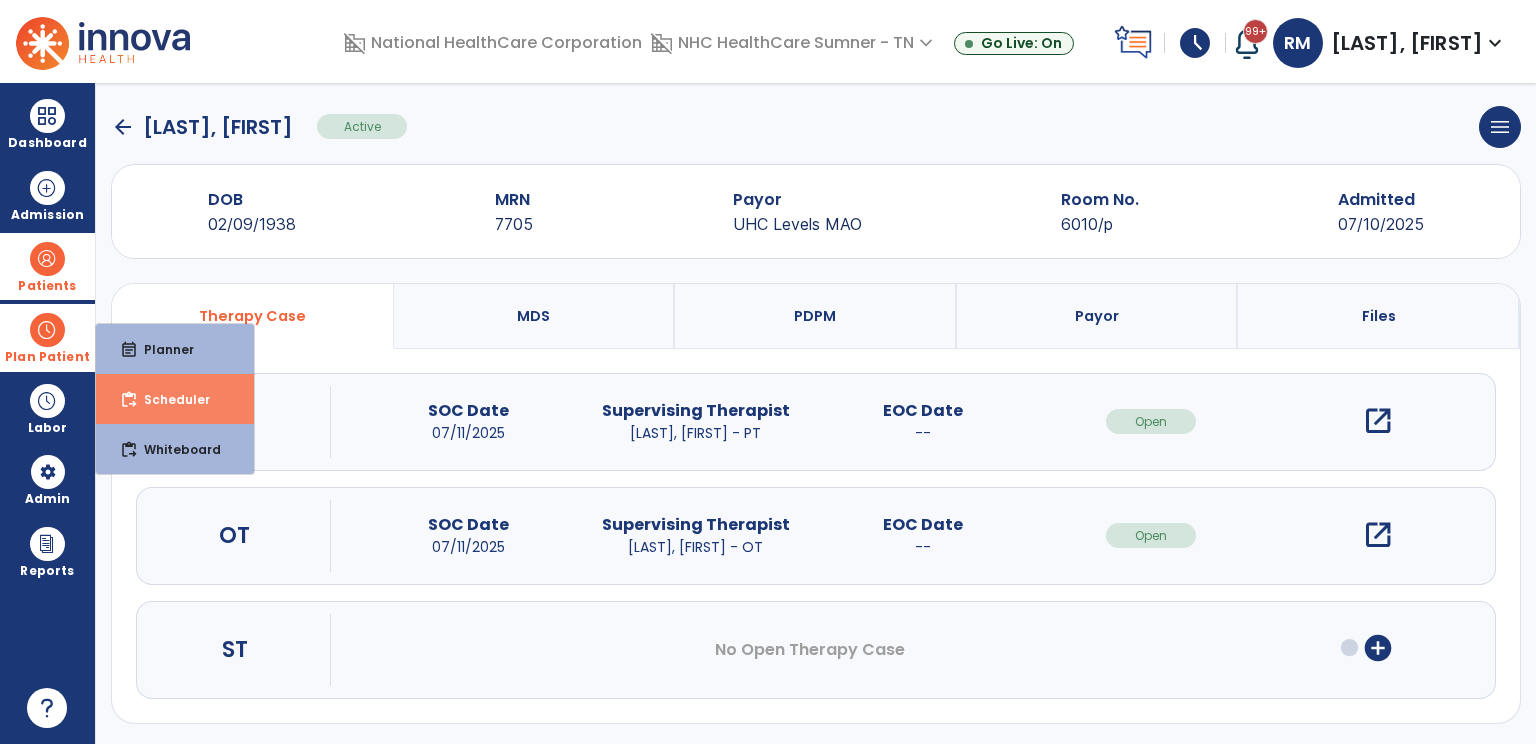 click on "Scheduler" at bounding box center (169, 399) 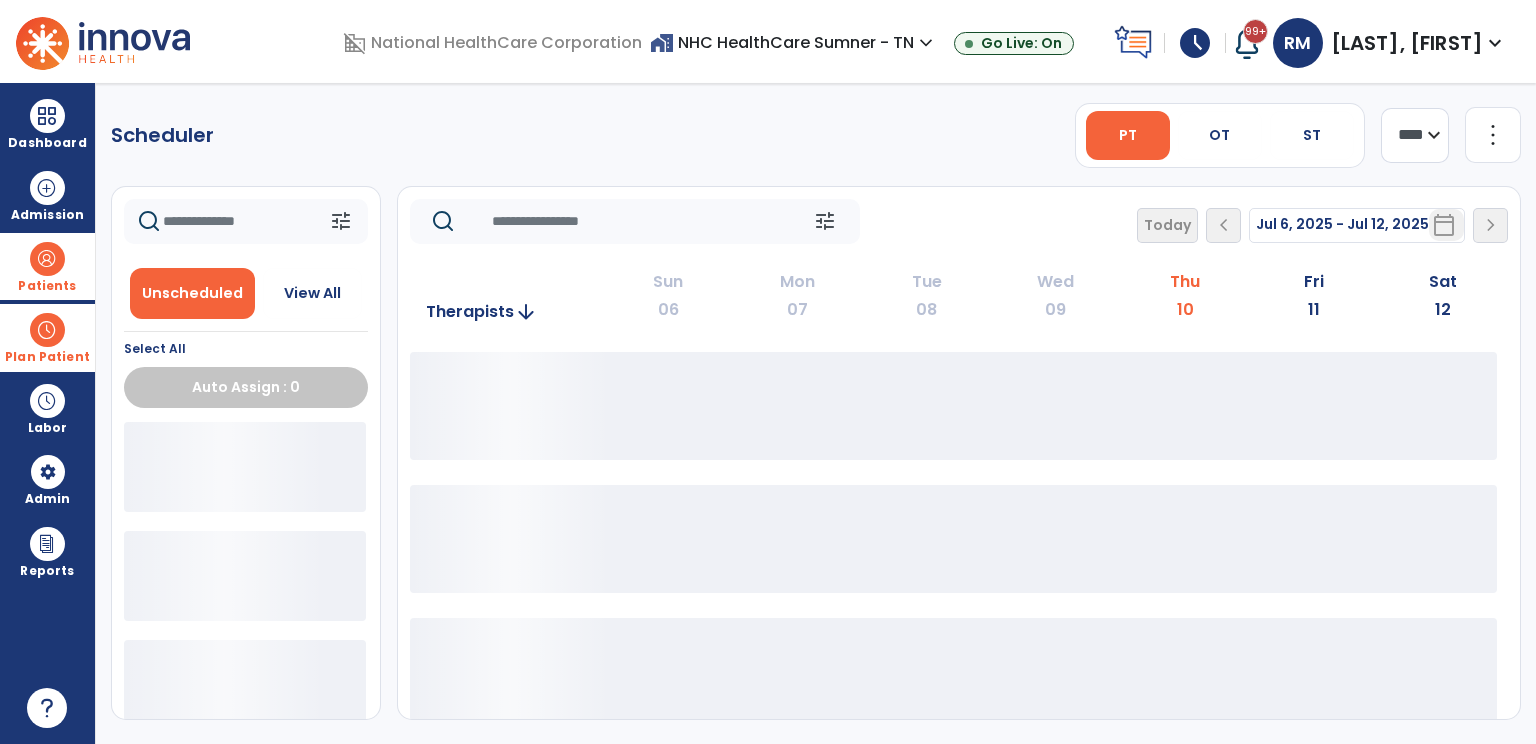 scroll, scrollTop: 0, scrollLeft: 0, axis: both 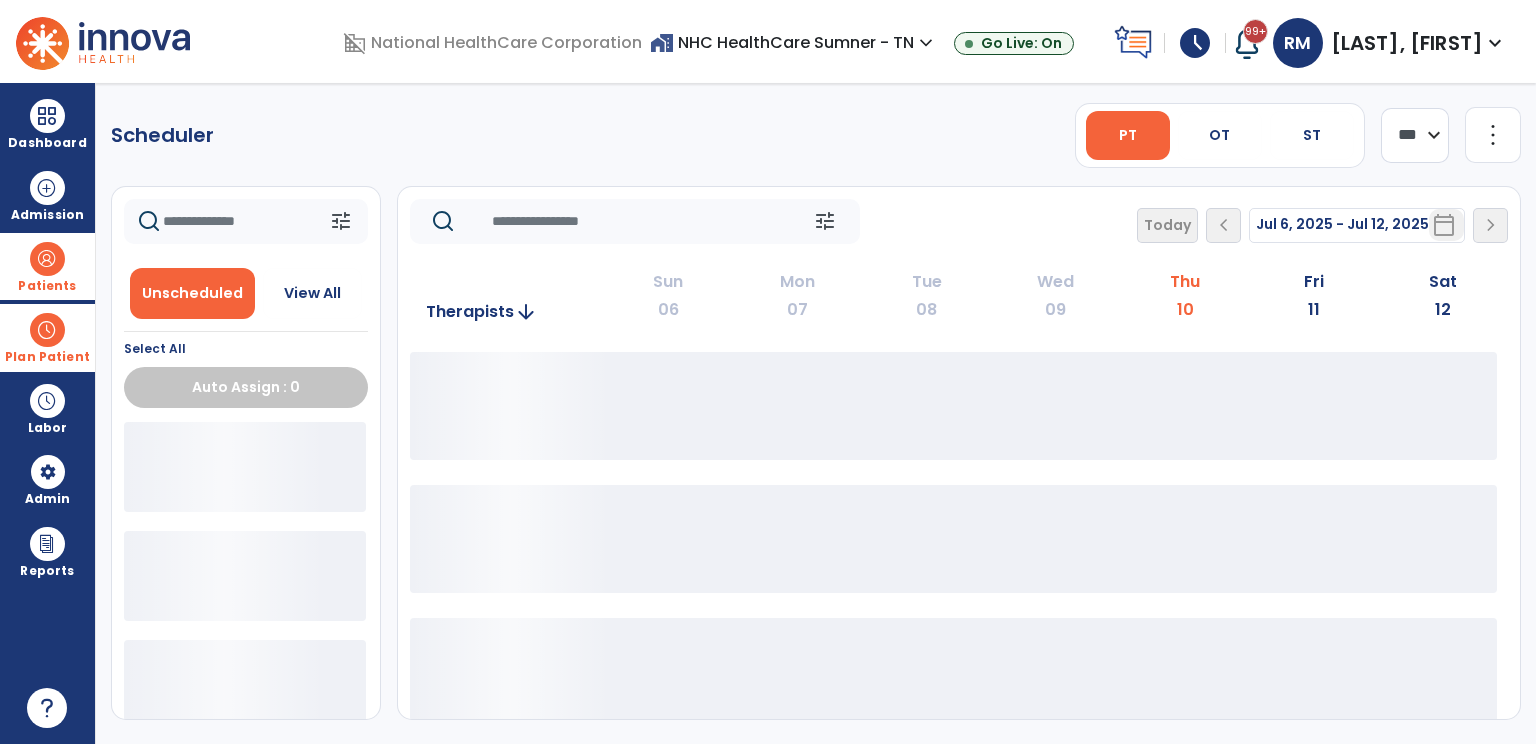 click on "**** ***" 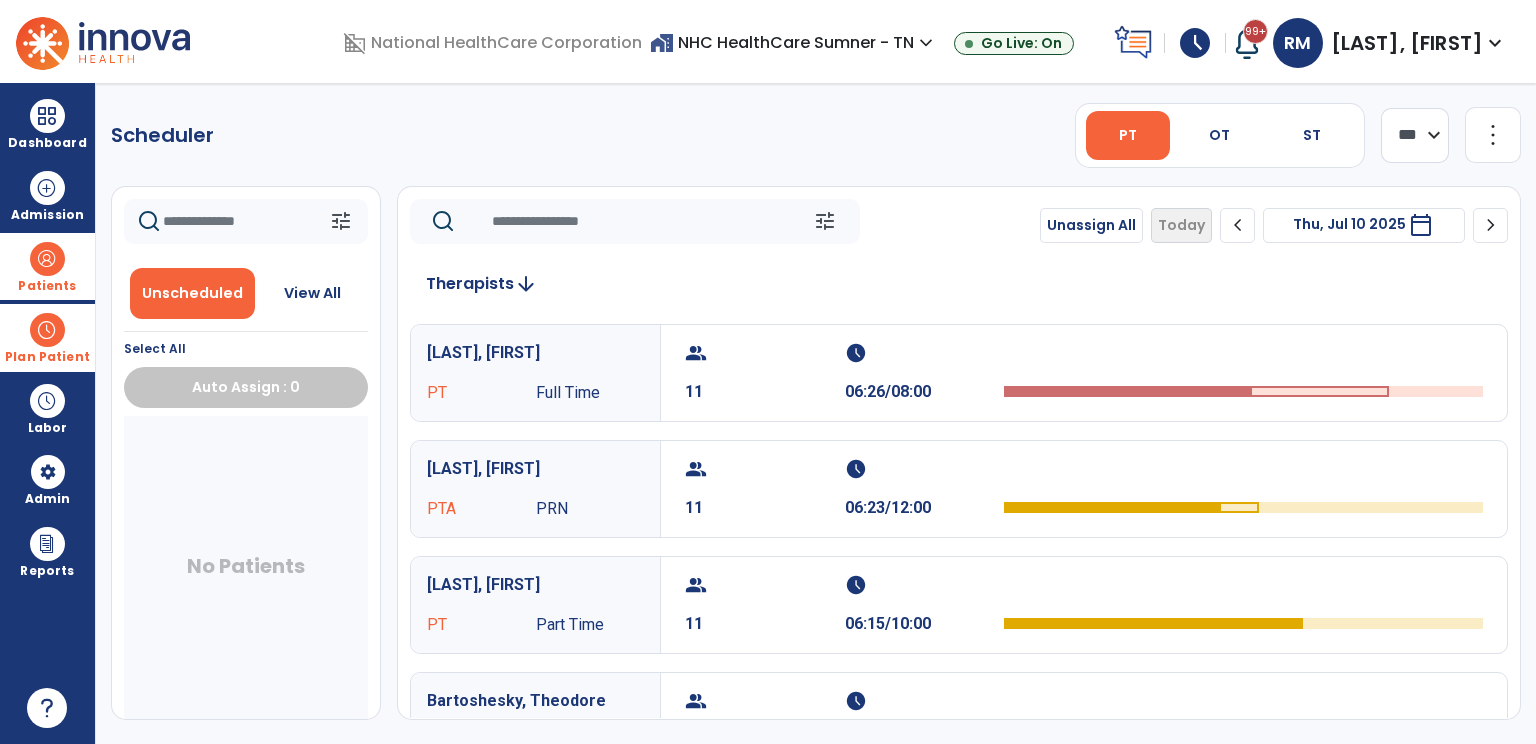 click on "chevron_right" 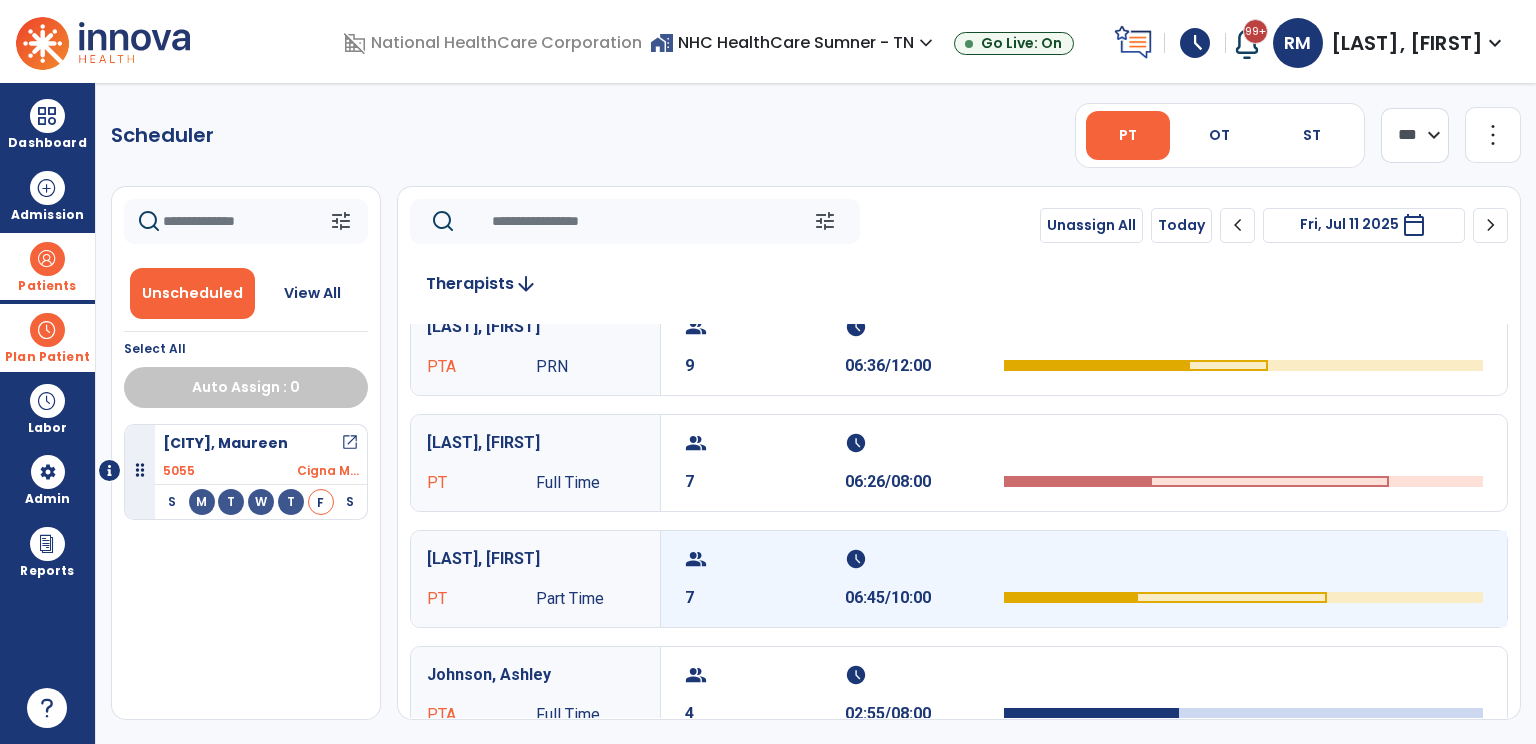 scroll, scrollTop: 400, scrollLeft: 0, axis: vertical 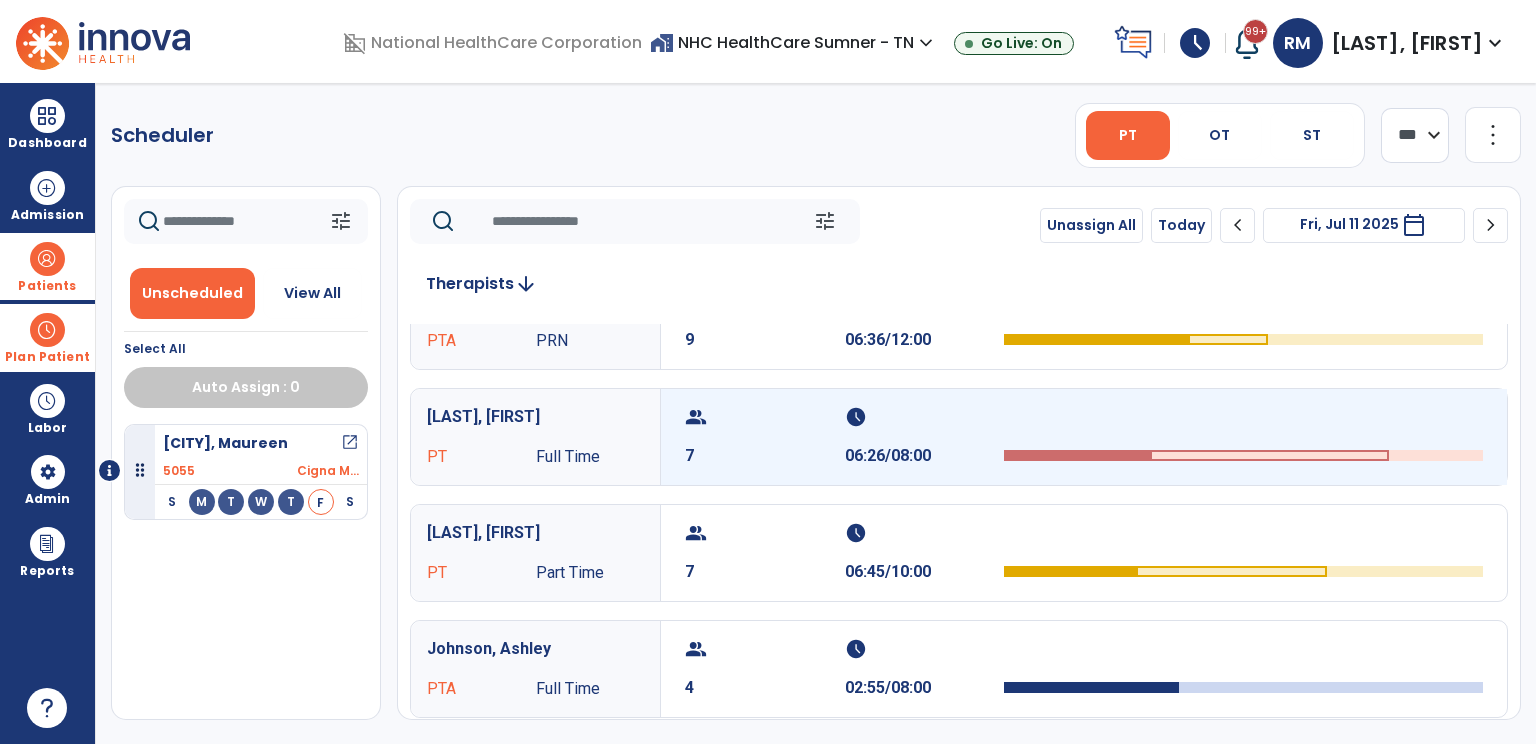 click on "group  7  schedule  06:26/08:00" at bounding box center [1084, 437] 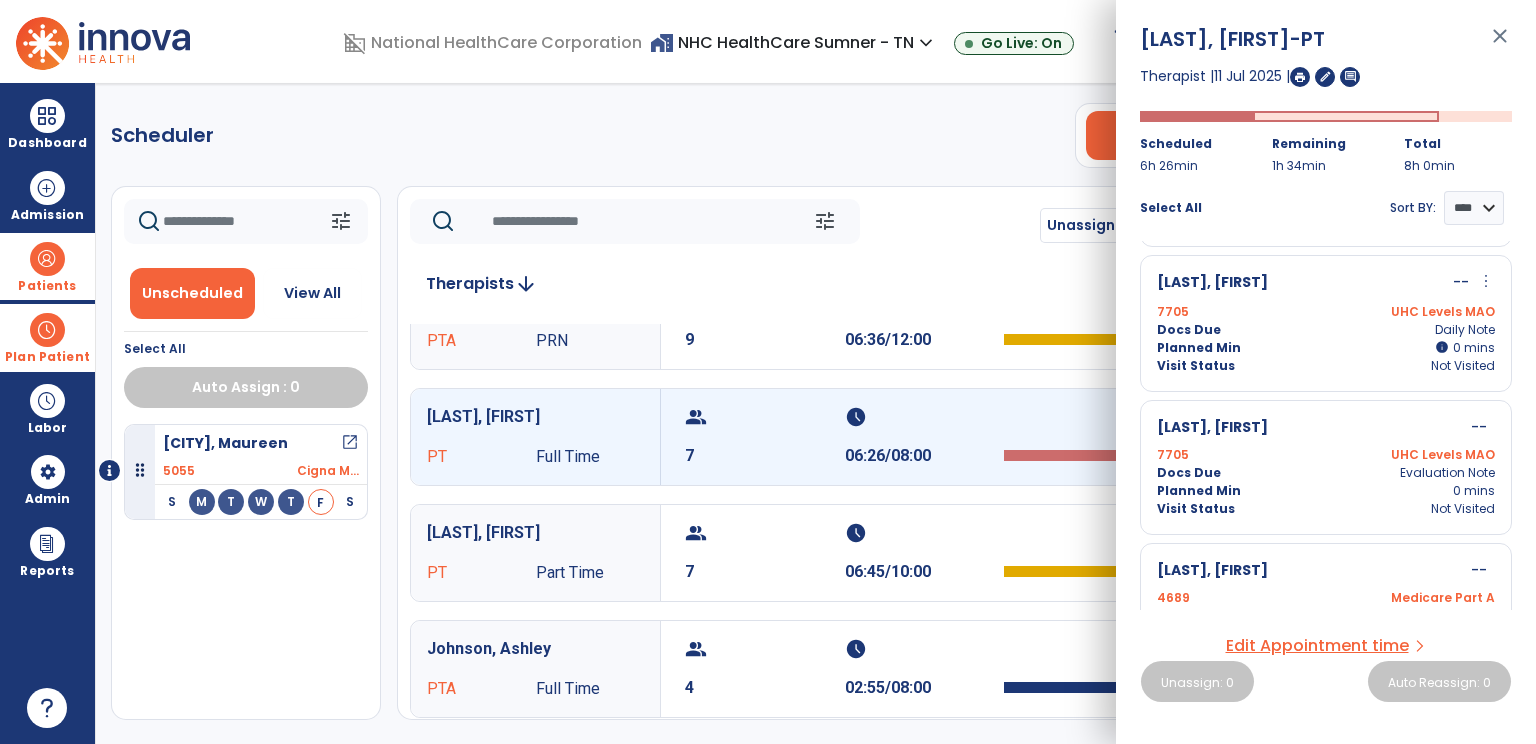scroll, scrollTop: 827, scrollLeft: 0, axis: vertical 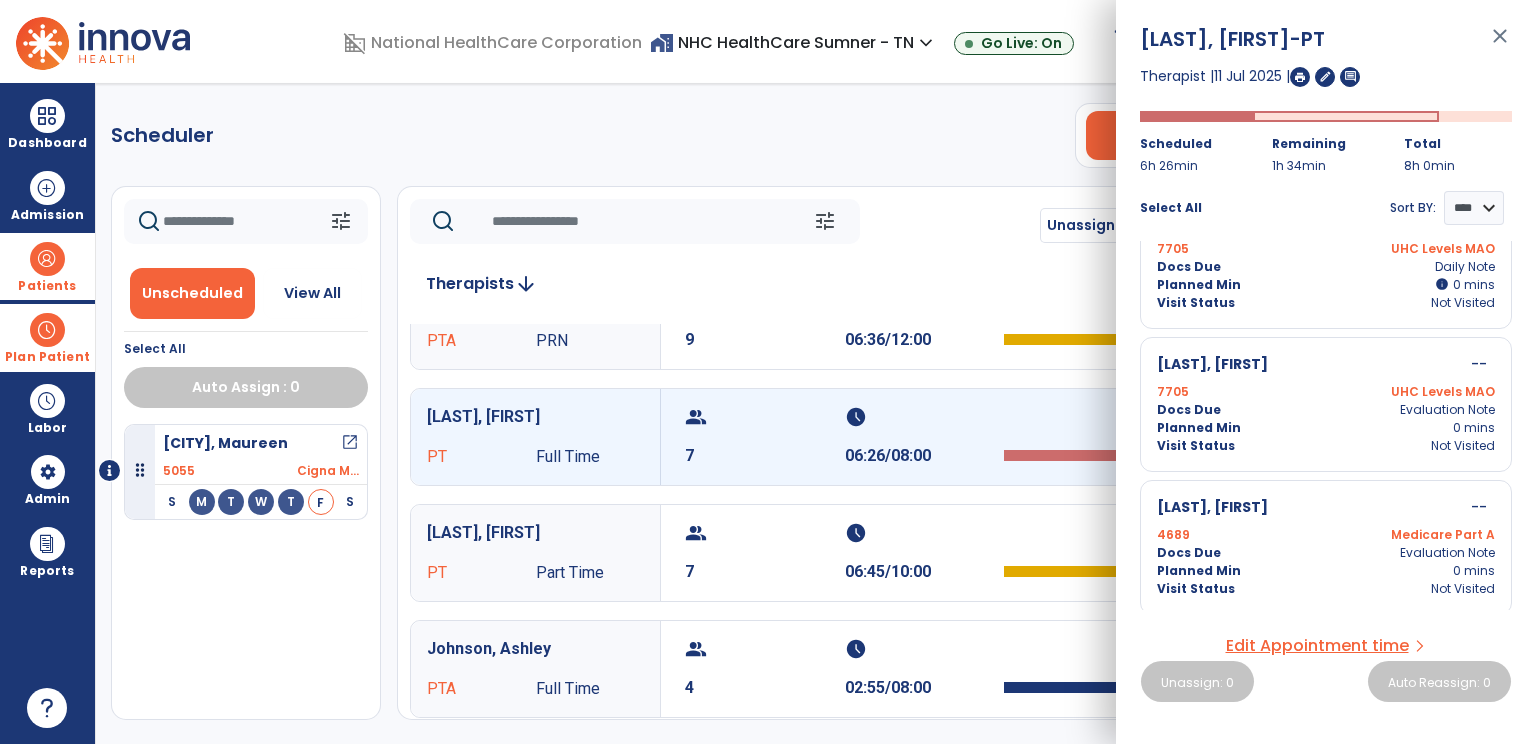 click on "Total 8h 0min" at bounding box center [1458, 155] 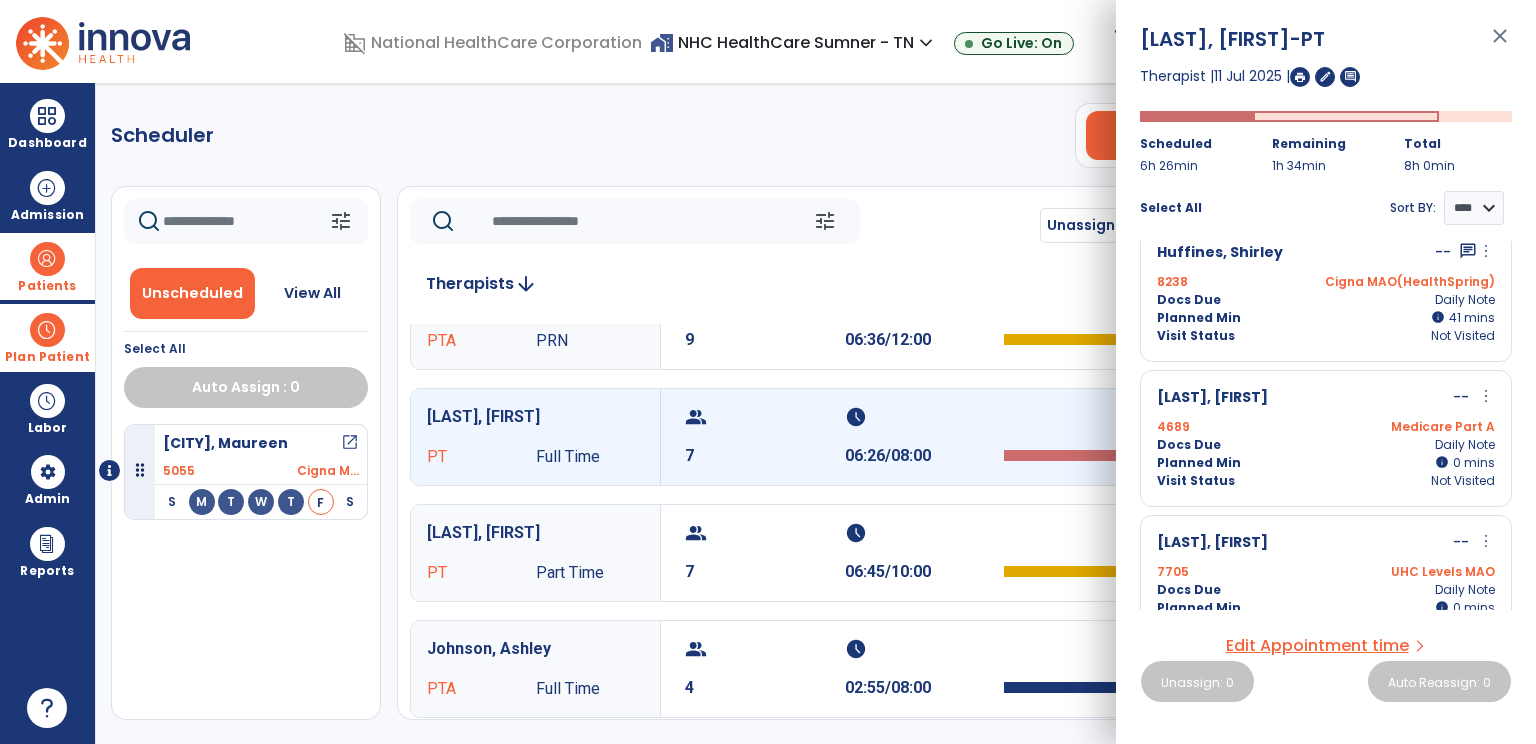scroll, scrollTop: 0, scrollLeft: 0, axis: both 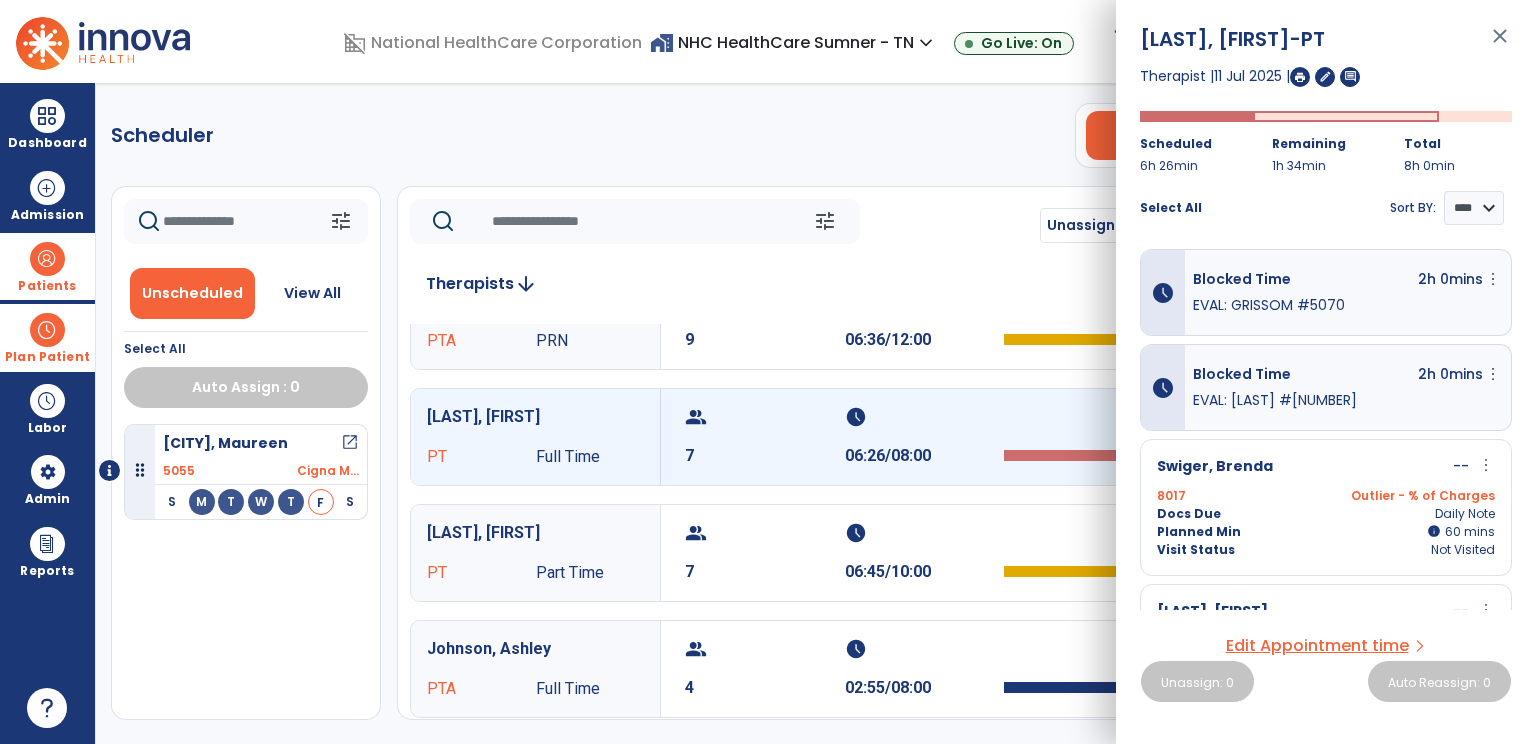 click on "close" at bounding box center (1500, 45) 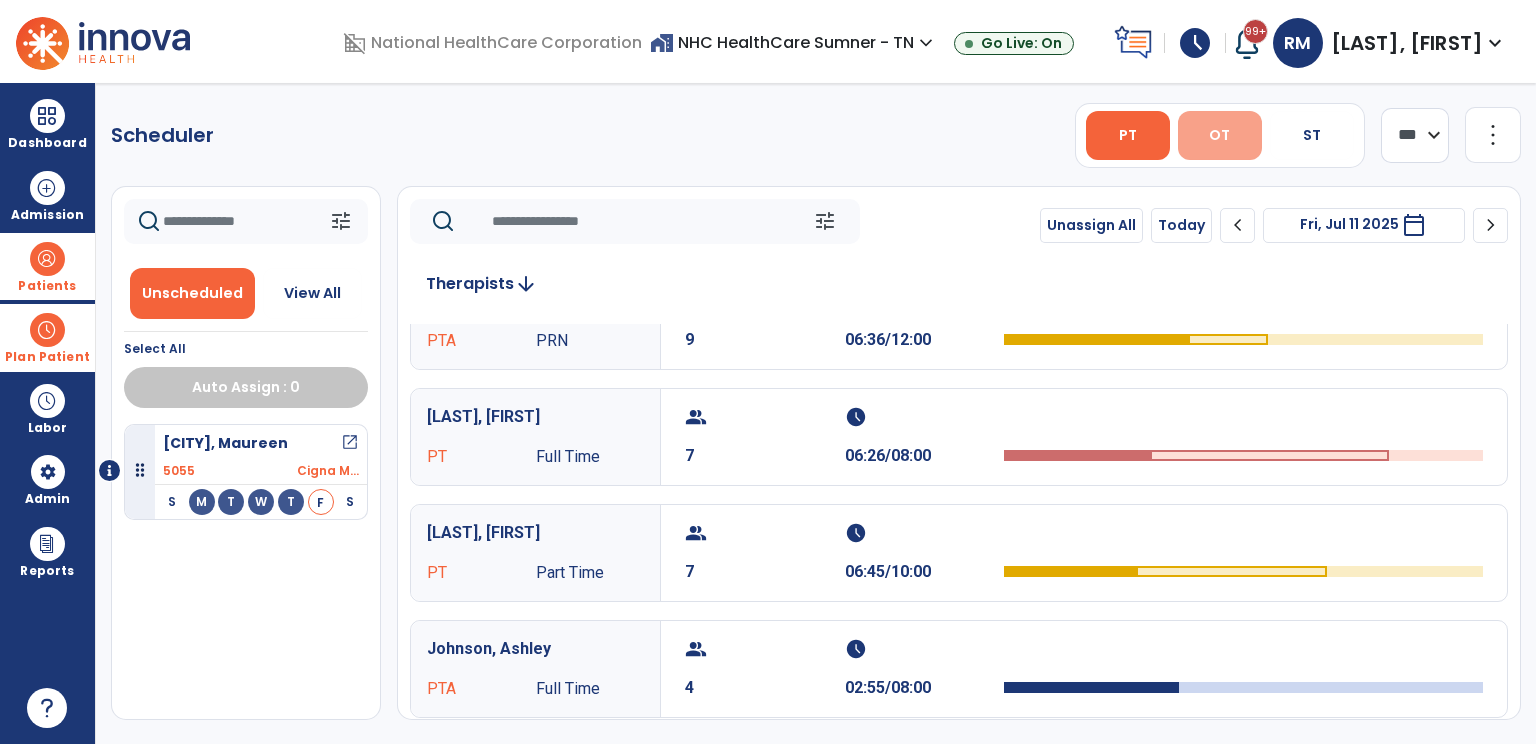 click on "OT" at bounding box center [1220, 135] 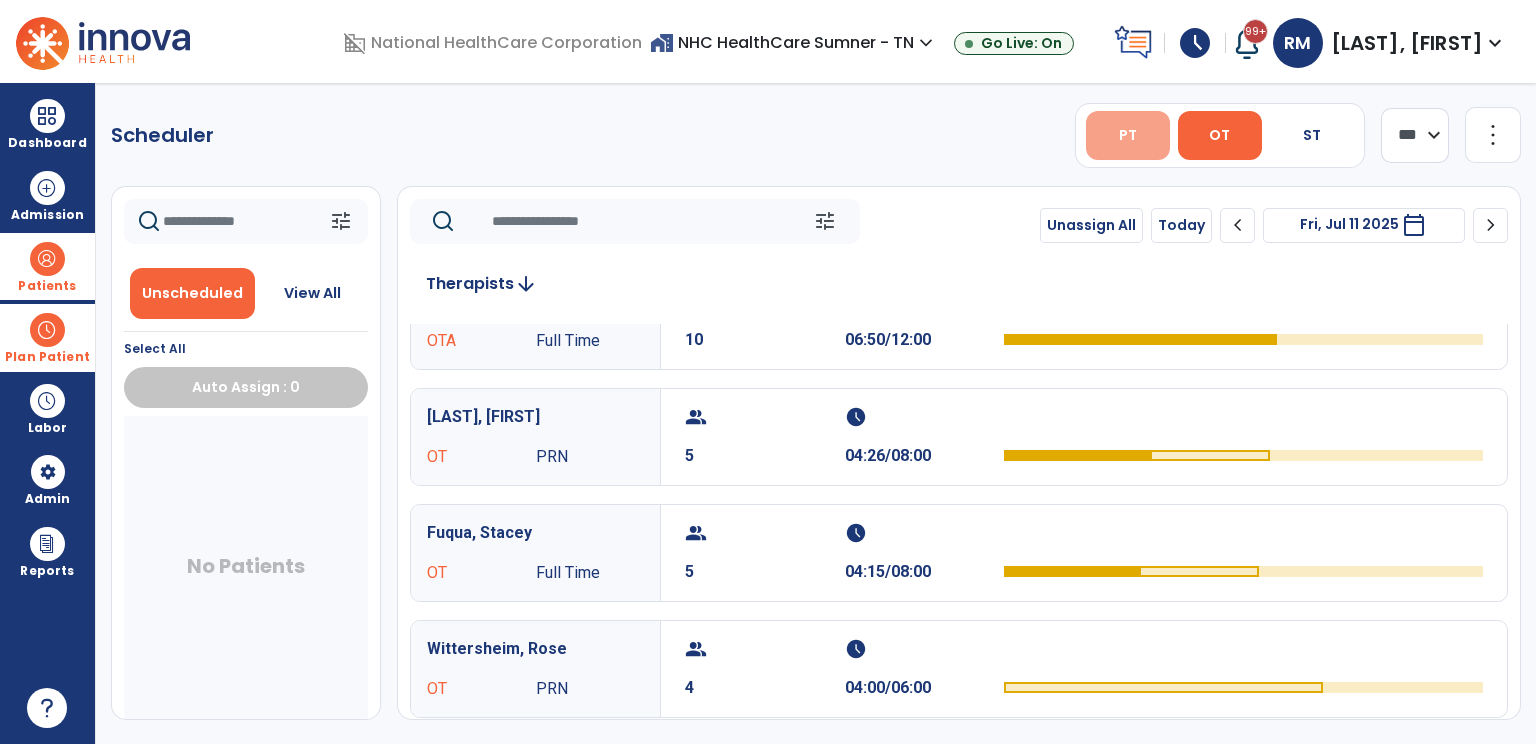 click on "PT" at bounding box center (1128, 135) 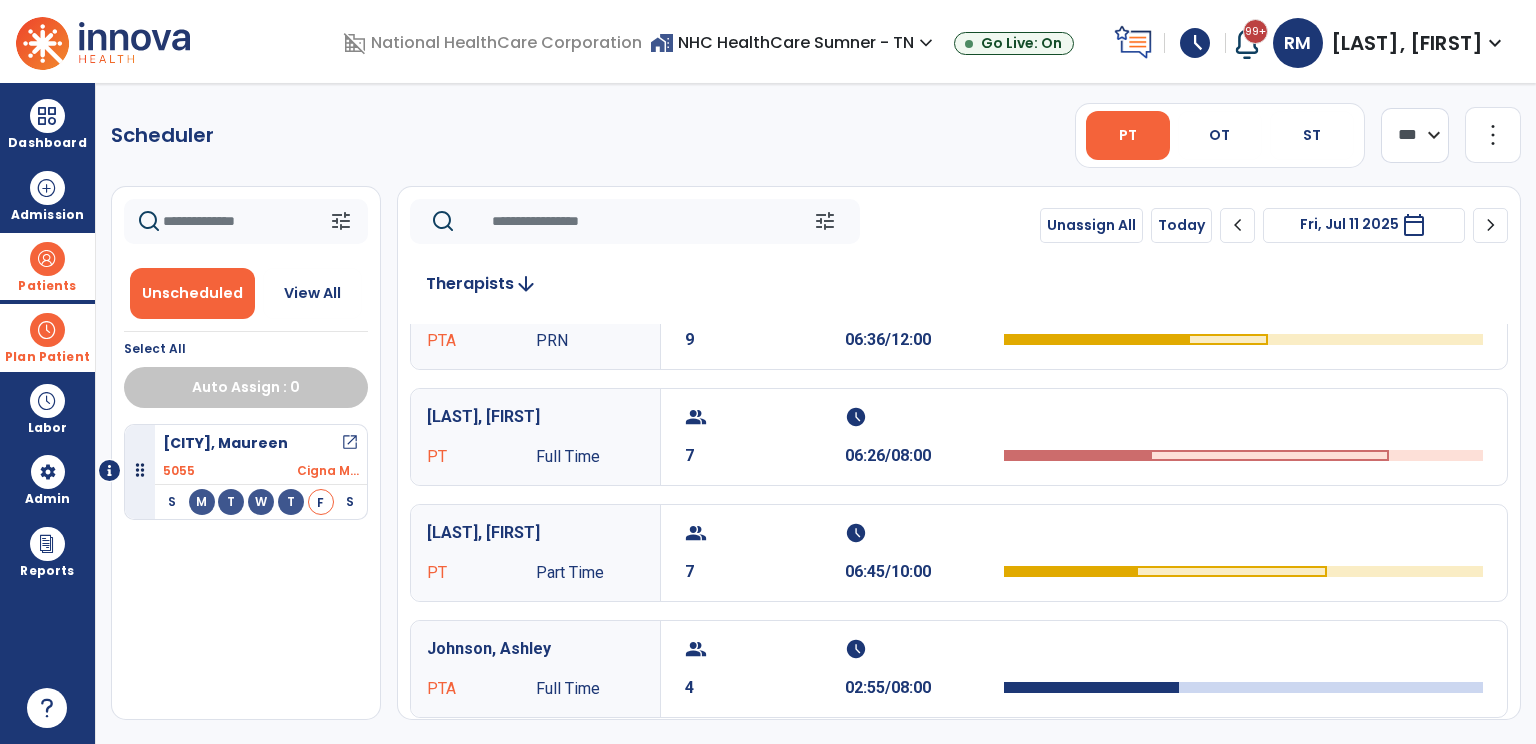 click at bounding box center [47, 259] 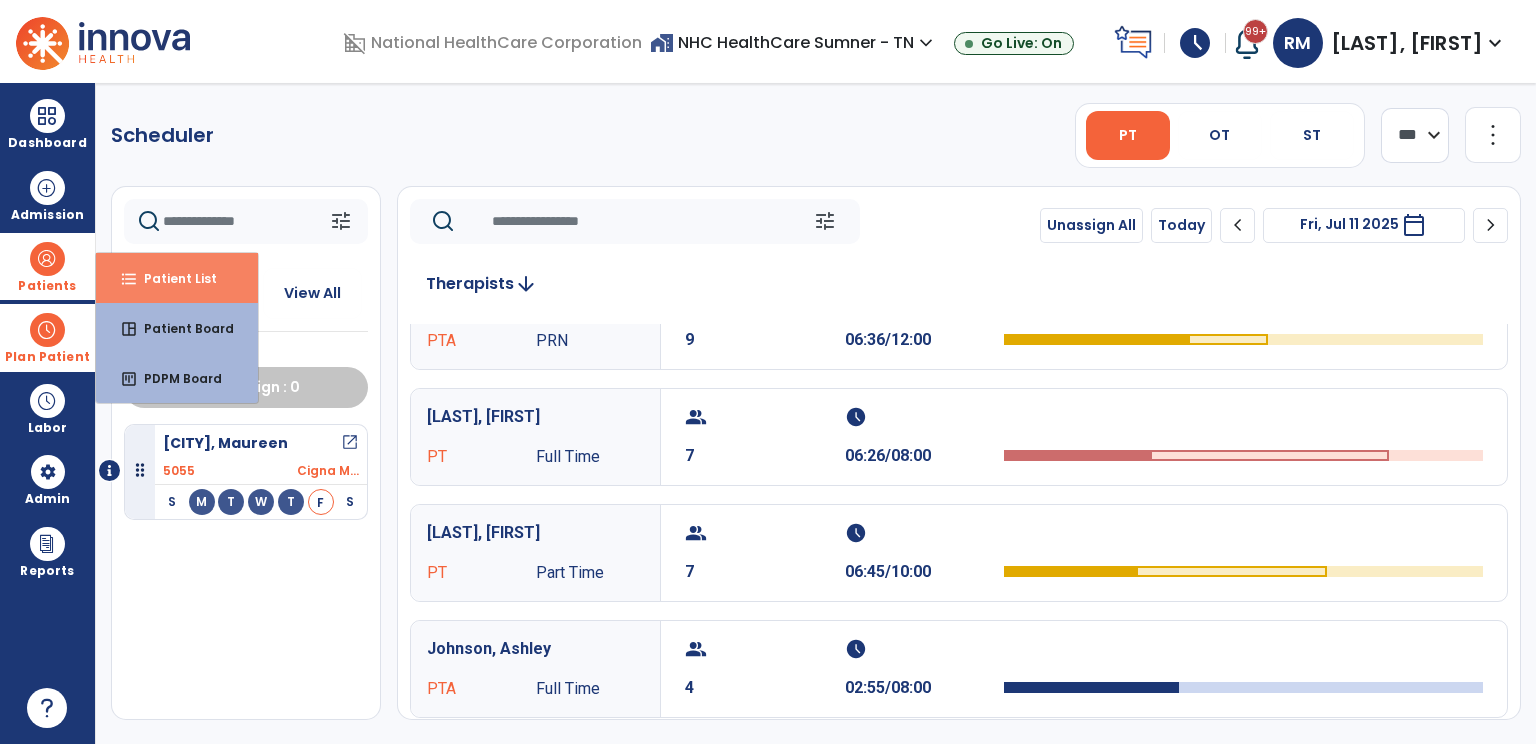 click on "Patient List" at bounding box center (172, 278) 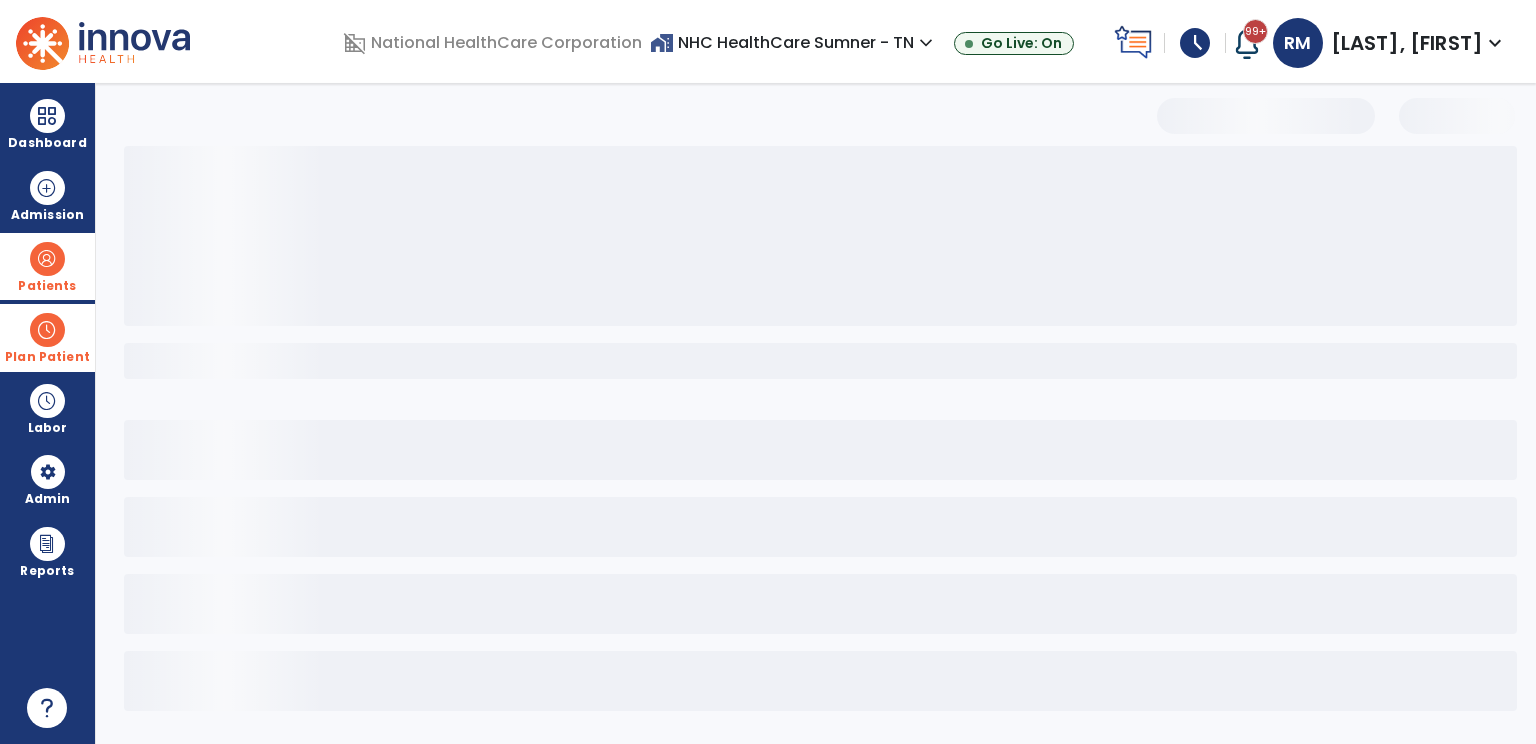 select on "***" 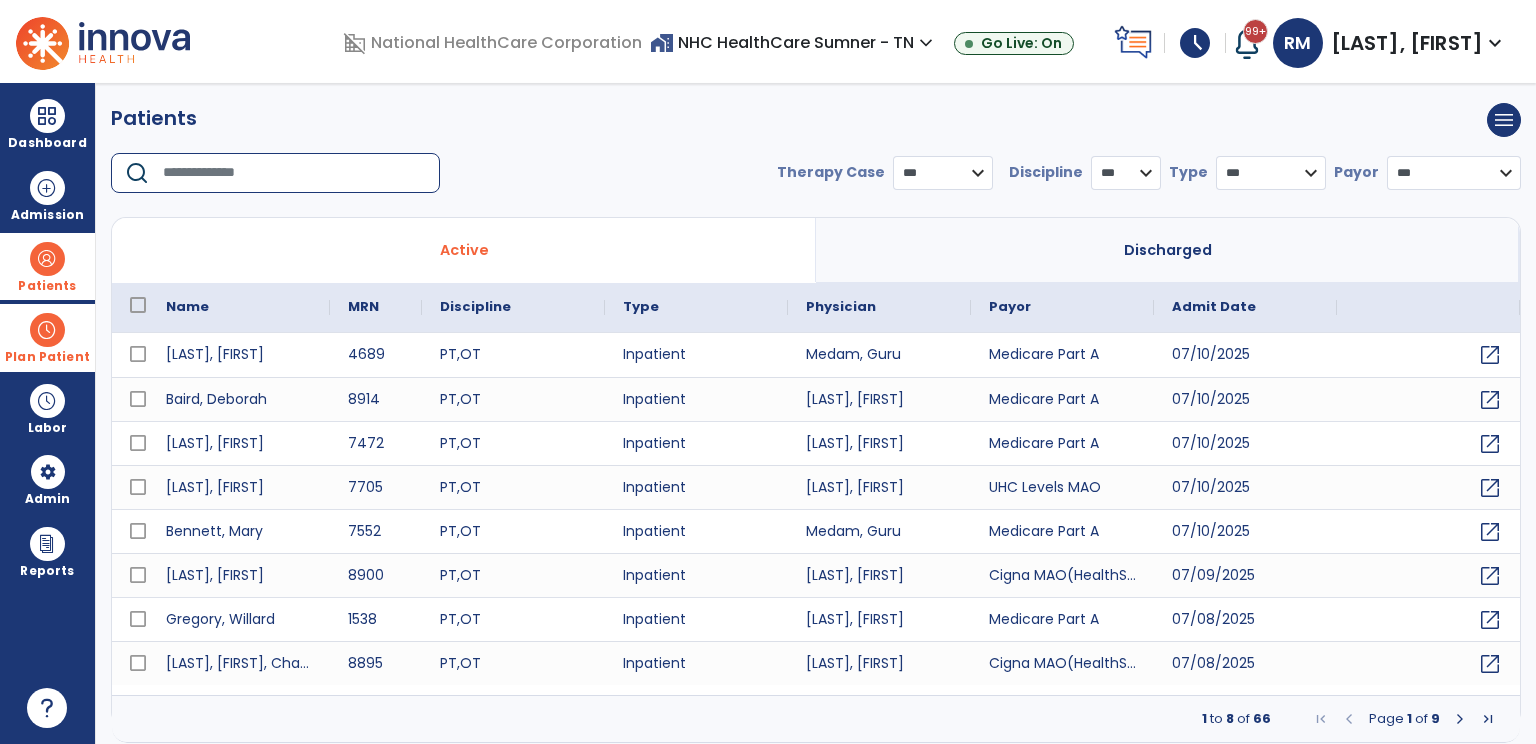 click at bounding box center (294, 173) 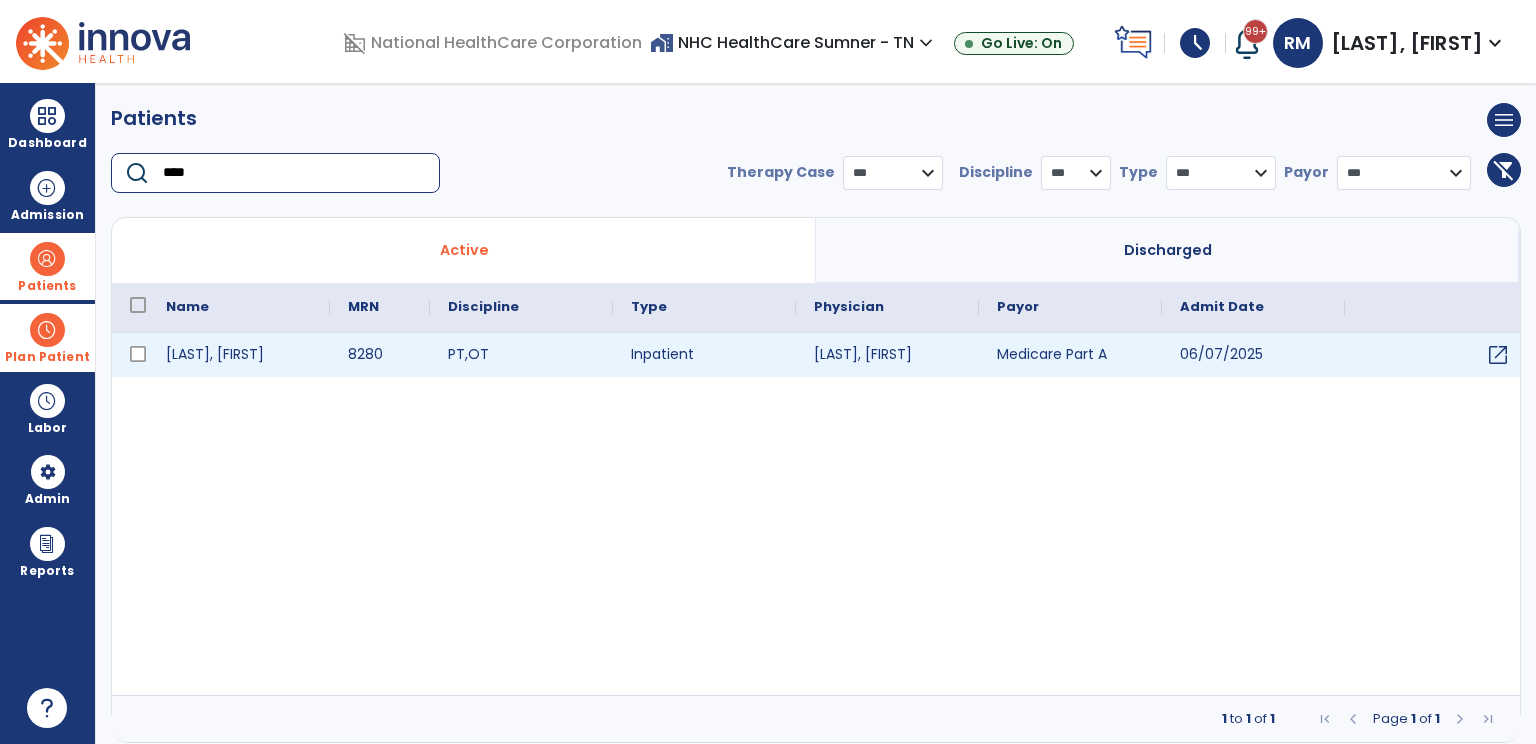 type on "****" 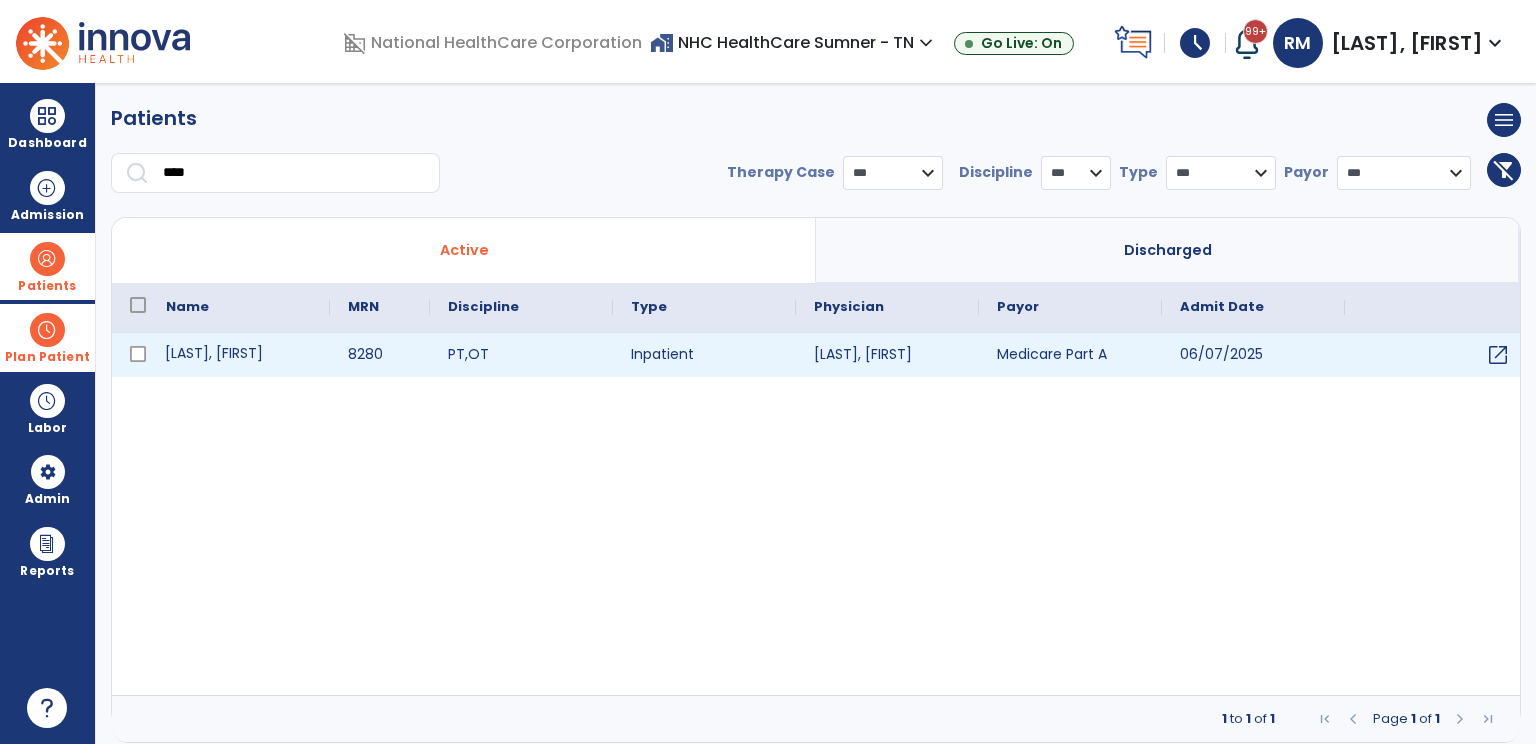 click on "[LAST], [FIRST]" at bounding box center [239, 355] 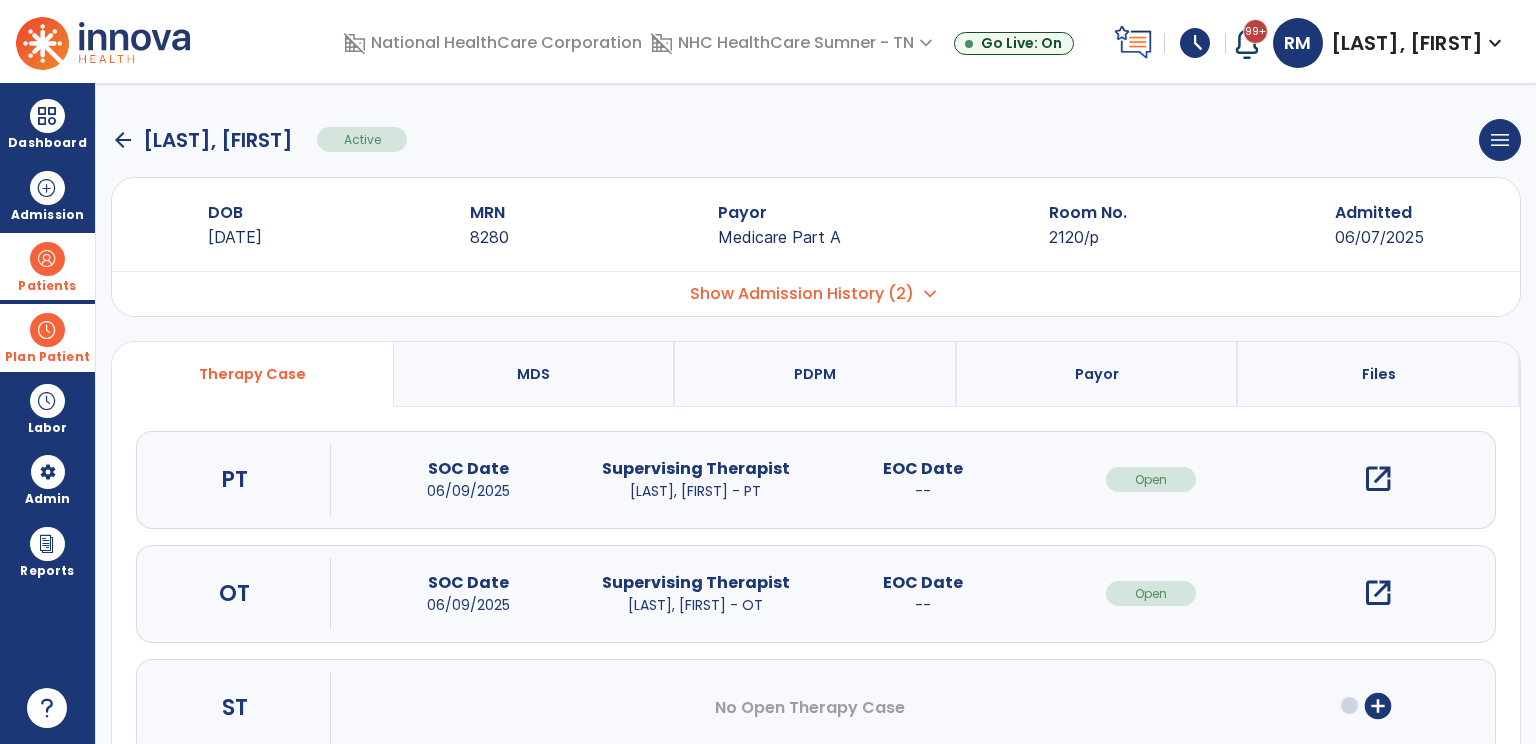 click on "open_in_new" at bounding box center (1378, 479) 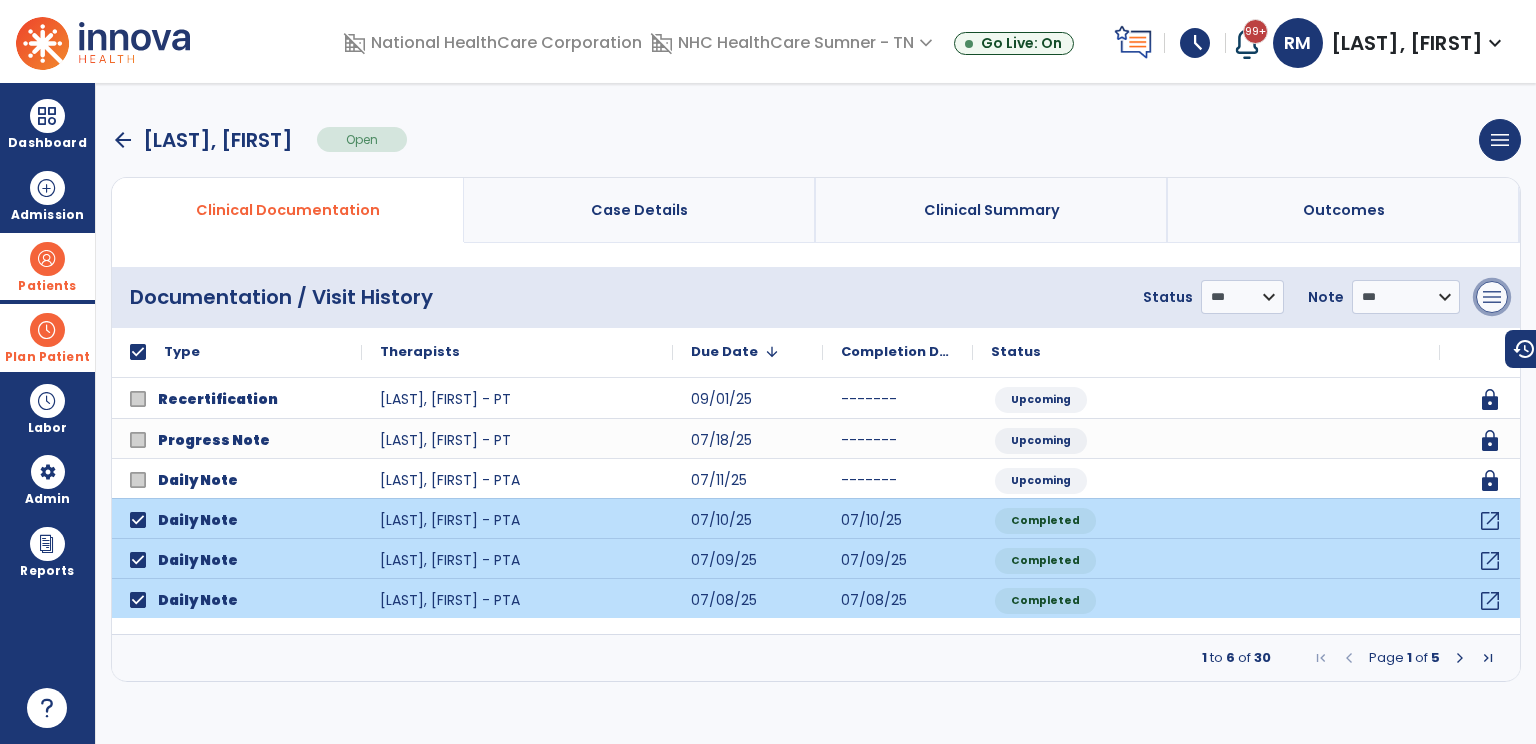 click on "menu" at bounding box center (1492, 297) 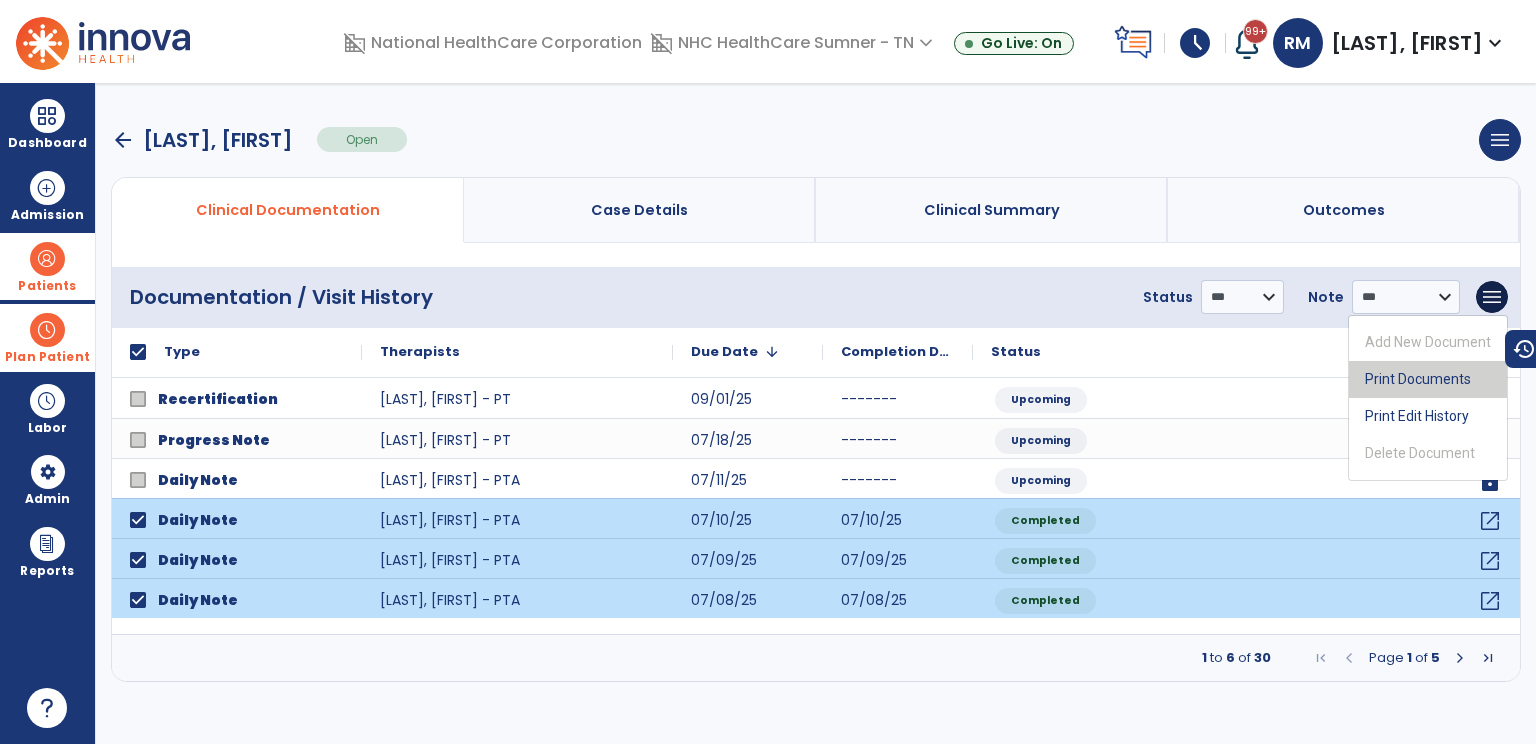 click on "Print Documents" at bounding box center (1428, 379) 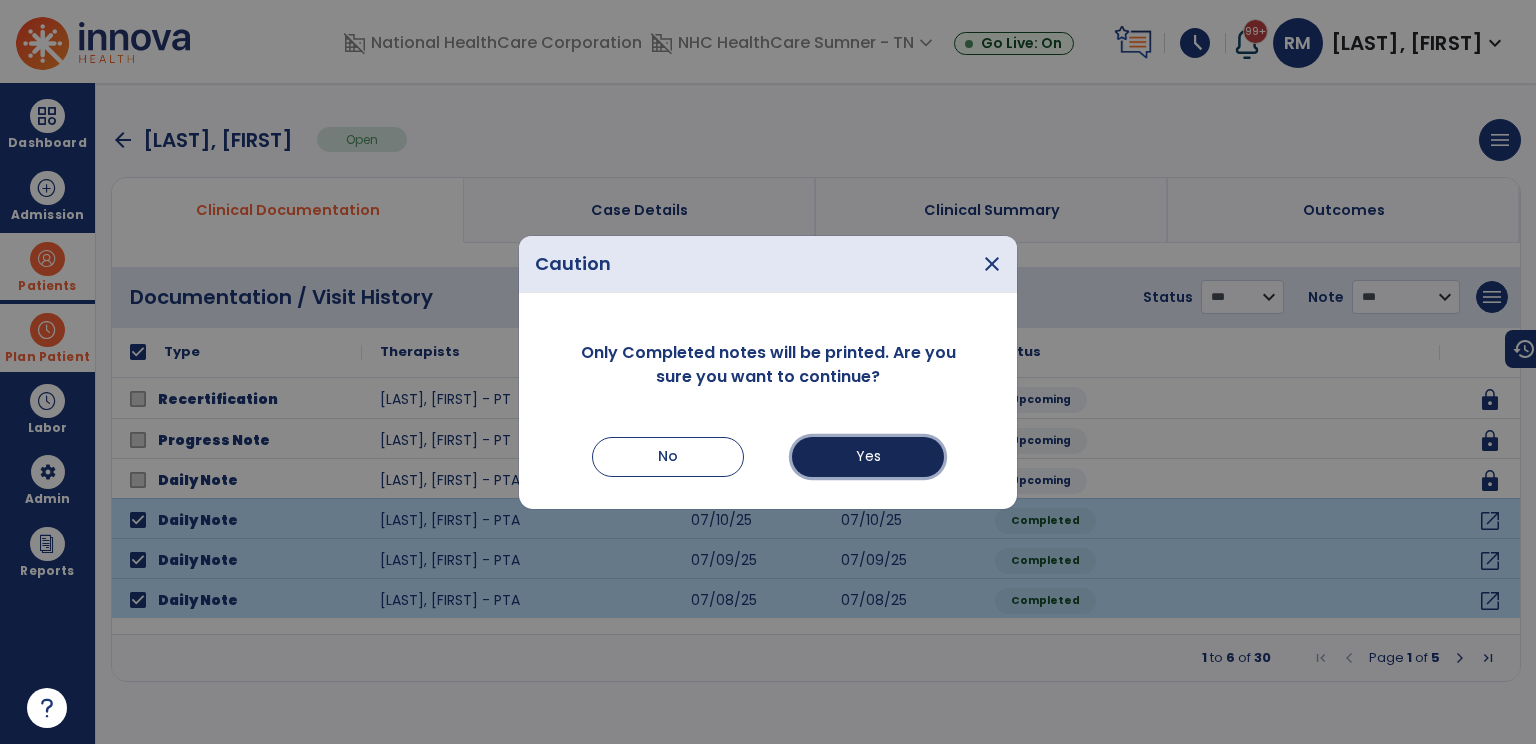 click on "Yes" at bounding box center [868, 457] 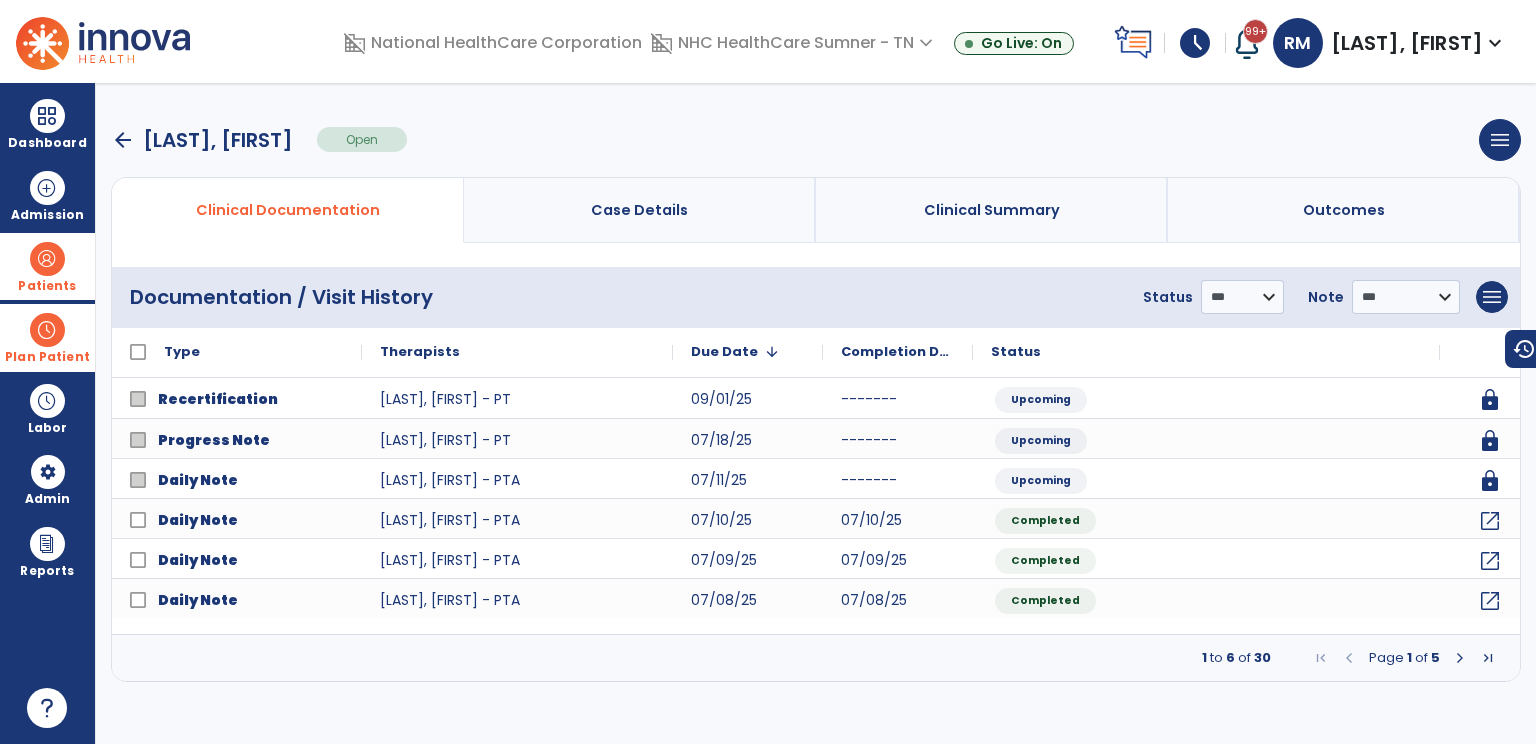 click at bounding box center [47, 330] 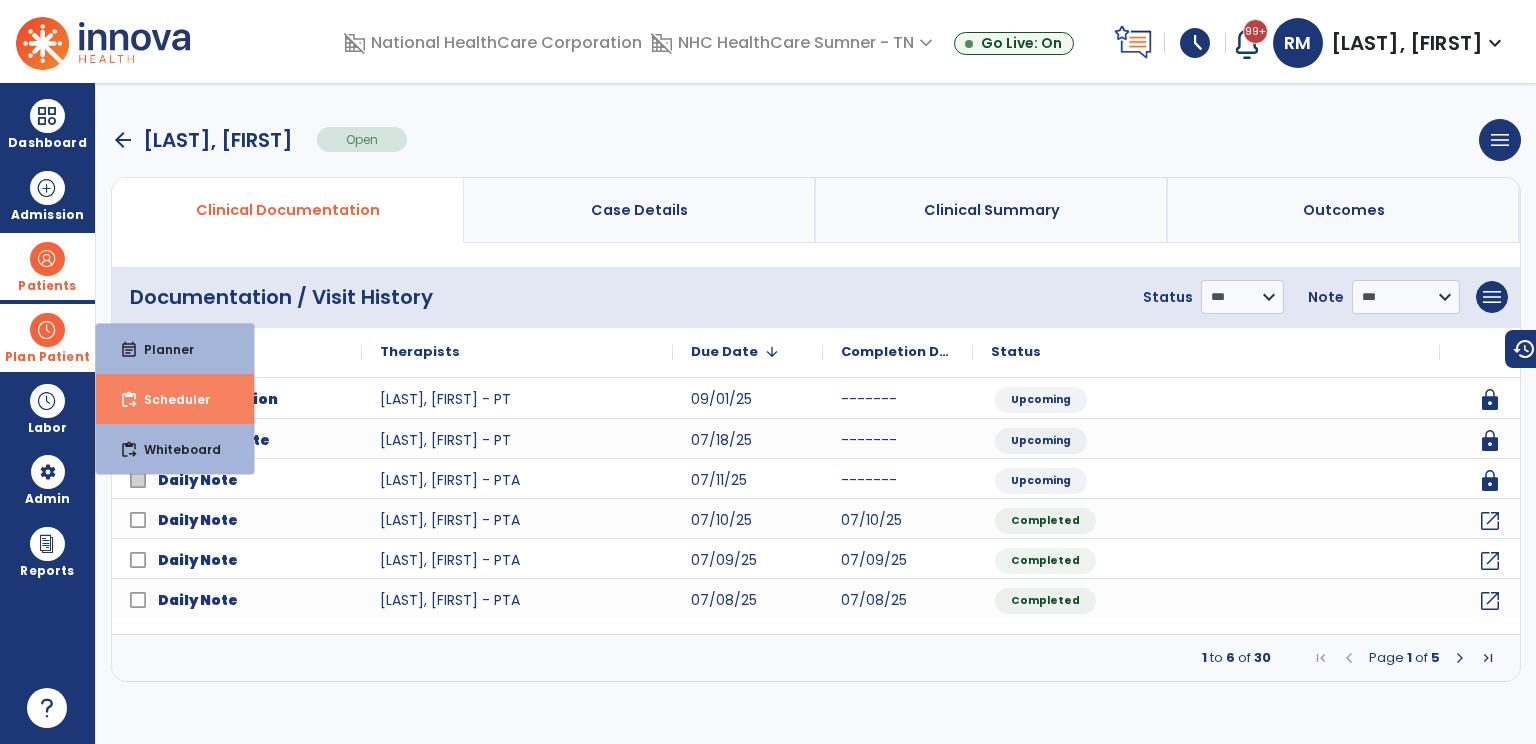 click on "Scheduler" at bounding box center [169, 399] 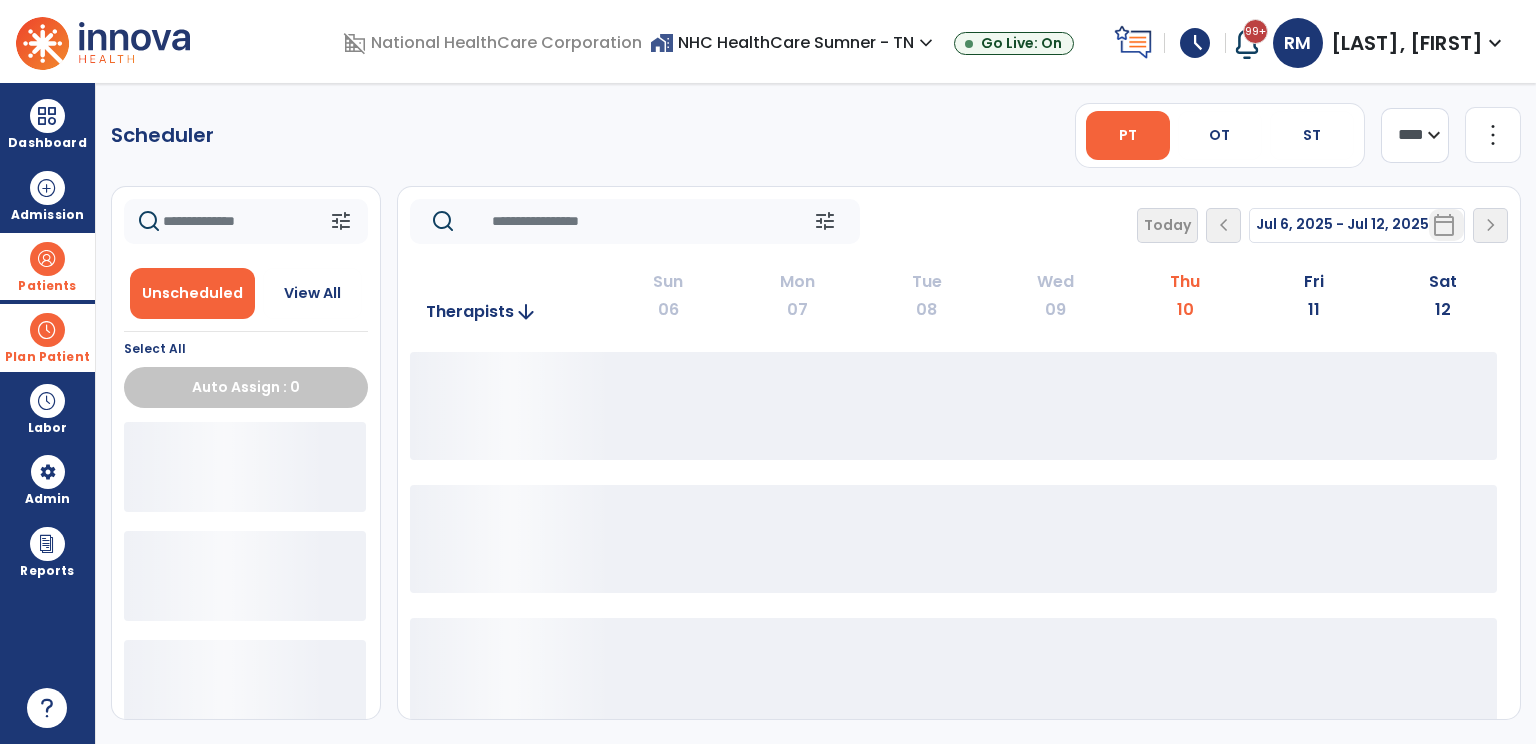 drag, startPoint x: 1435, startPoint y: 147, endPoint x: 1427, endPoint y: 164, distance: 18.788294 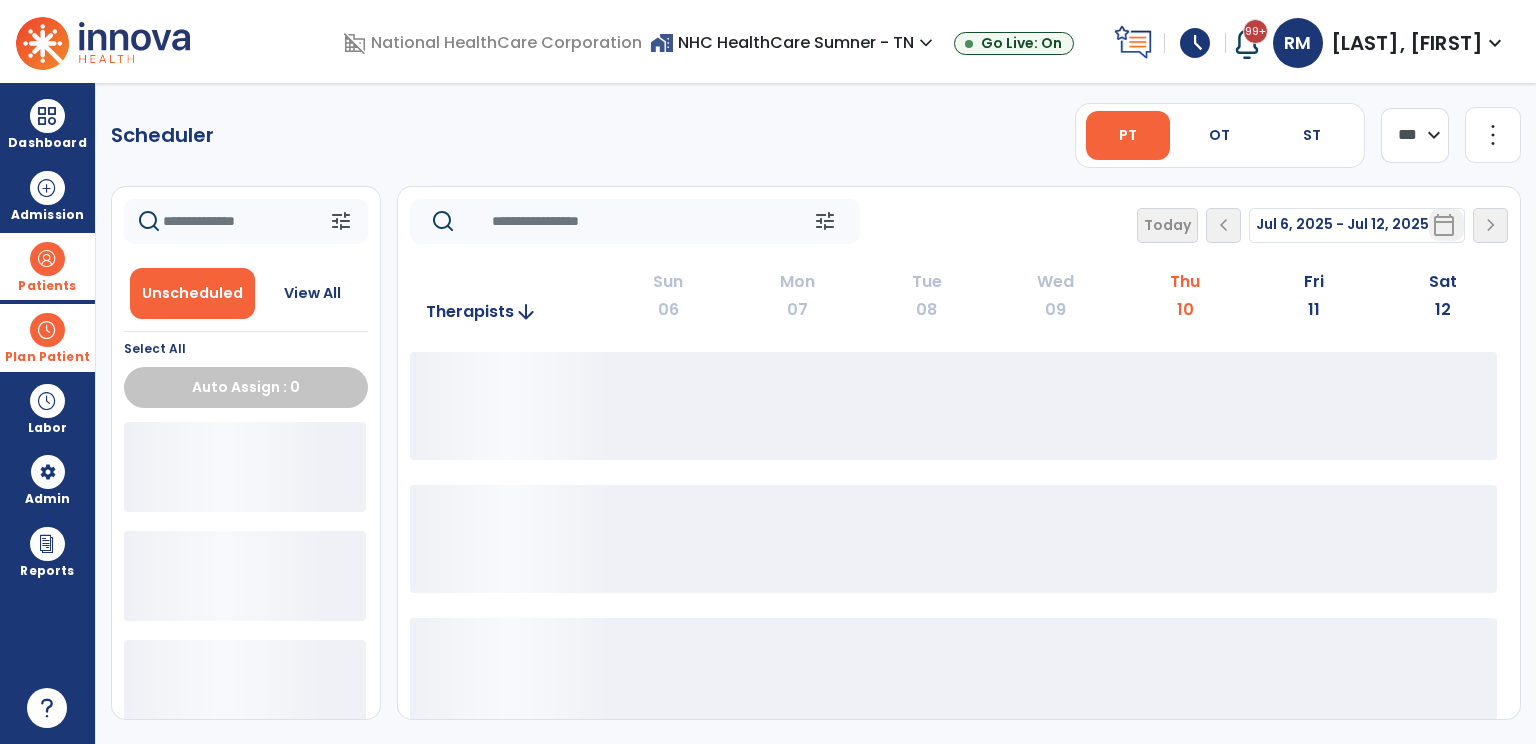 click on "**** ***" 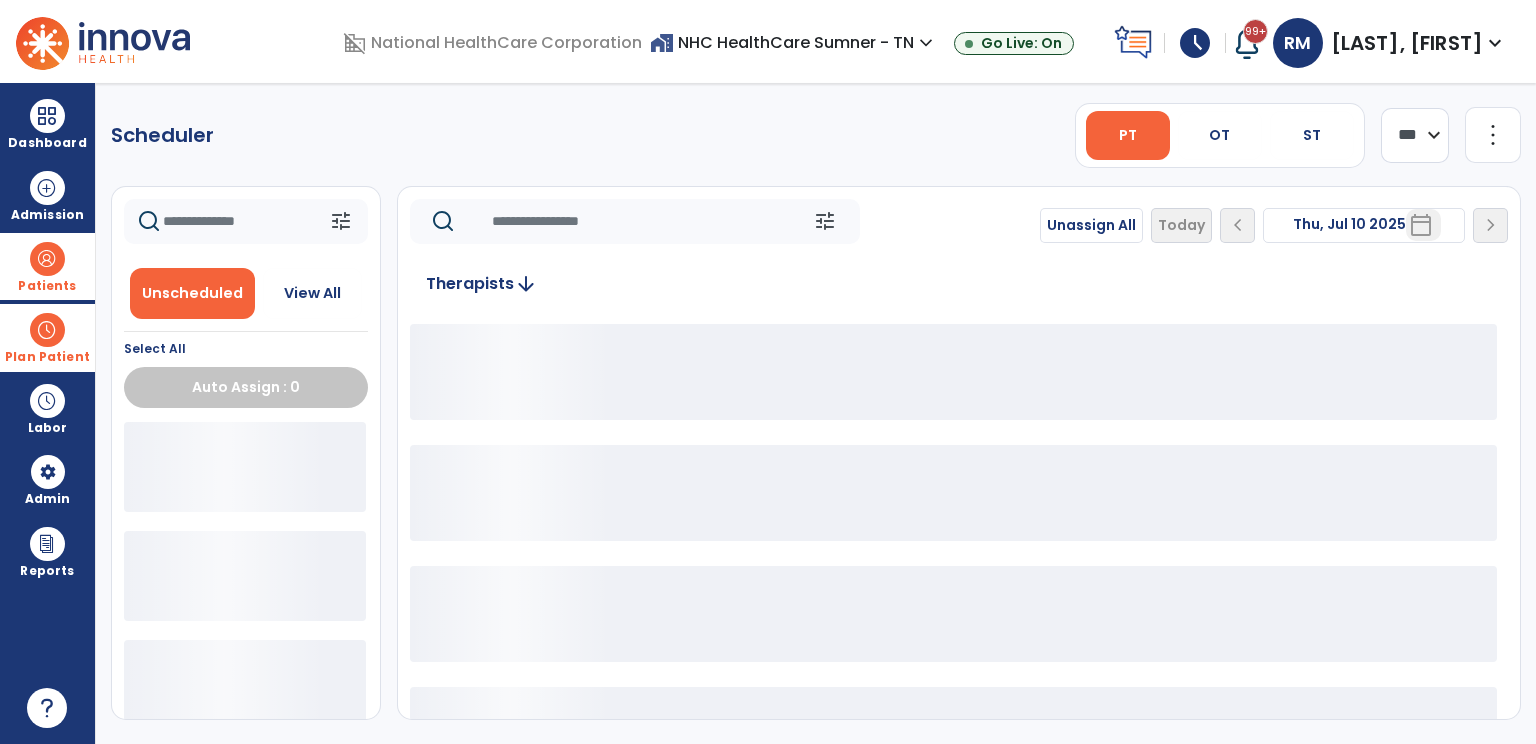 click on "Unassign All   Today  chevron_left Thu, Jul 10 2025  *********  calendar_today  chevron_right" 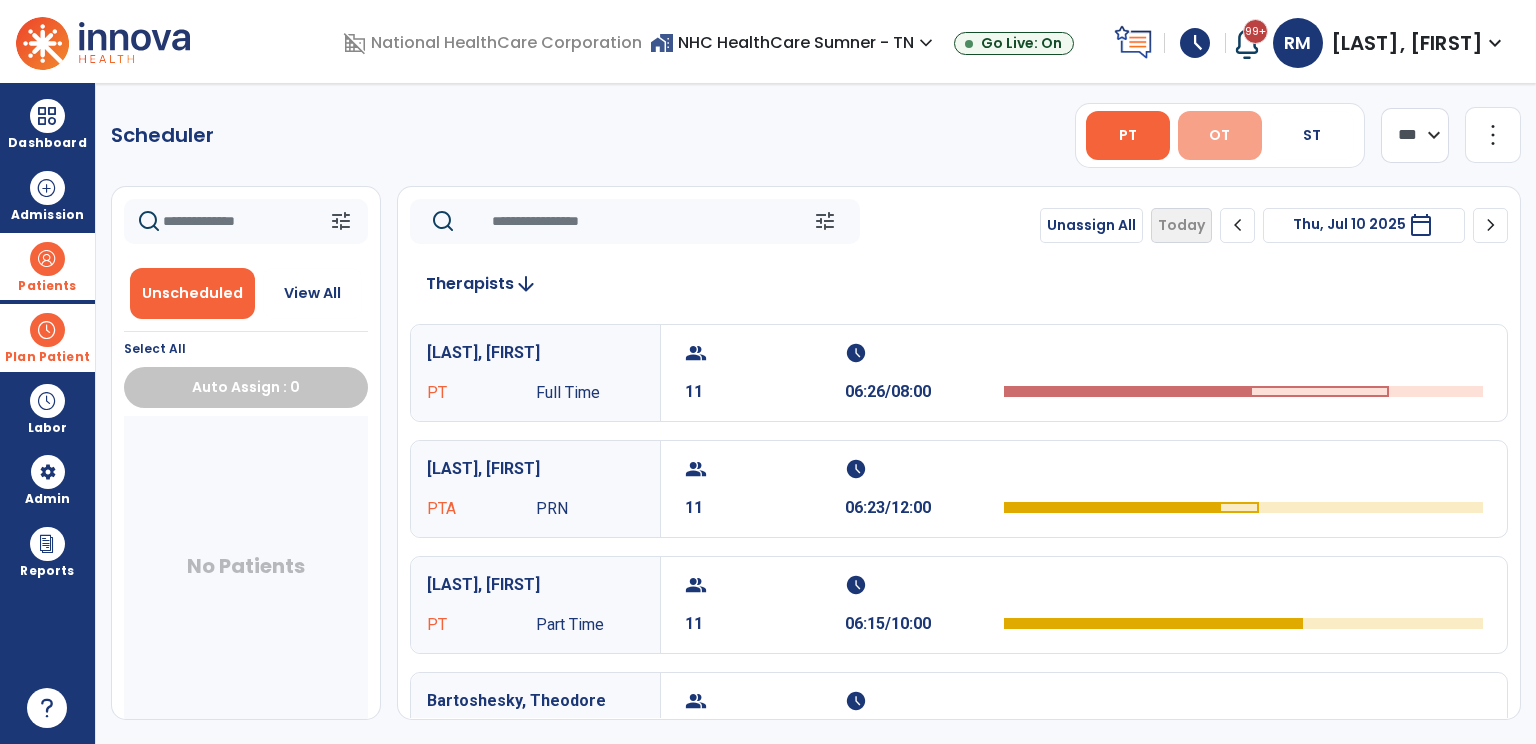 click on "OT" at bounding box center [1220, 135] 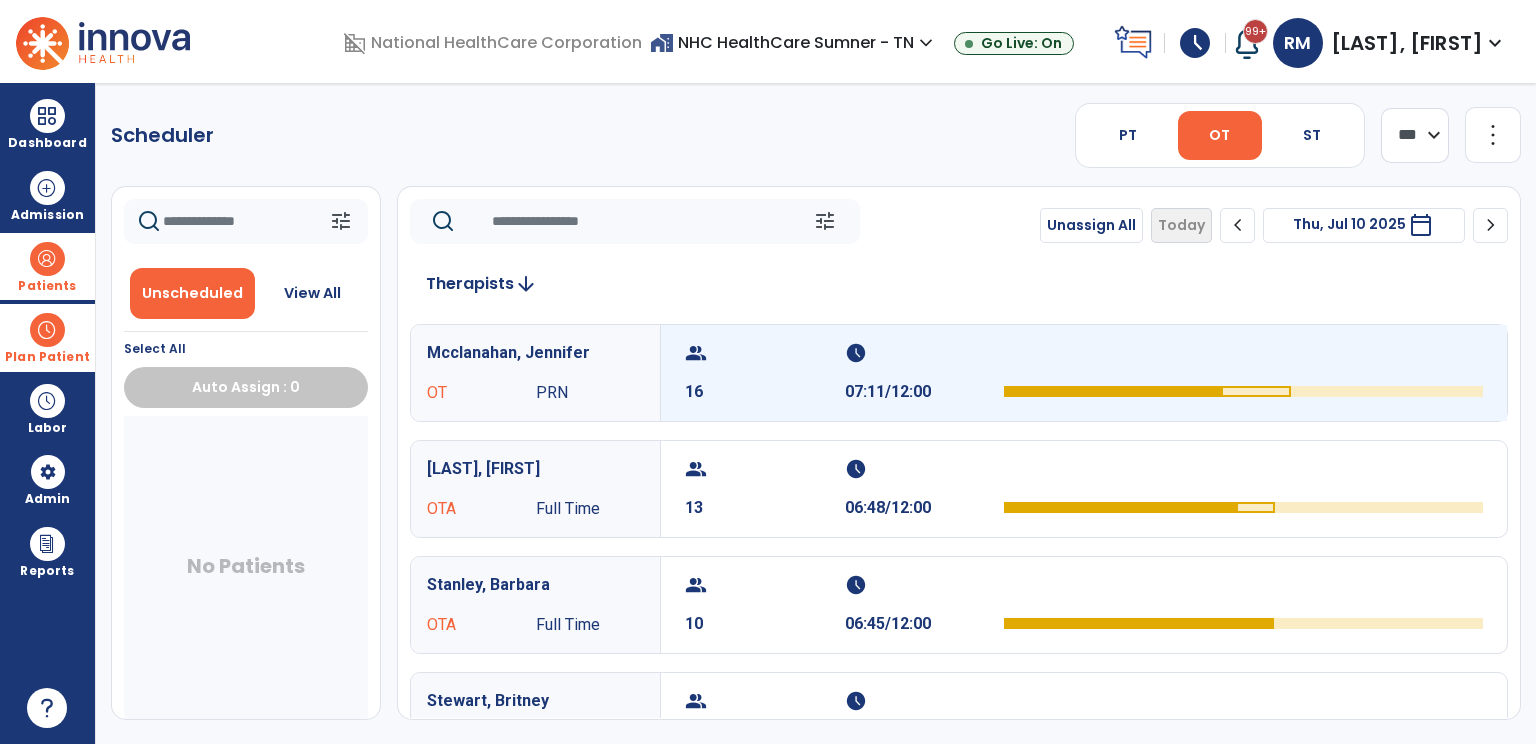 drag, startPoint x: 1121, startPoint y: 317, endPoint x: 1112, endPoint y: 339, distance: 23.769728 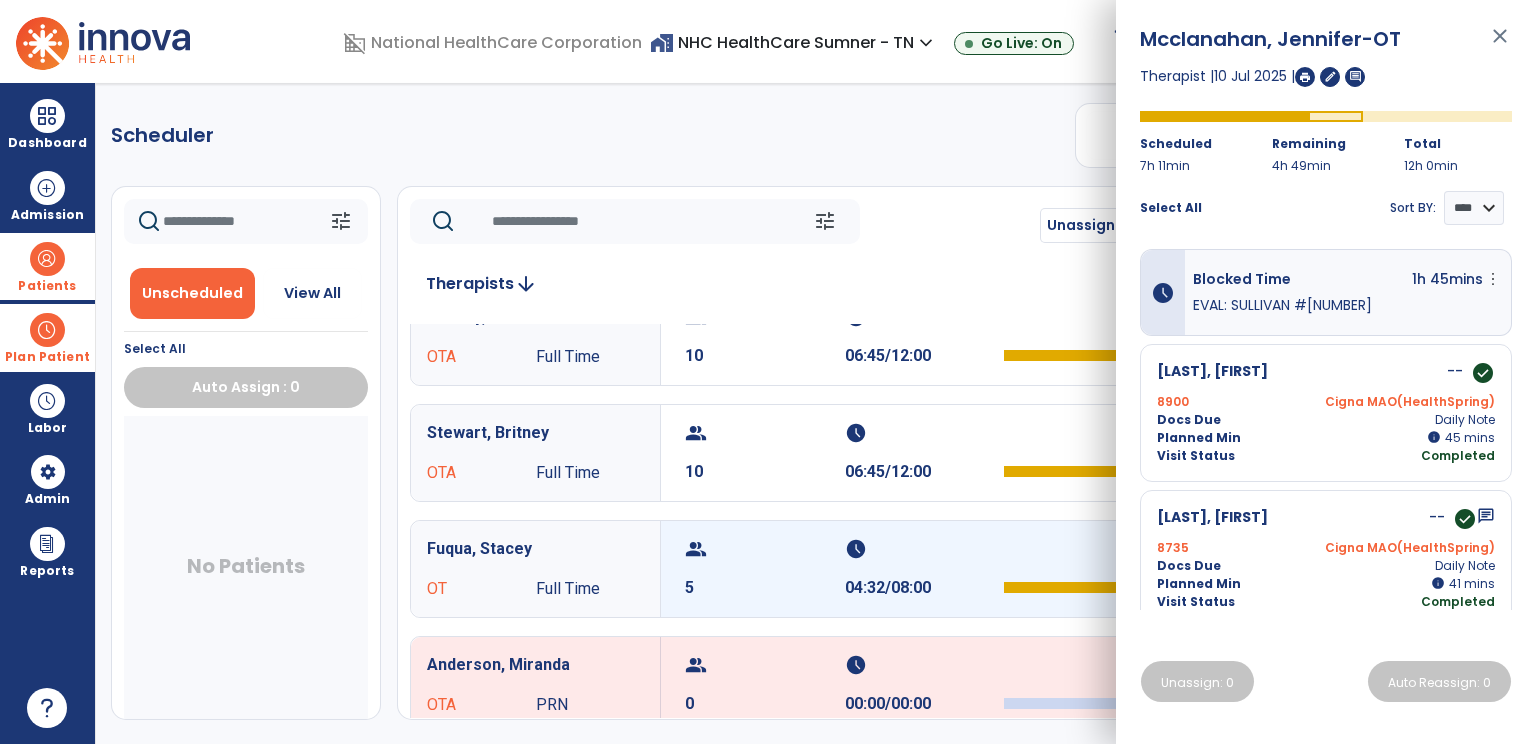 scroll, scrollTop: 300, scrollLeft: 0, axis: vertical 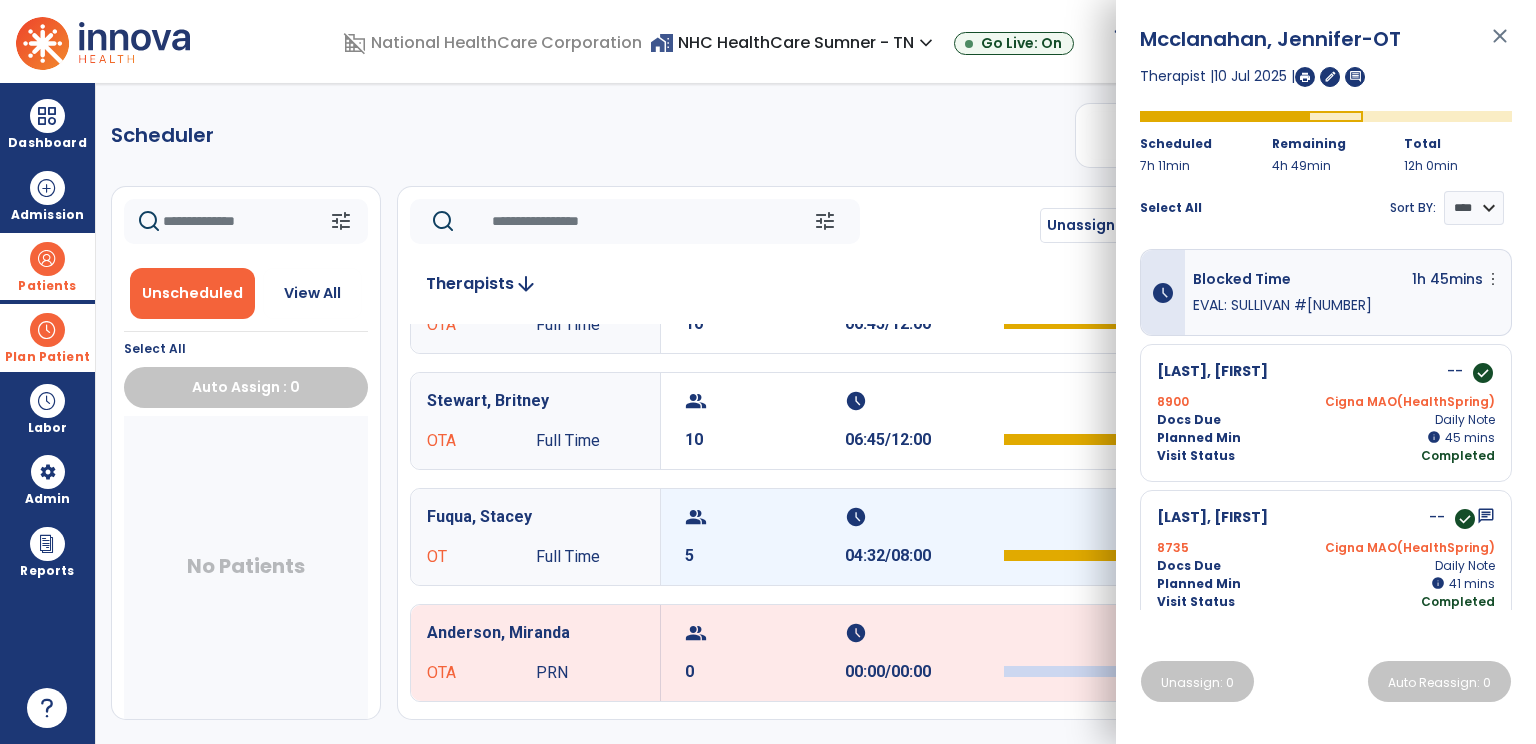 click on "schedule" at bounding box center (922, 517) 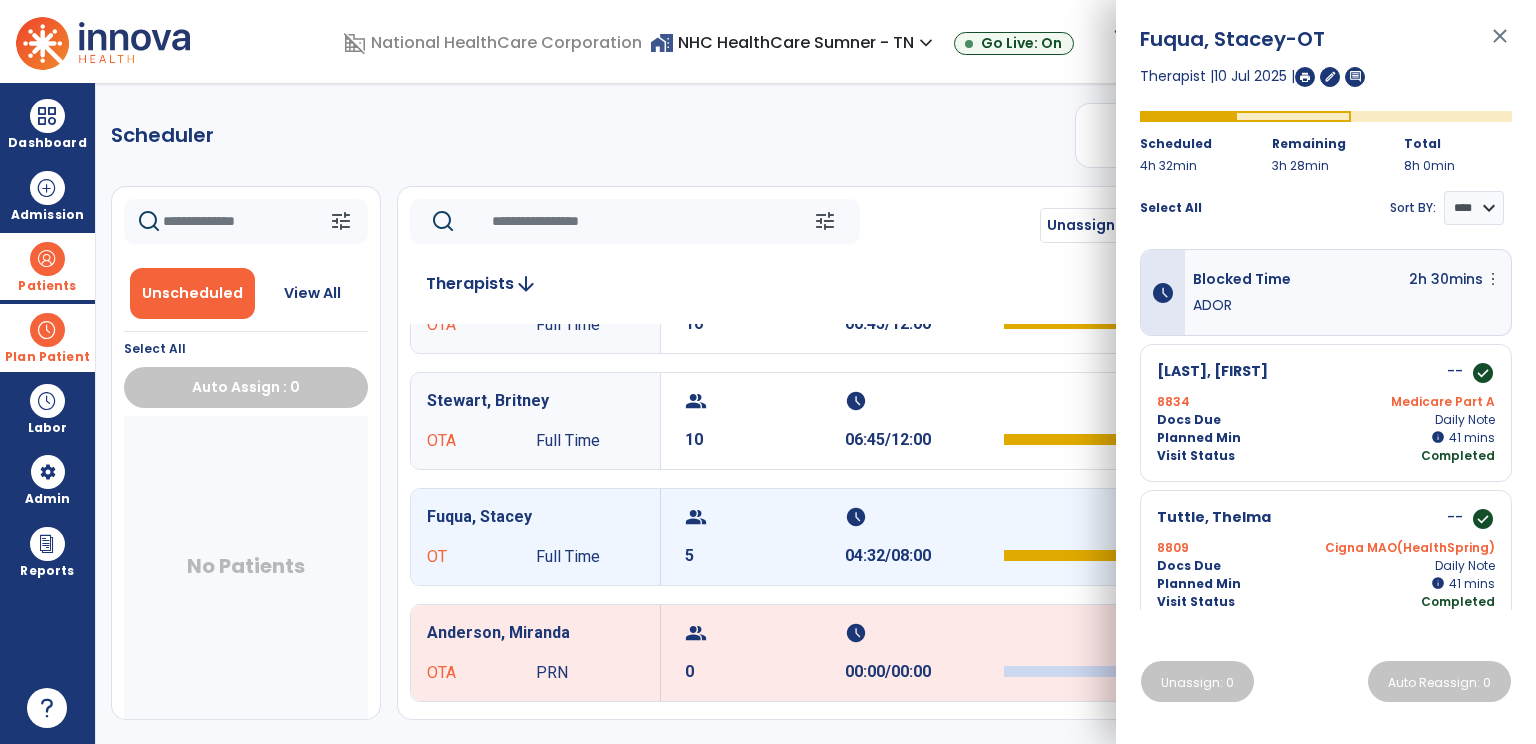 click 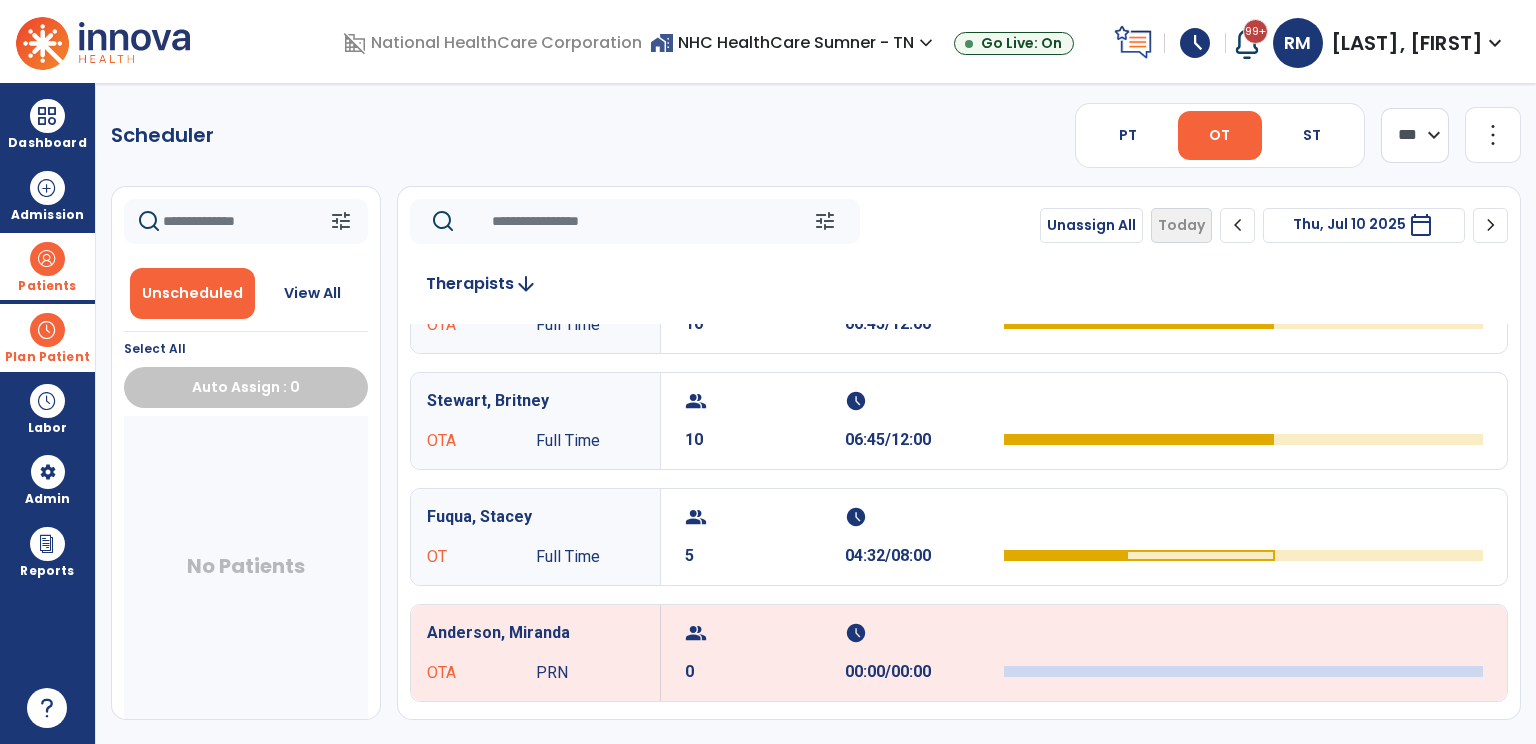 click on "chevron_right" 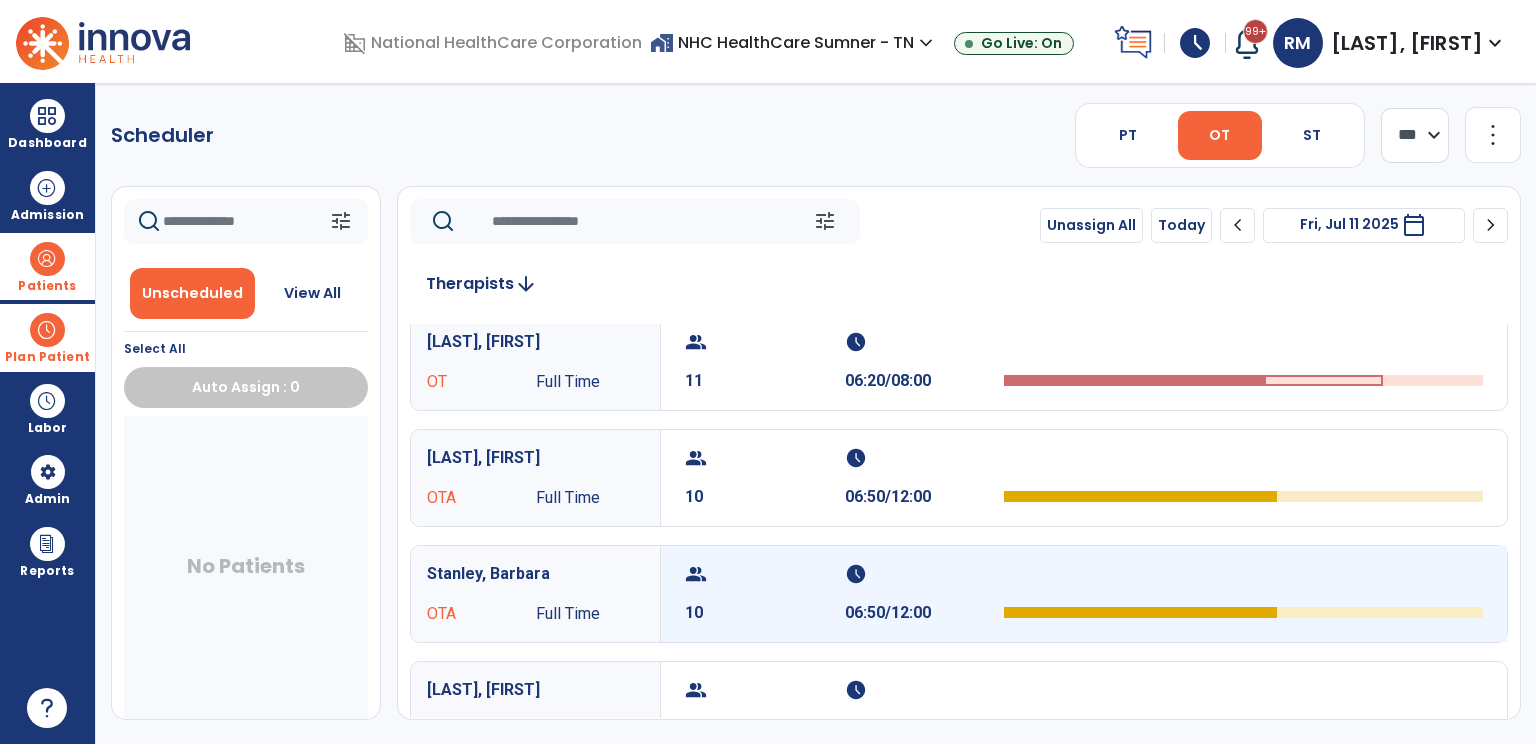 scroll, scrollTop: 0, scrollLeft: 0, axis: both 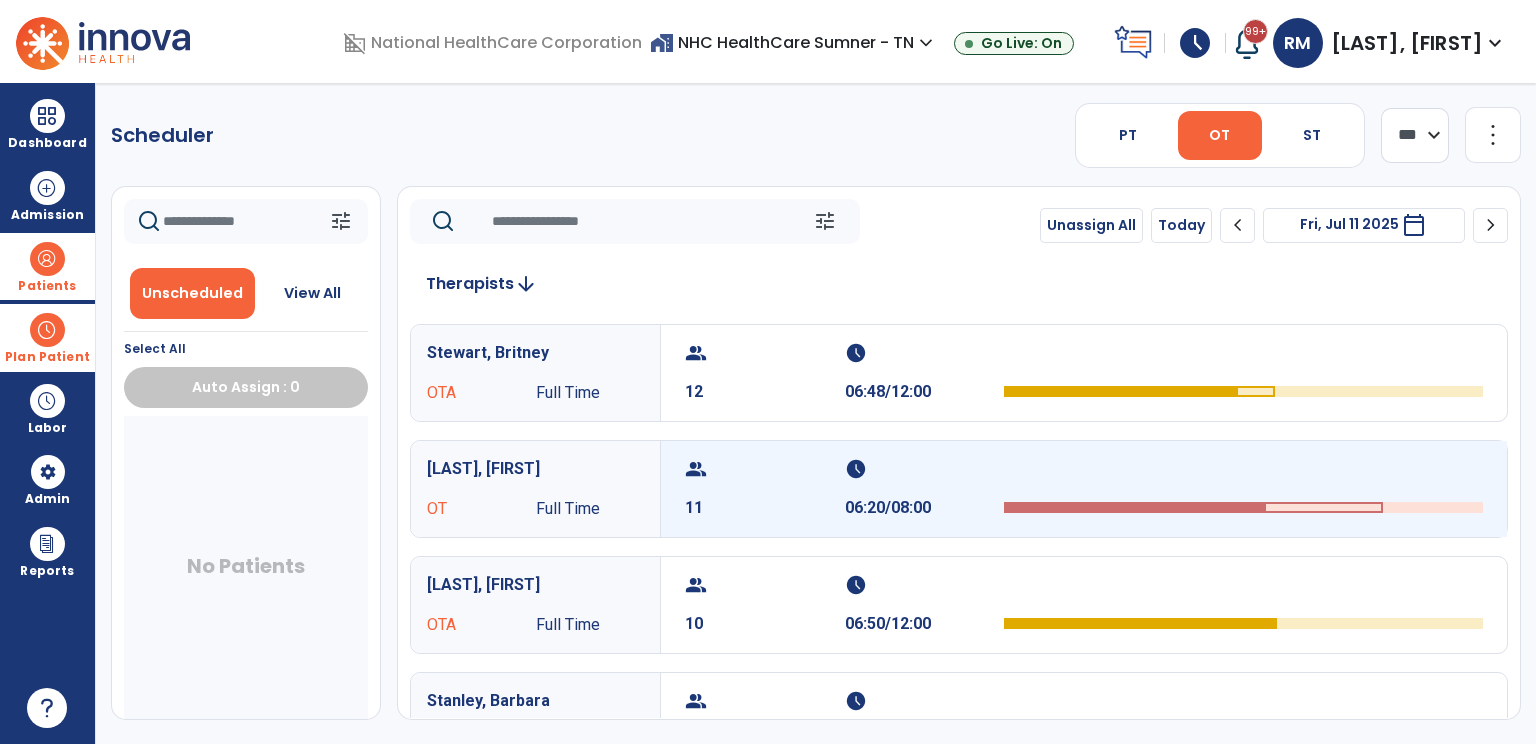 click on "06:20/08:00" at bounding box center [925, 508] 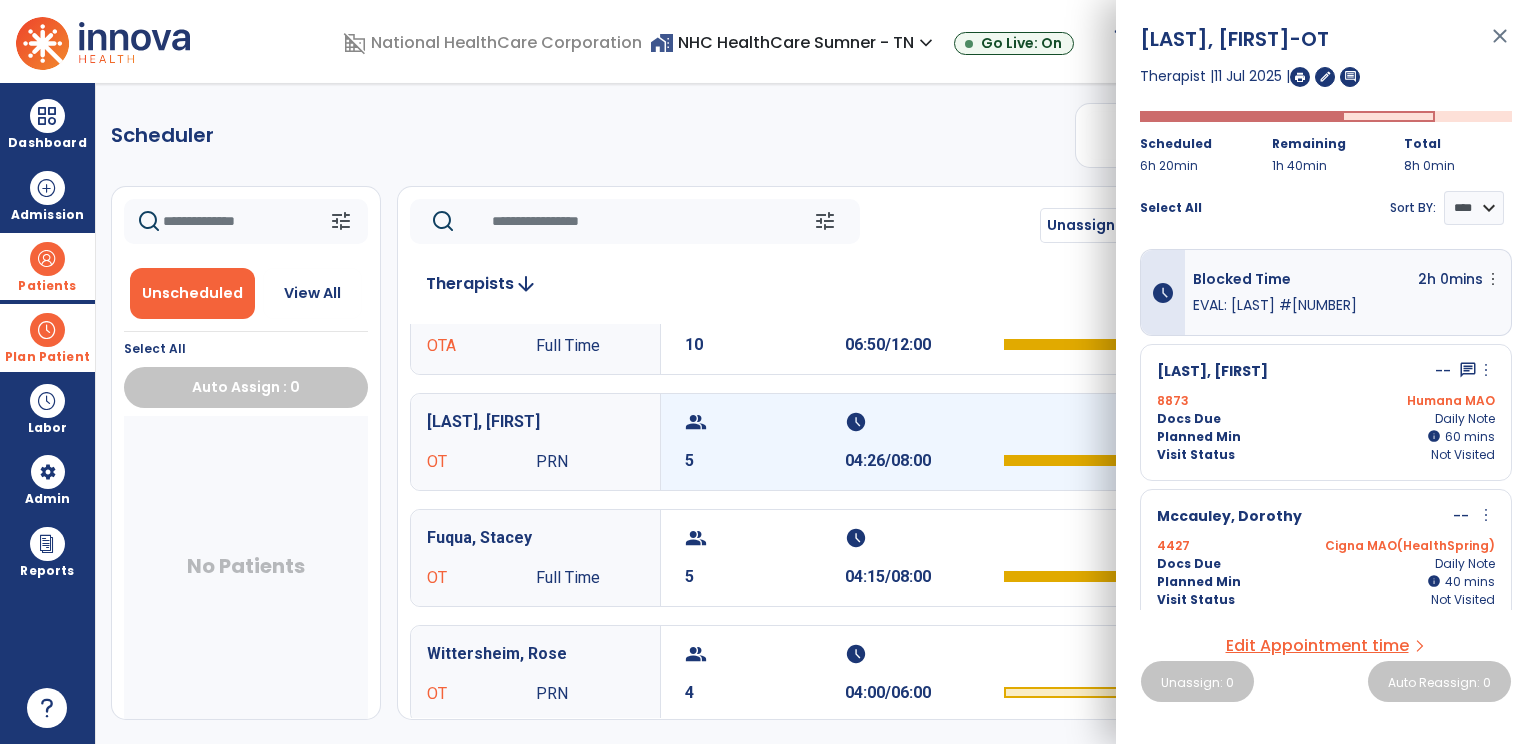 scroll, scrollTop: 400, scrollLeft: 0, axis: vertical 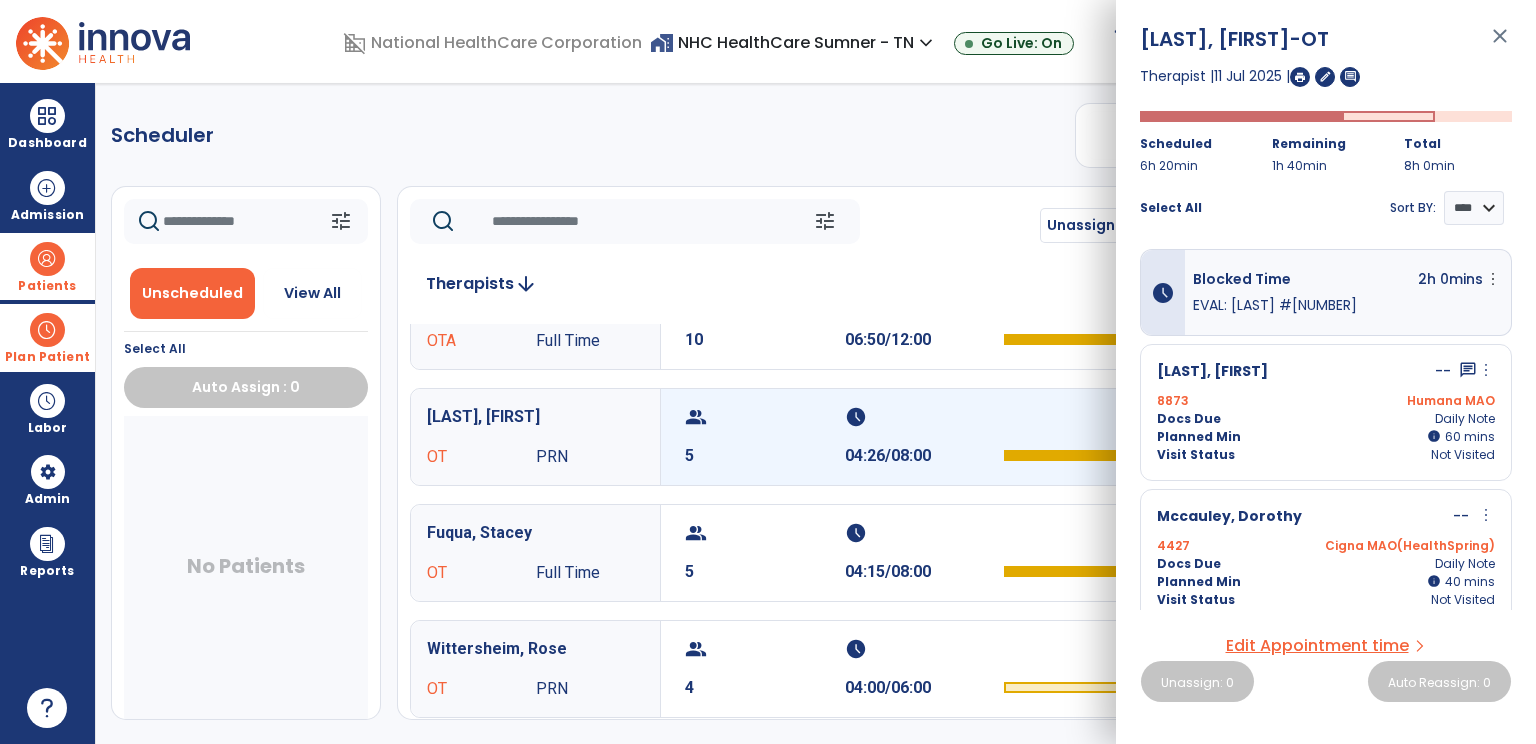 click on "schedule  04:26/08:00" at bounding box center [925, 437] 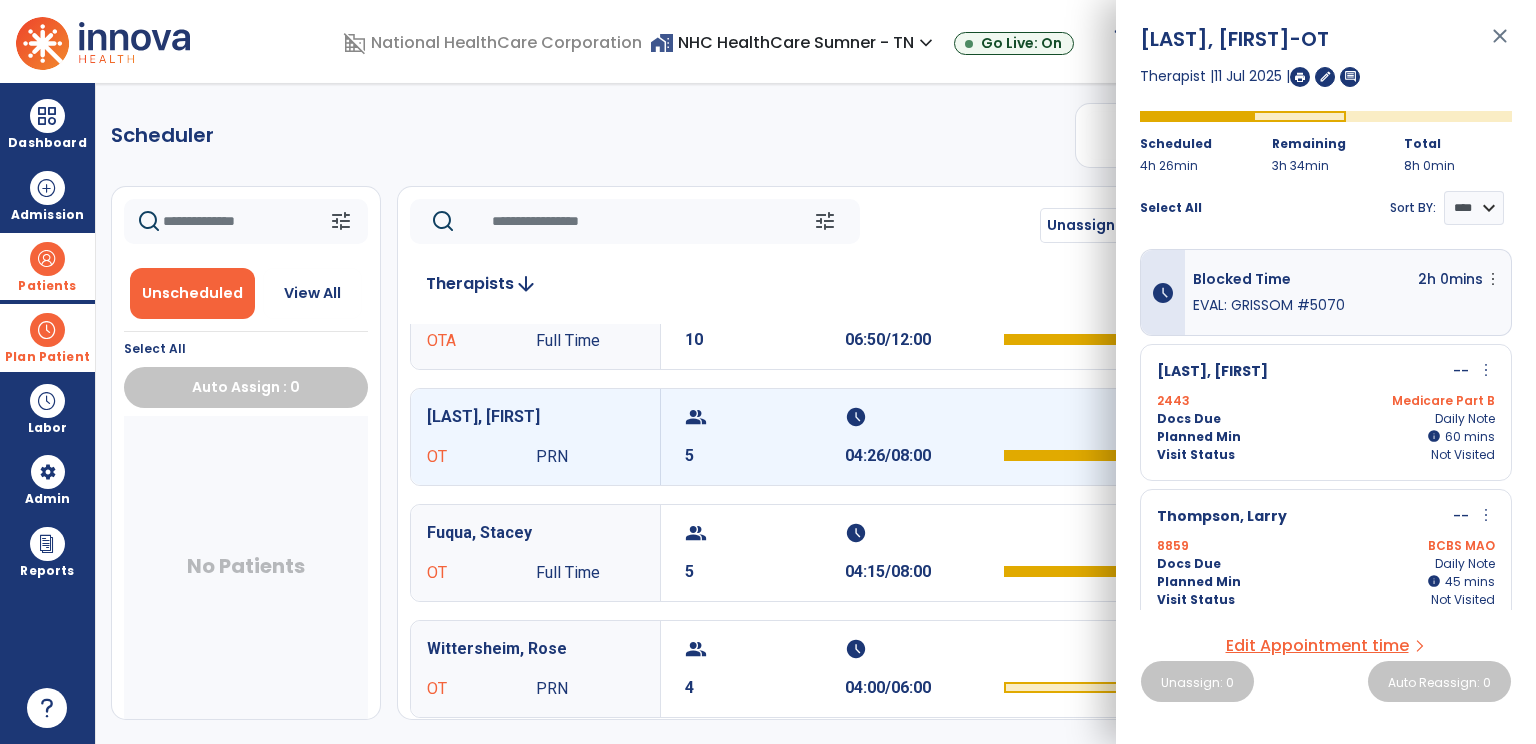 scroll, scrollTop: 100, scrollLeft: 0, axis: vertical 